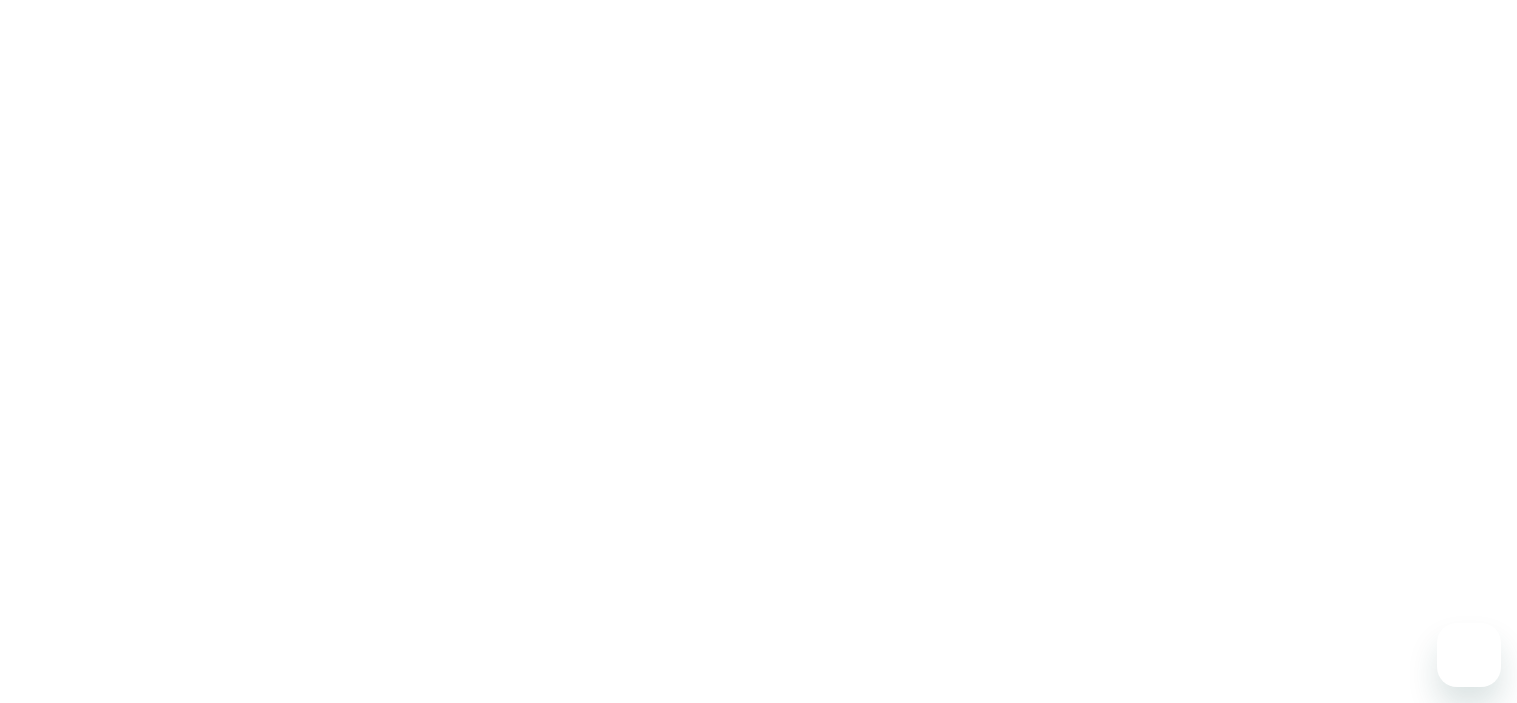 scroll, scrollTop: 0, scrollLeft: 0, axis: both 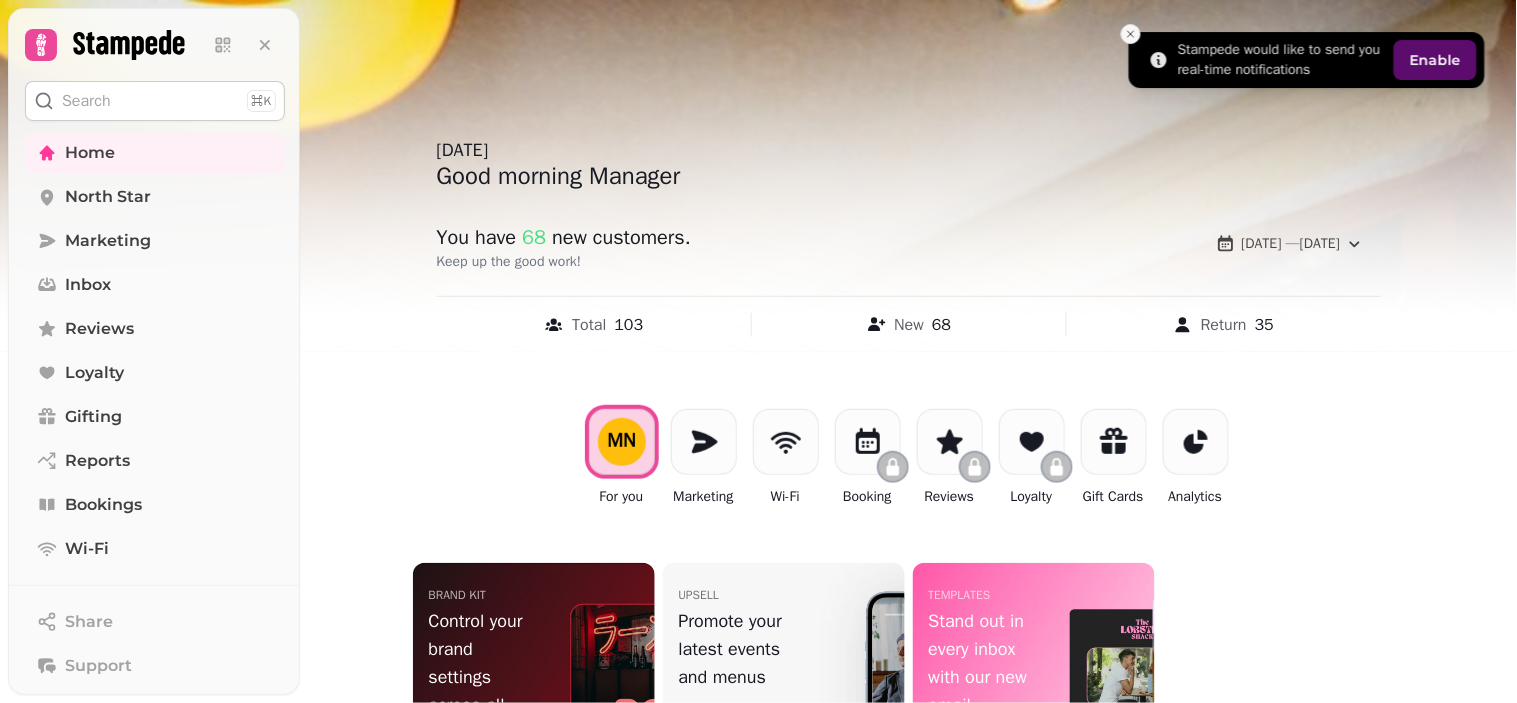 click 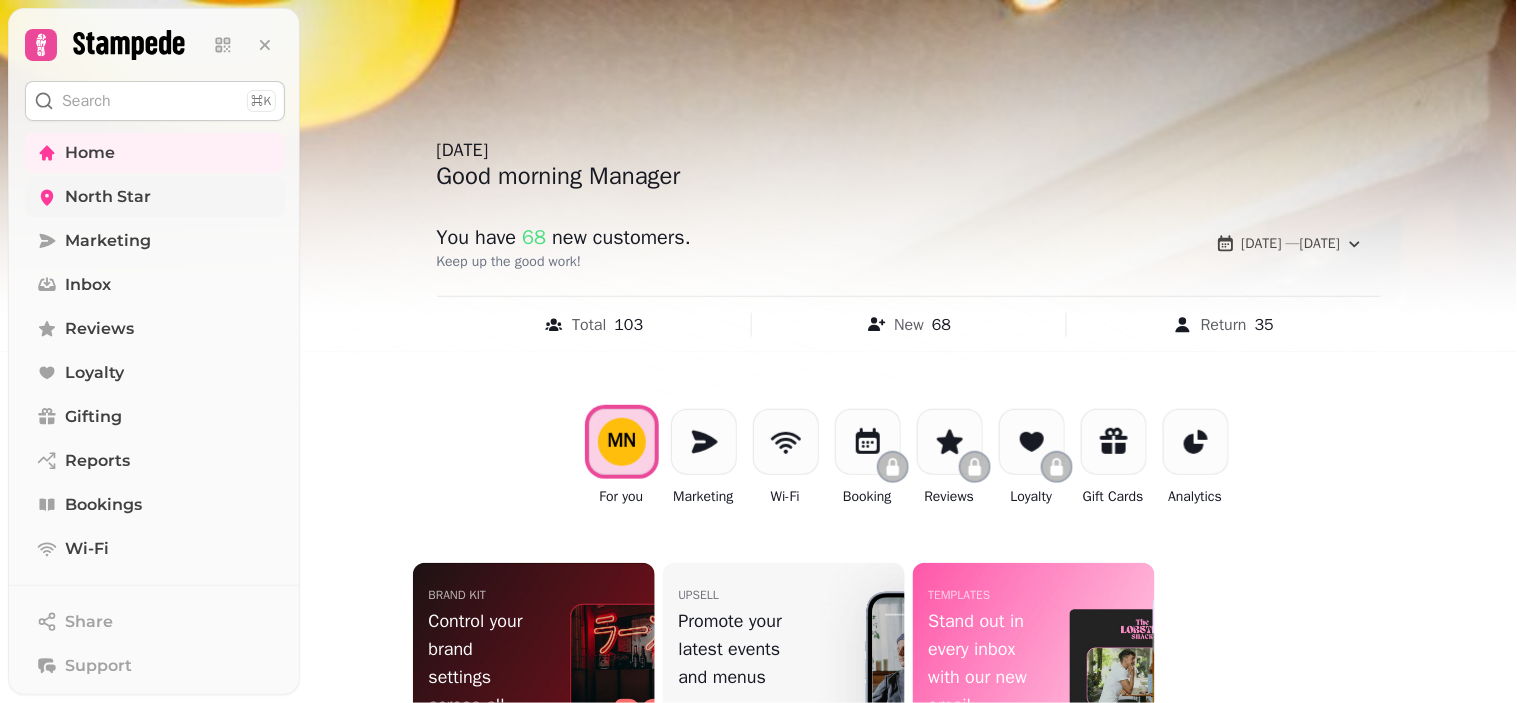 click on "North Star" at bounding box center (155, 197) 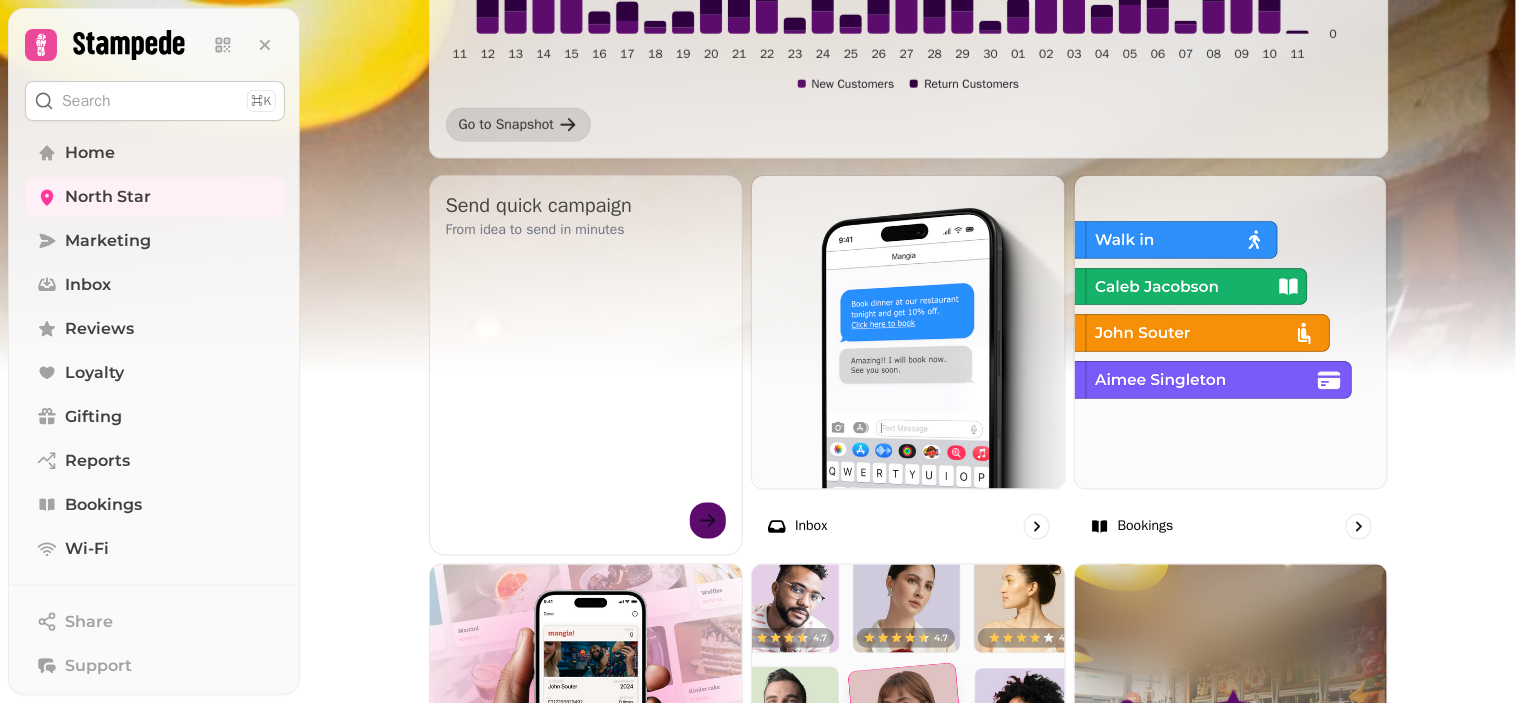 scroll, scrollTop: 193, scrollLeft: 0, axis: vertical 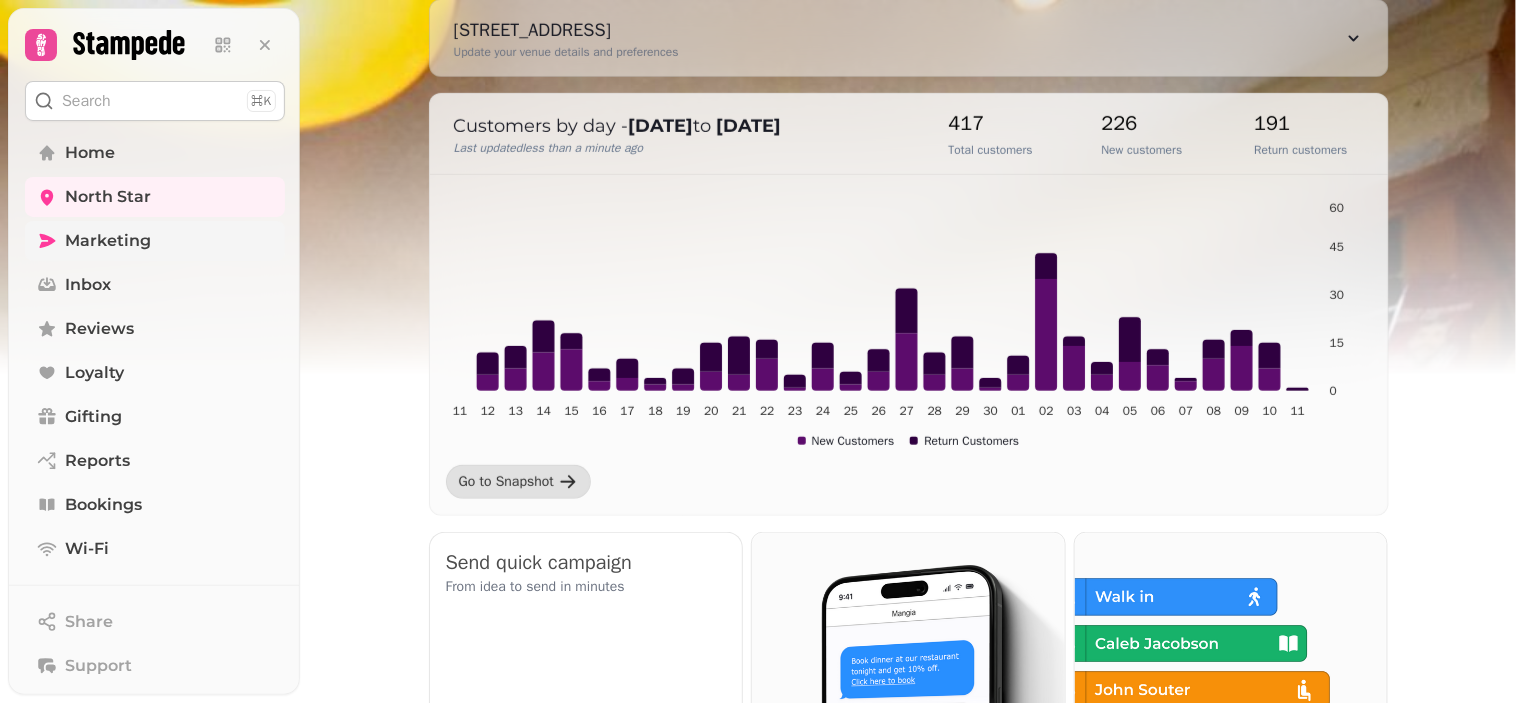 click on "Marketing" at bounding box center [155, 241] 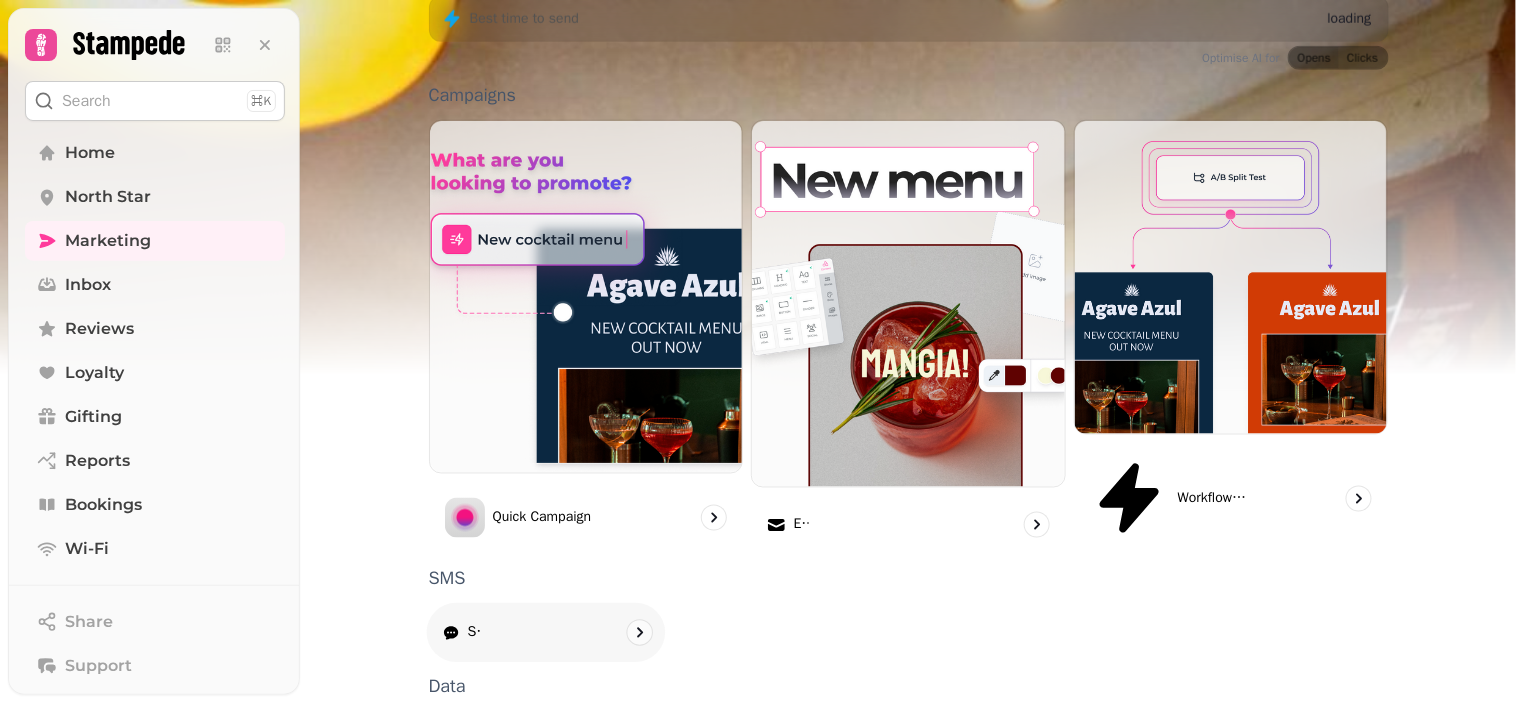 scroll, scrollTop: 546, scrollLeft: 0, axis: vertical 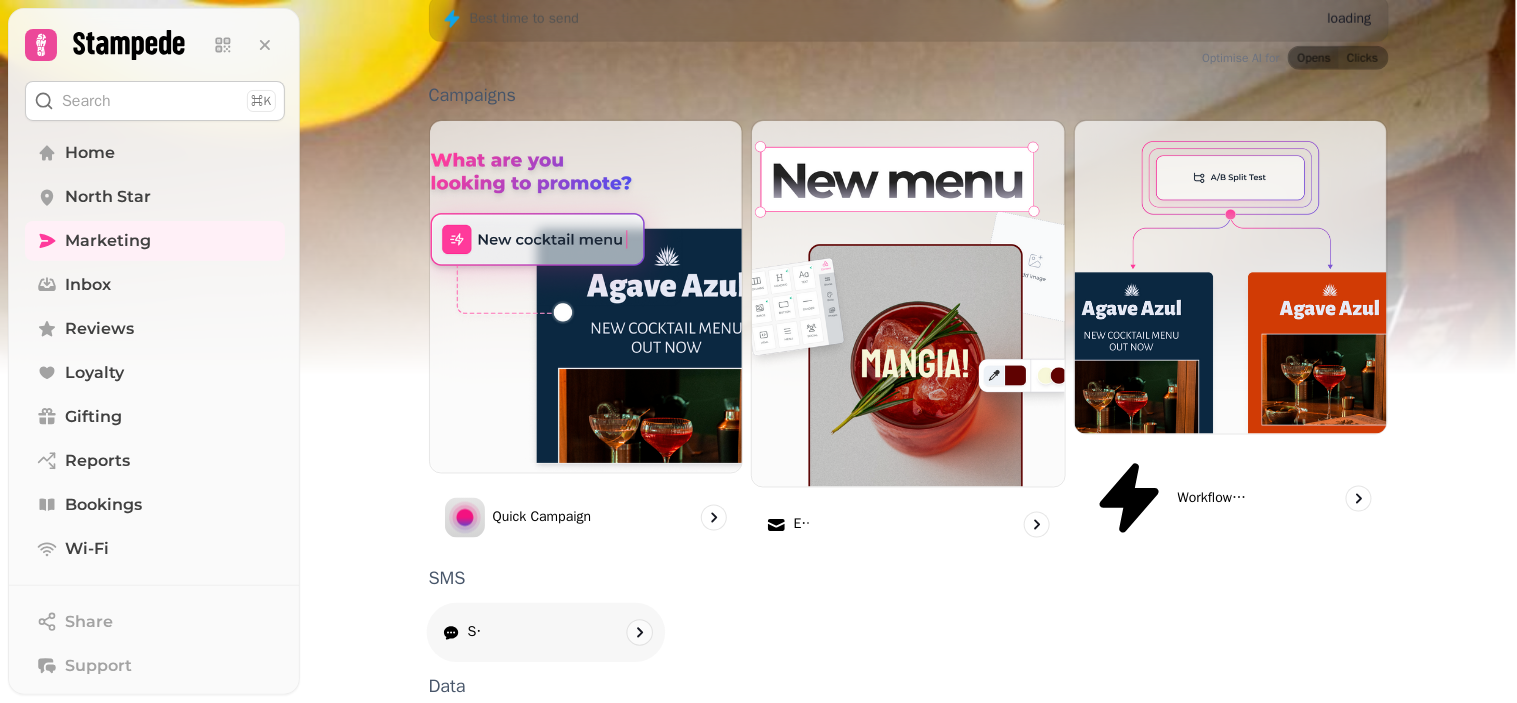 click on "SMS" at bounding box center [545, 633] 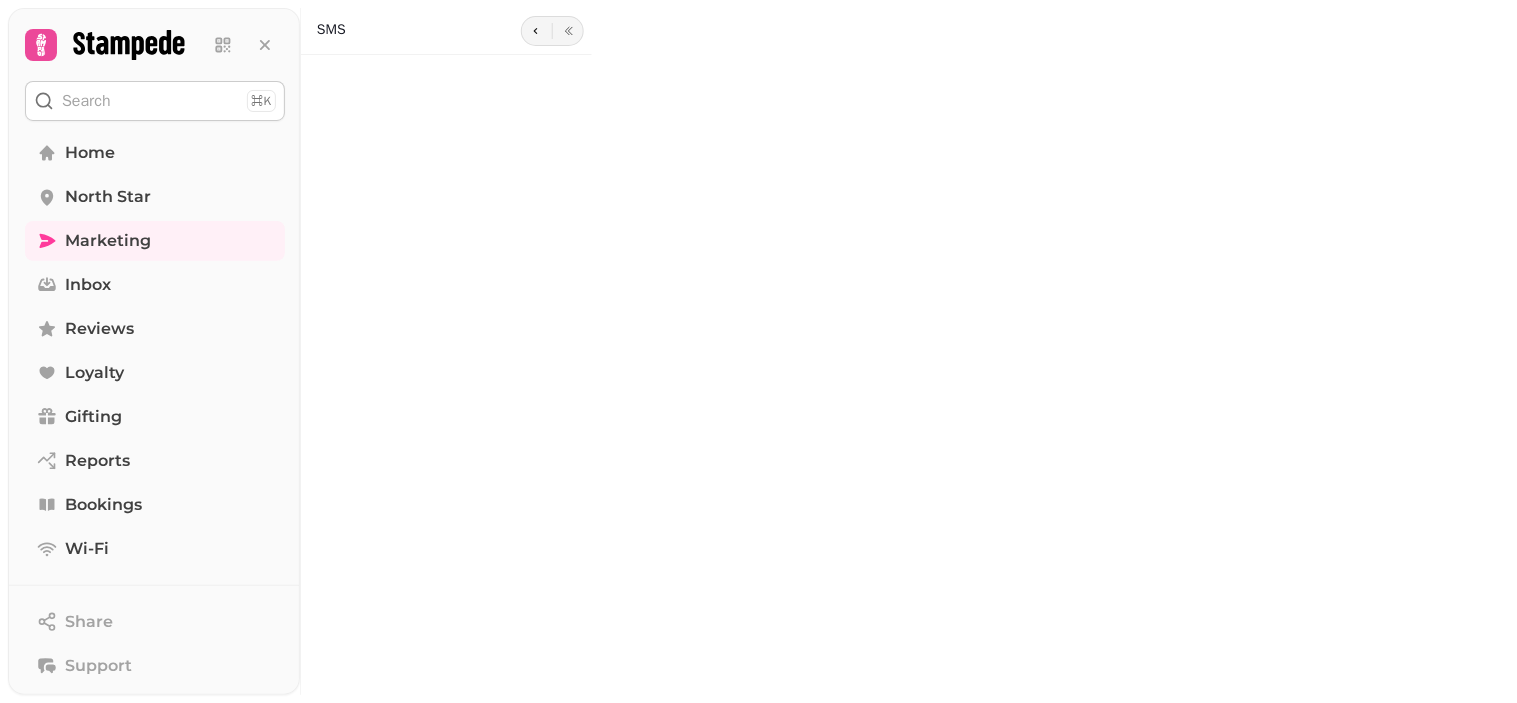 scroll, scrollTop: 0, scrollLeft: 0, axis: both 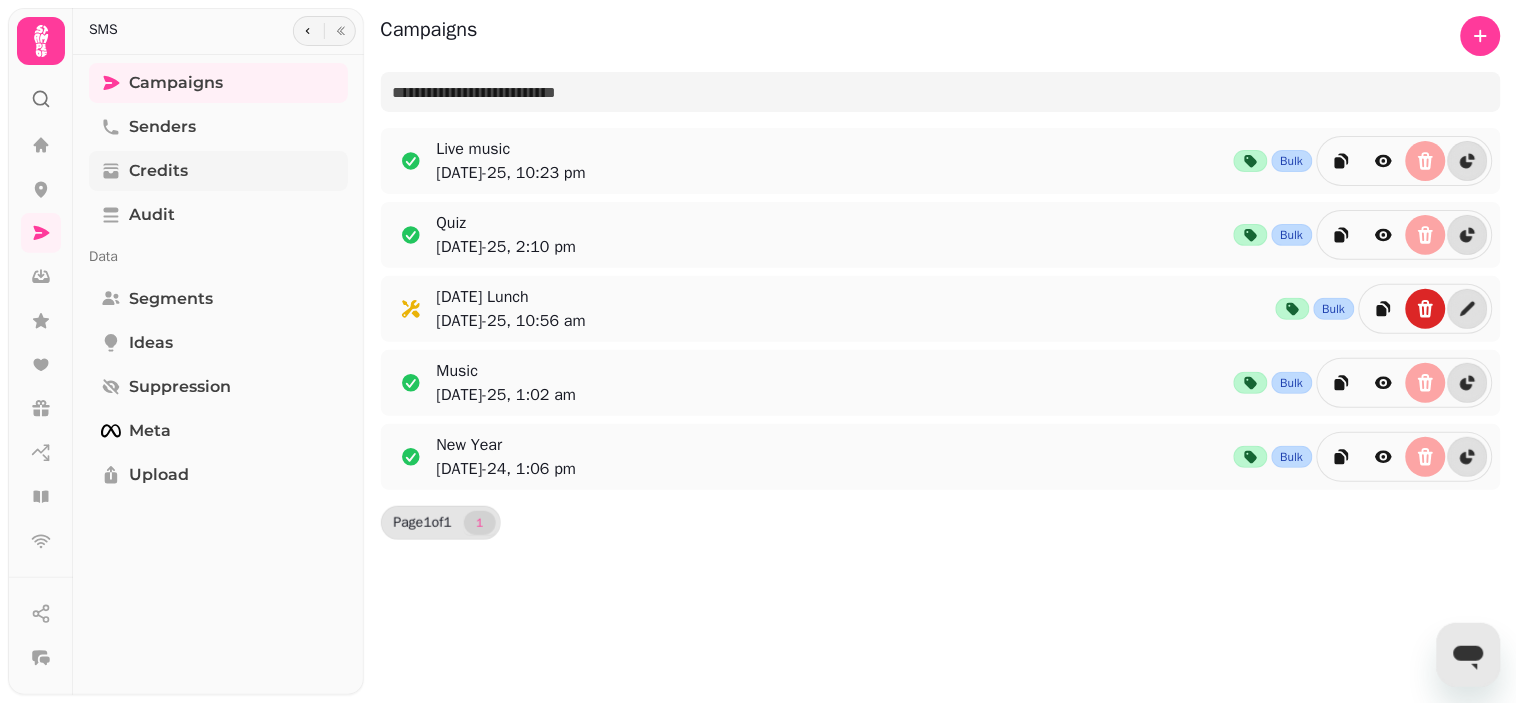 click on "Credits" at bounding box center [158, 171] 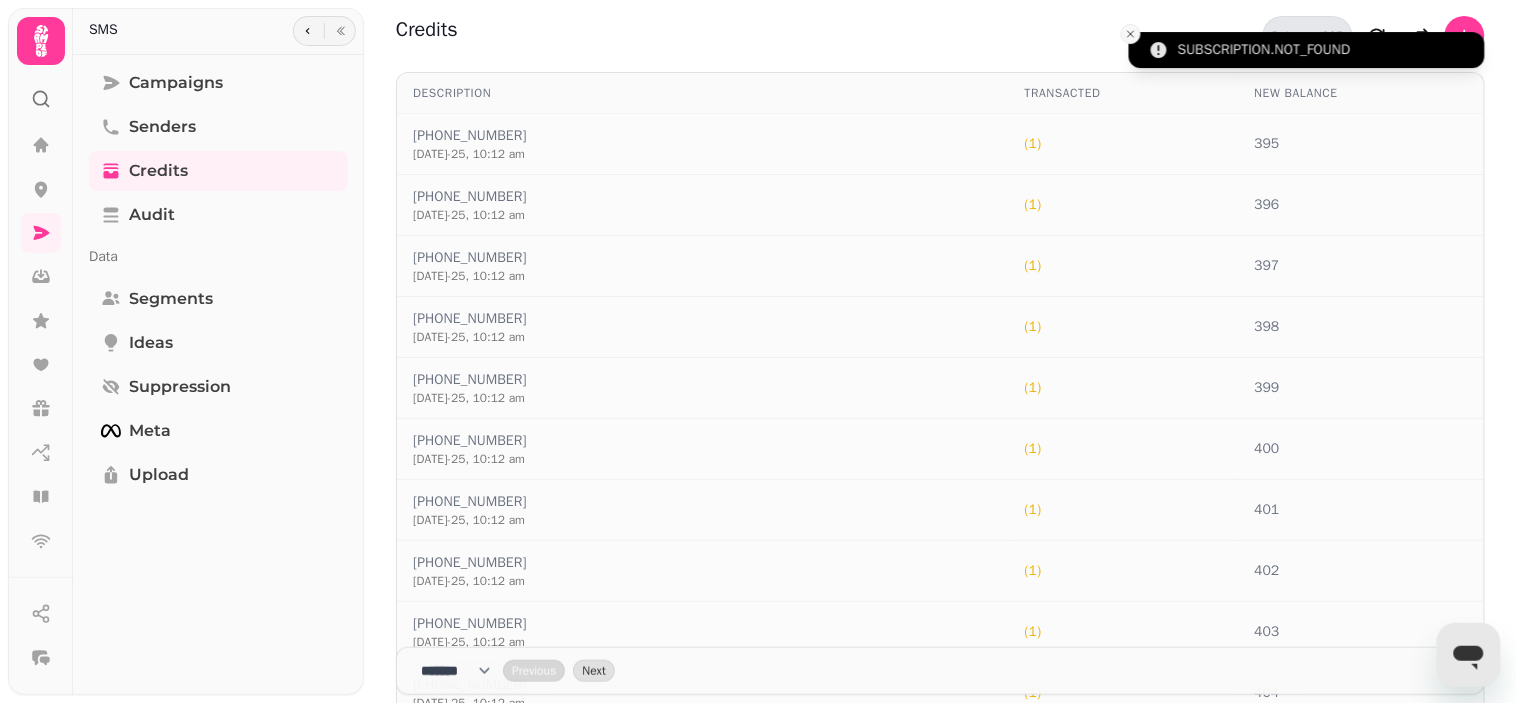 click at bounding box center (1131, 34) 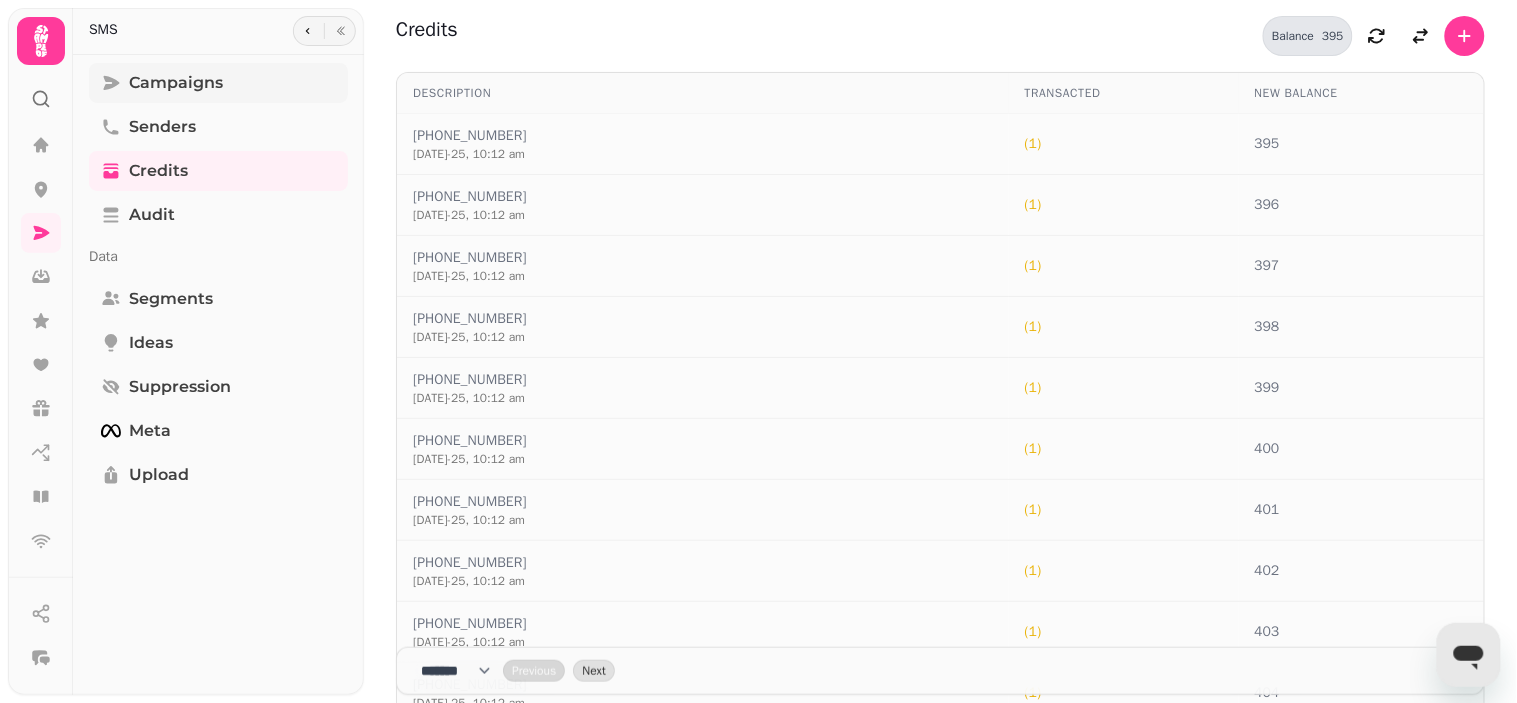 click on "Campaigns" at bounding box center [176, 83] 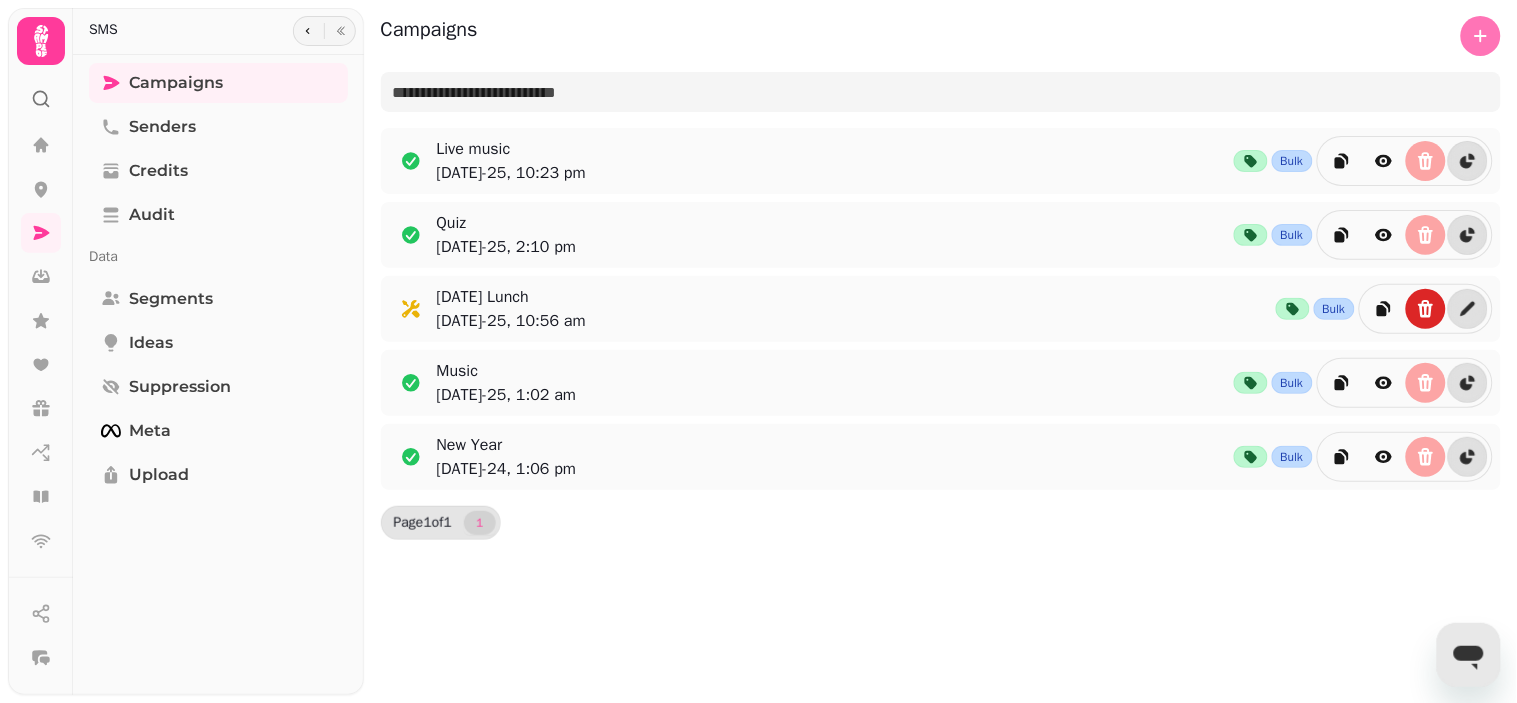 click at bounding box center (1481, 36) 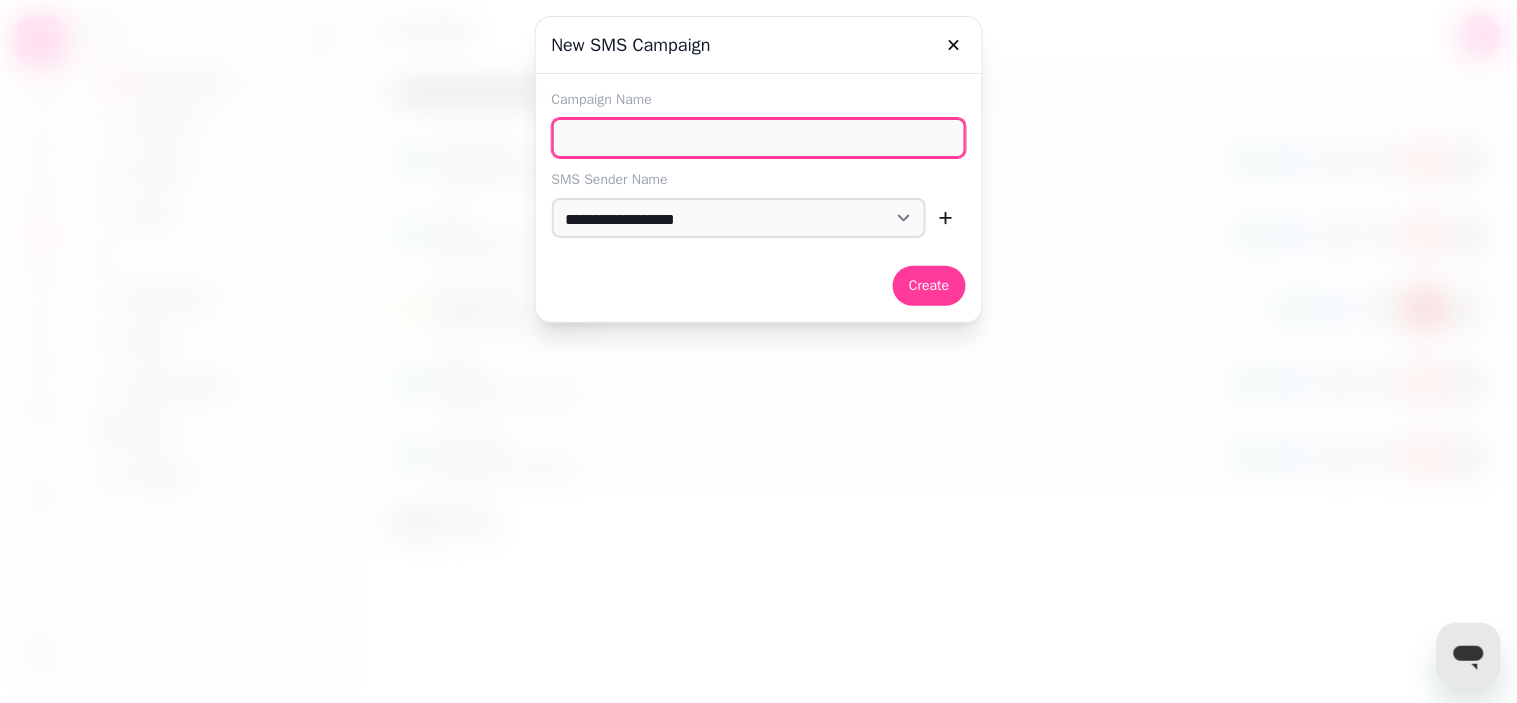 click on "Campaign Name" at bounding box center [759, 138] 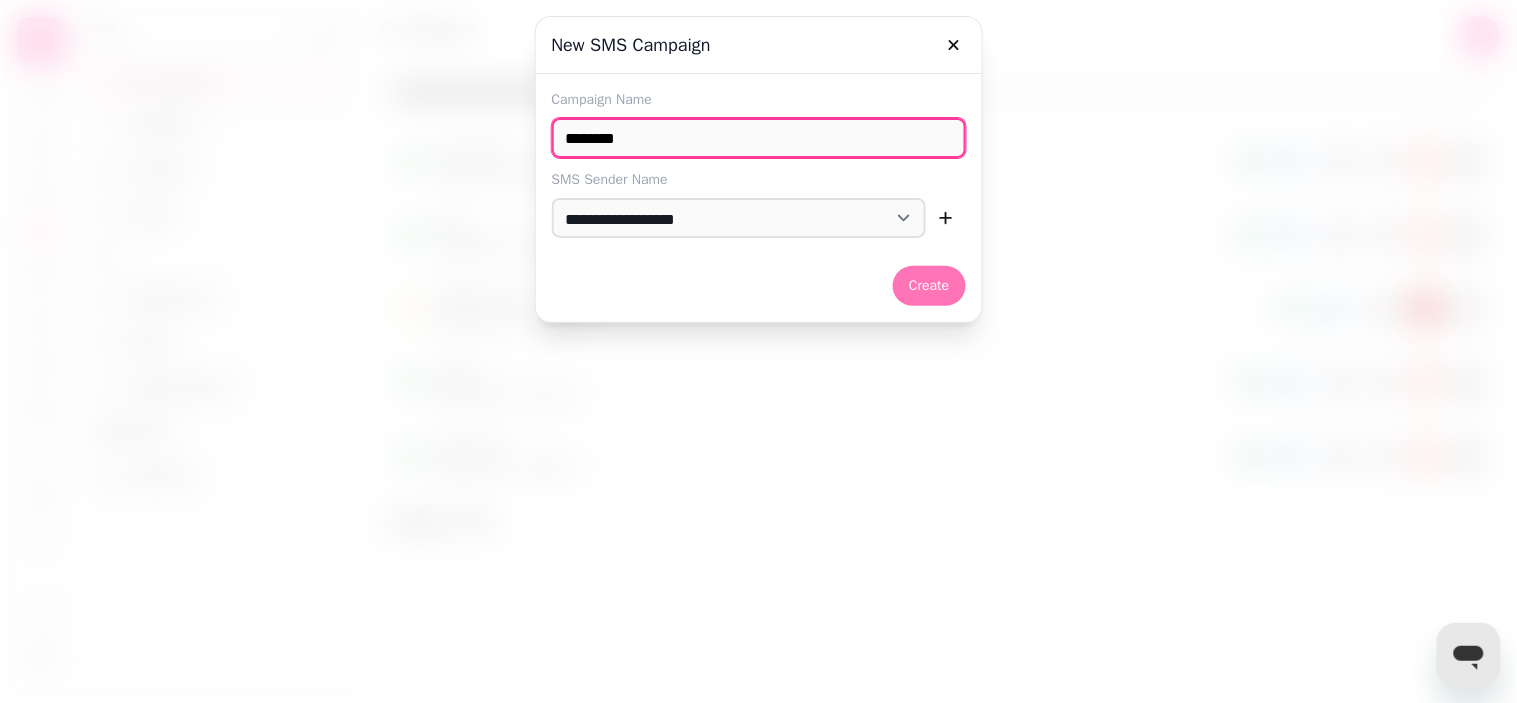 type on "********" 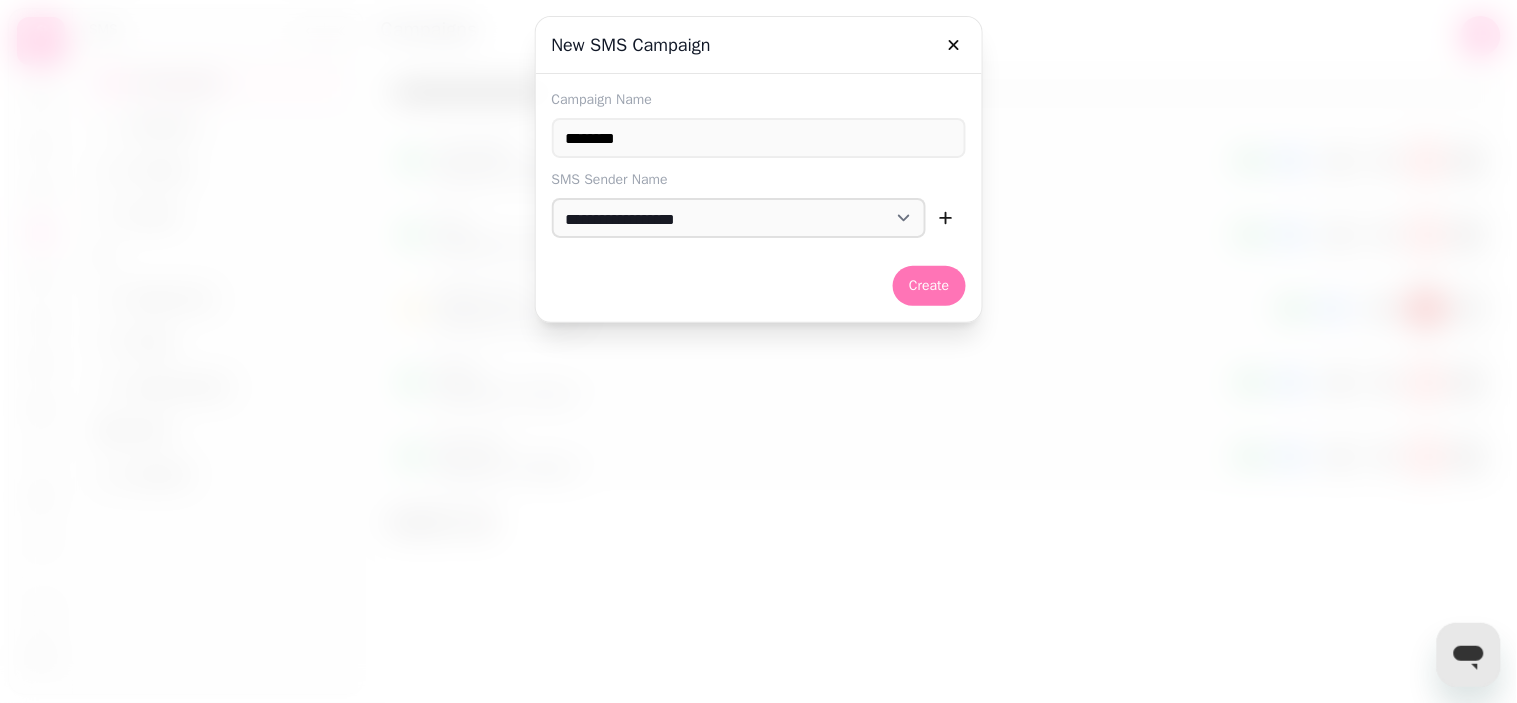 click on "Create" at bounding box center [929, 286] 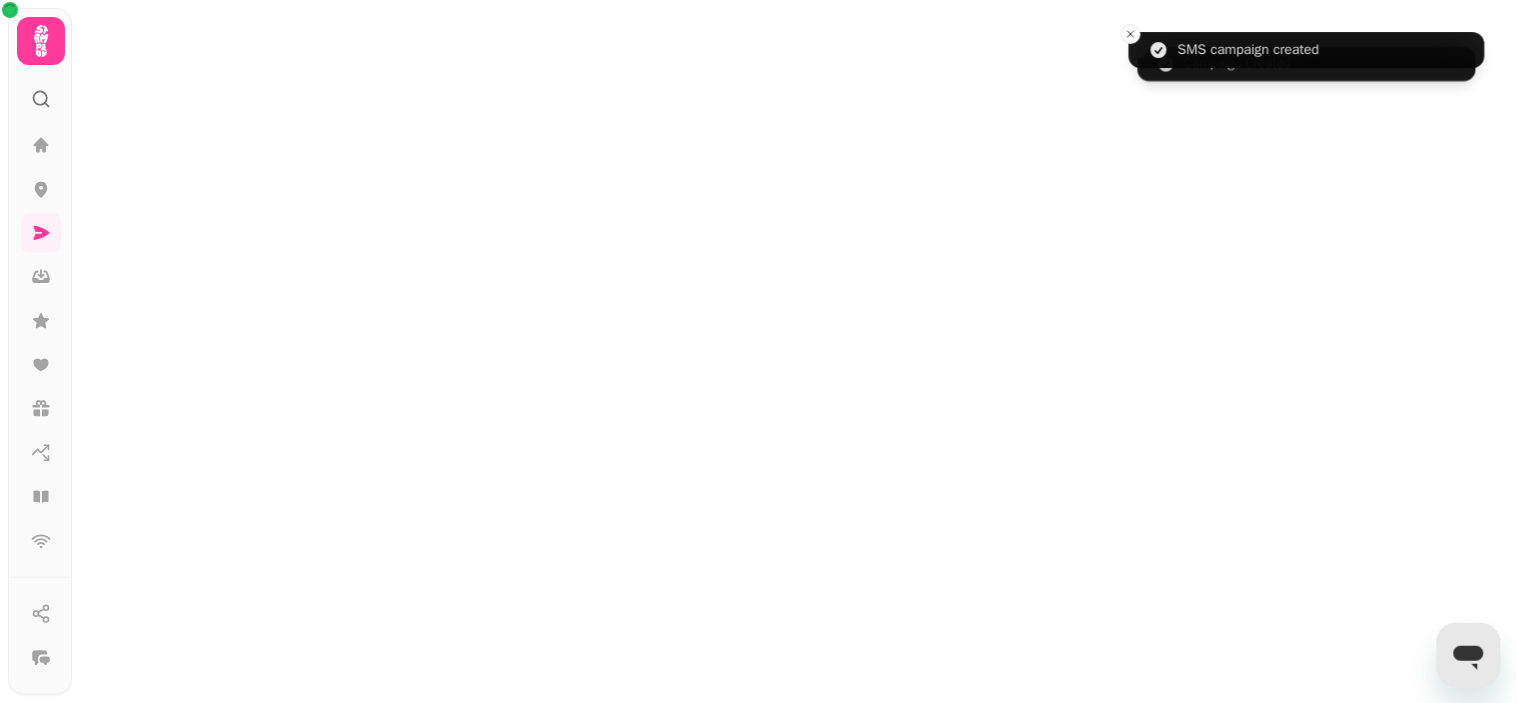 drag, startPoint x: 936, startPoint y: 292, endPoint x: 908, endPoint y: 300, distance: 29.12044 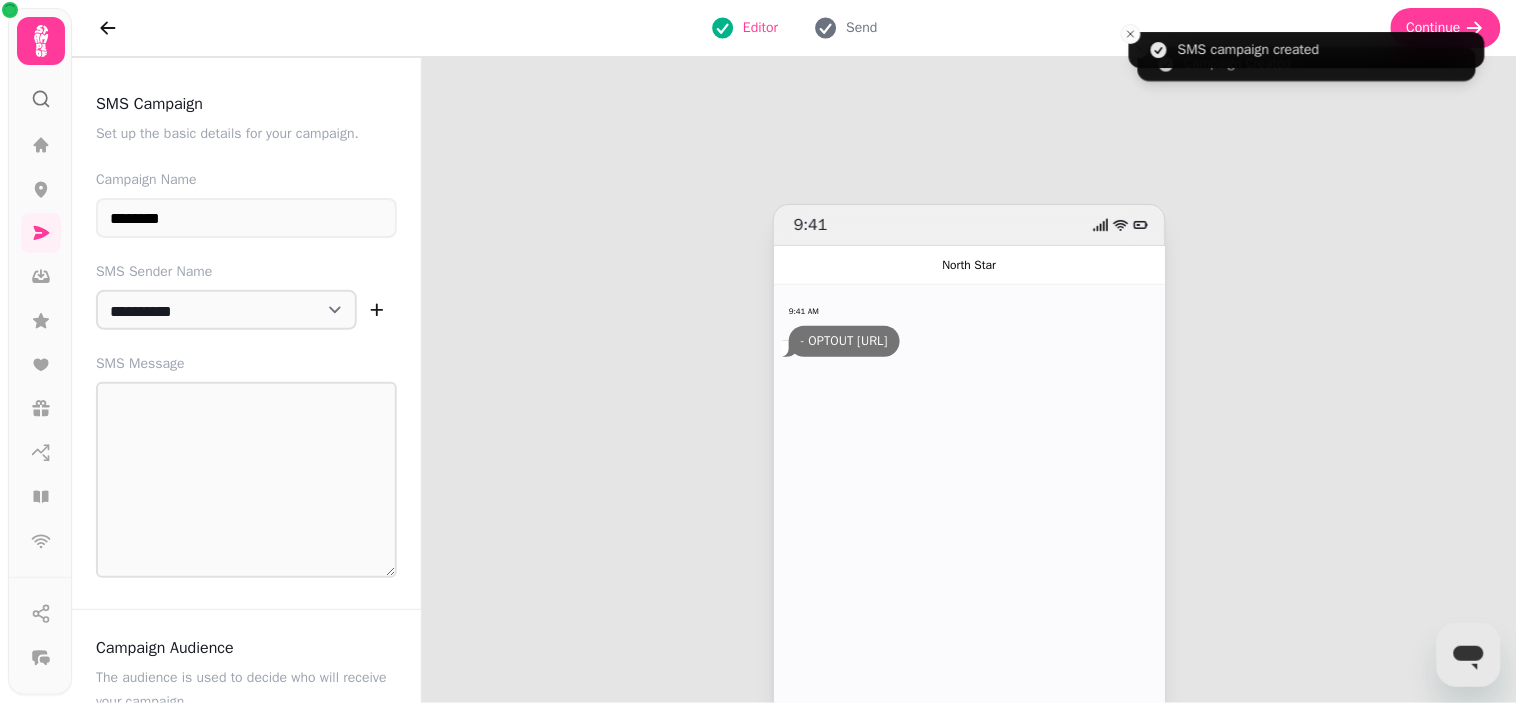 select on "***" 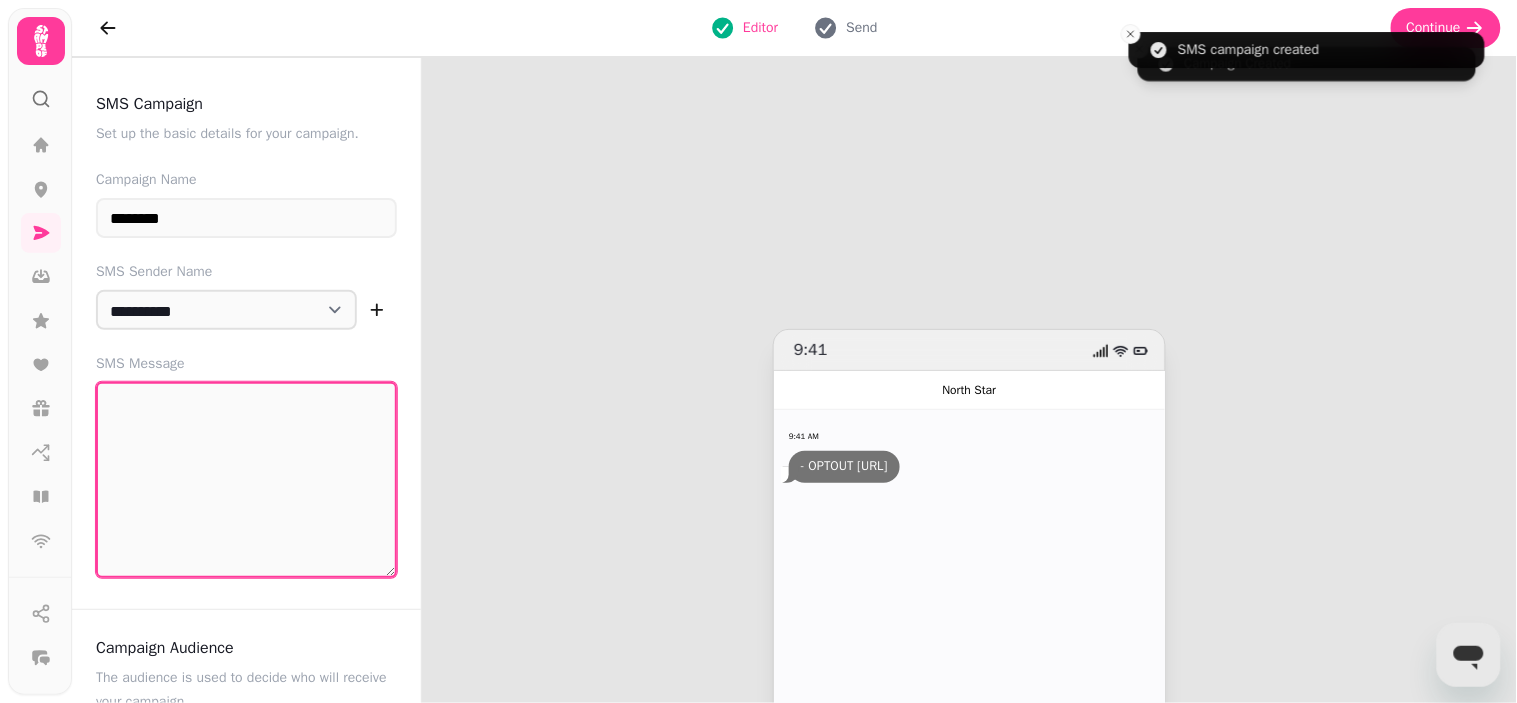 click on "SMS Message" at bounding box center (246, 480) 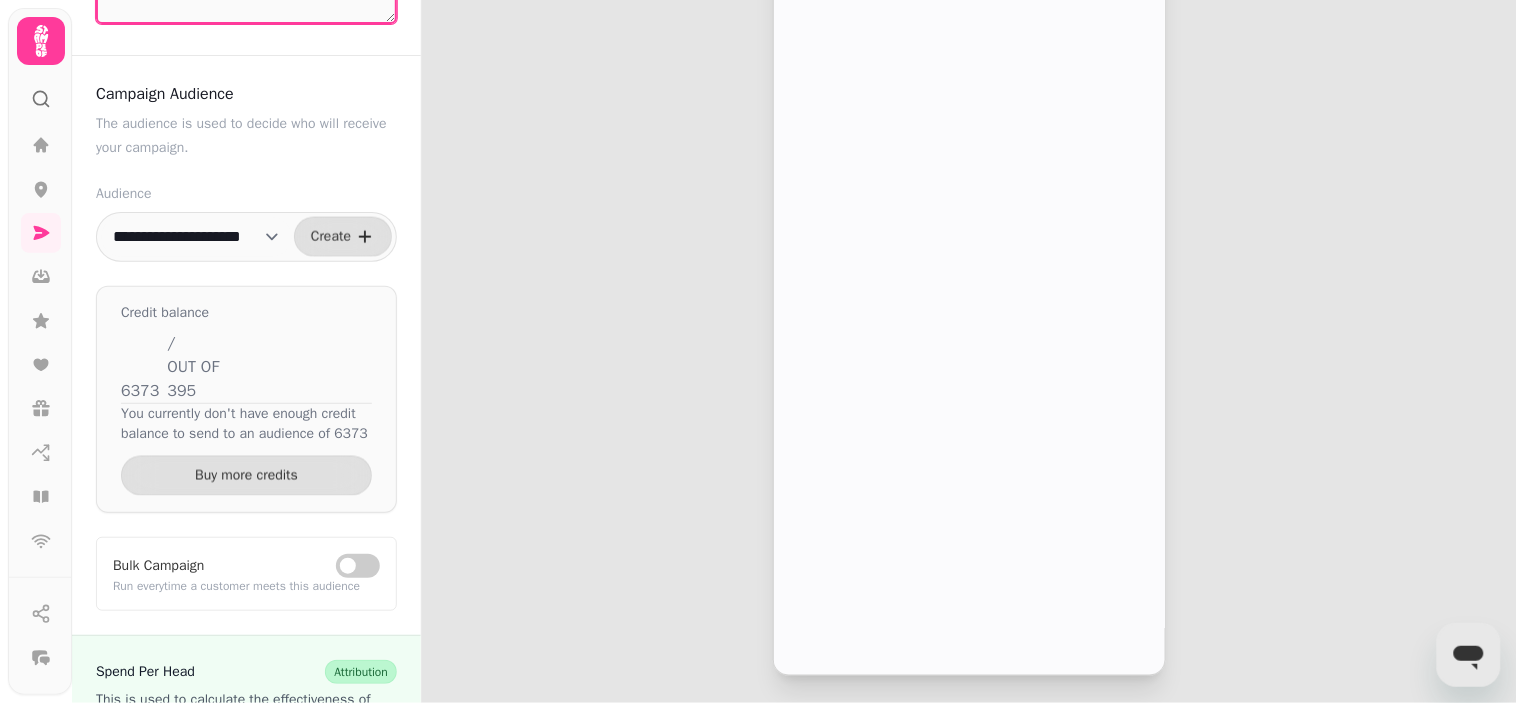 scroll, scrollTop: 553, scrollLeft: 0, axis: vertical 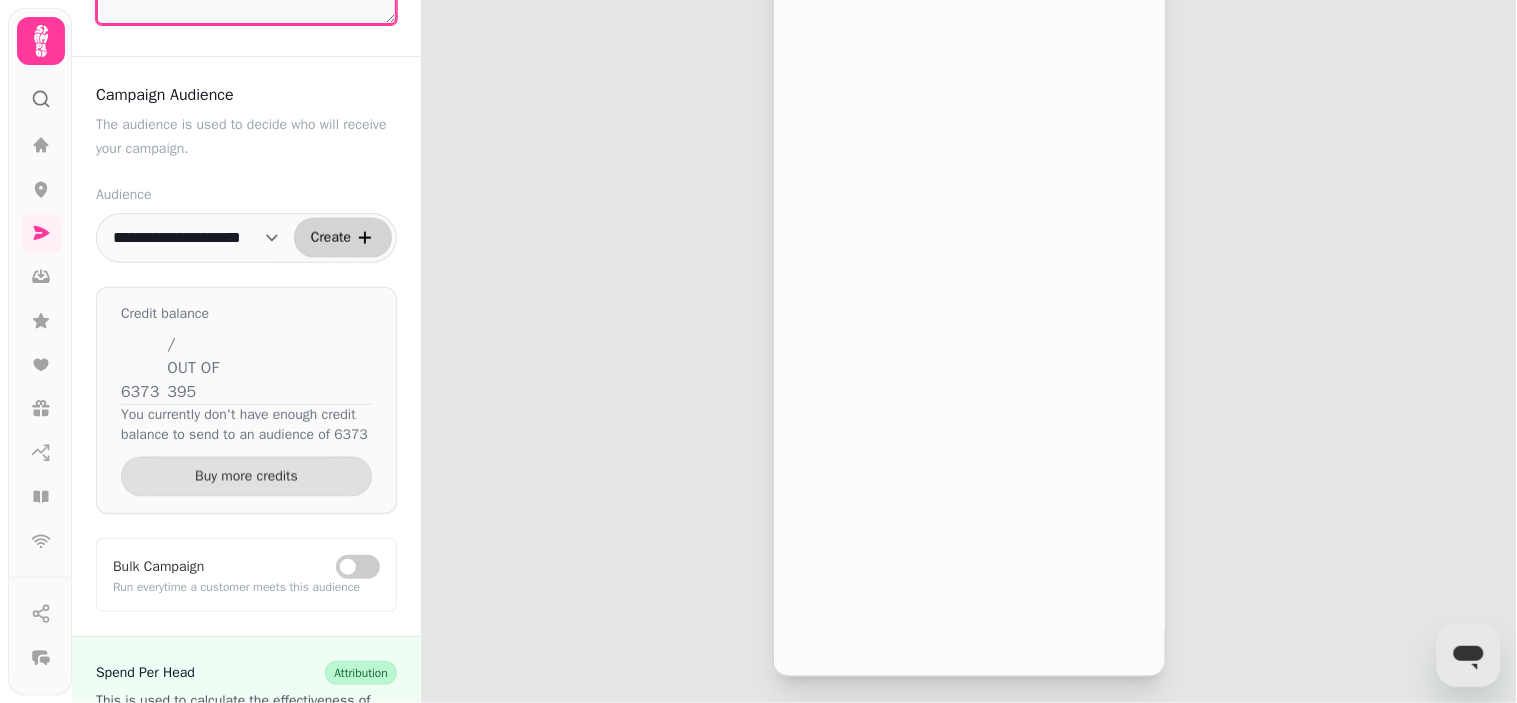 type on "*****" 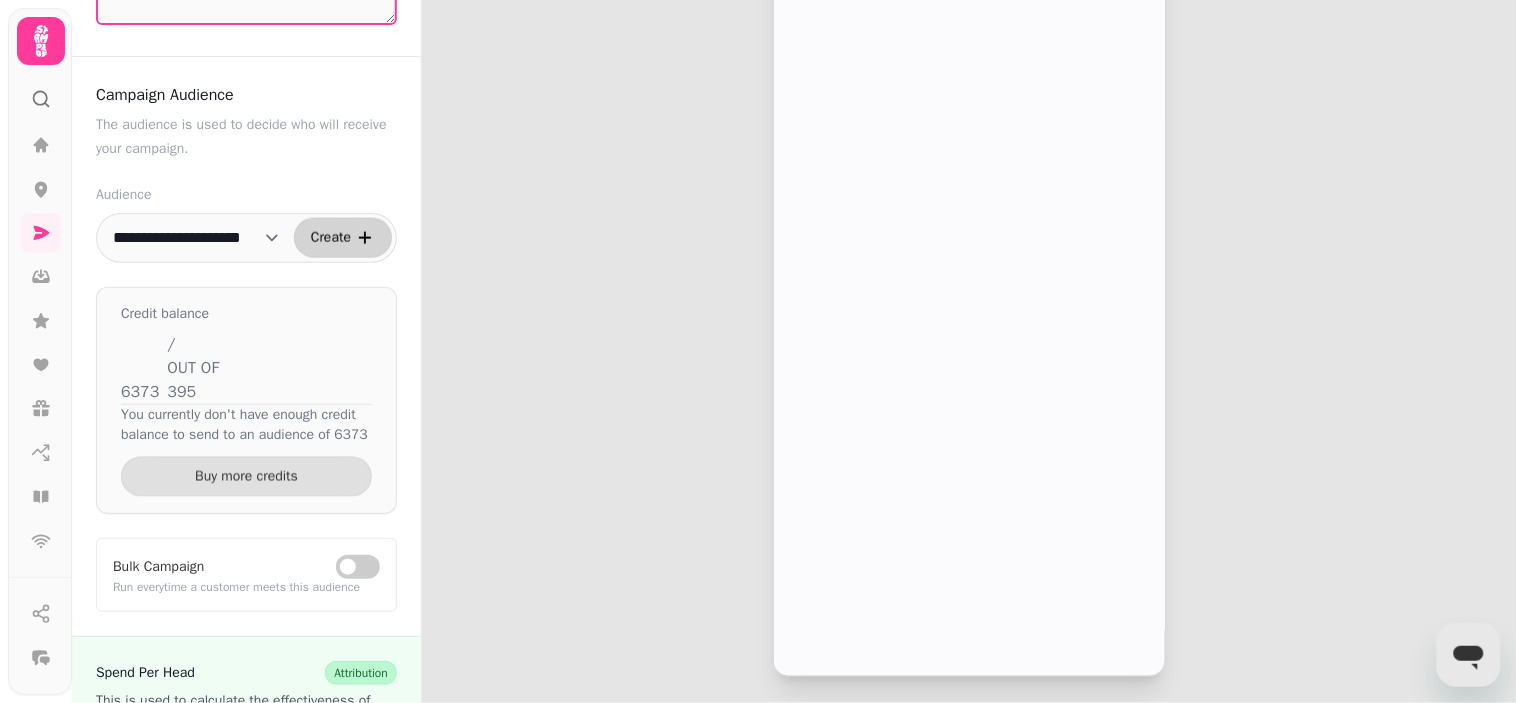 click on "Create" at bounding box center (331, 238) 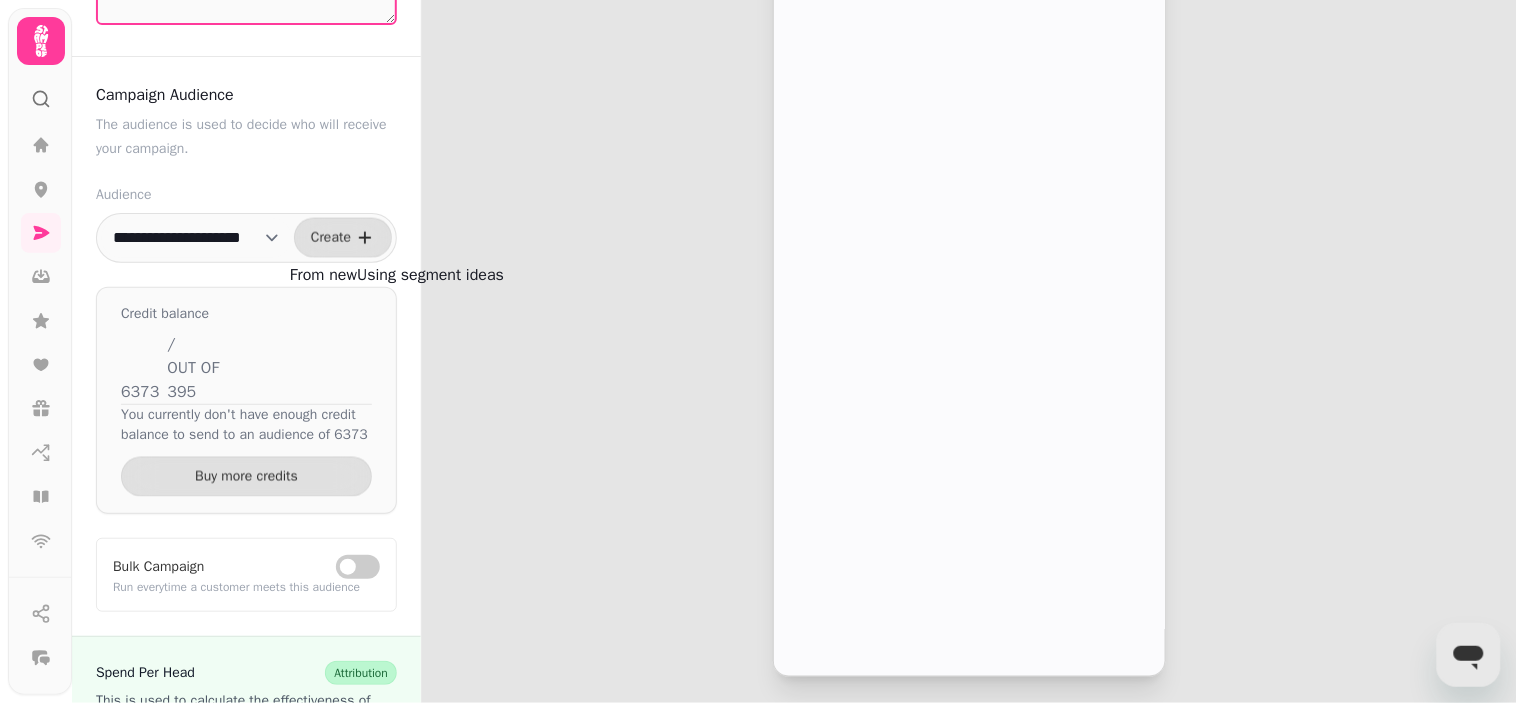 click on "From new" at bounding box center [323, 275] 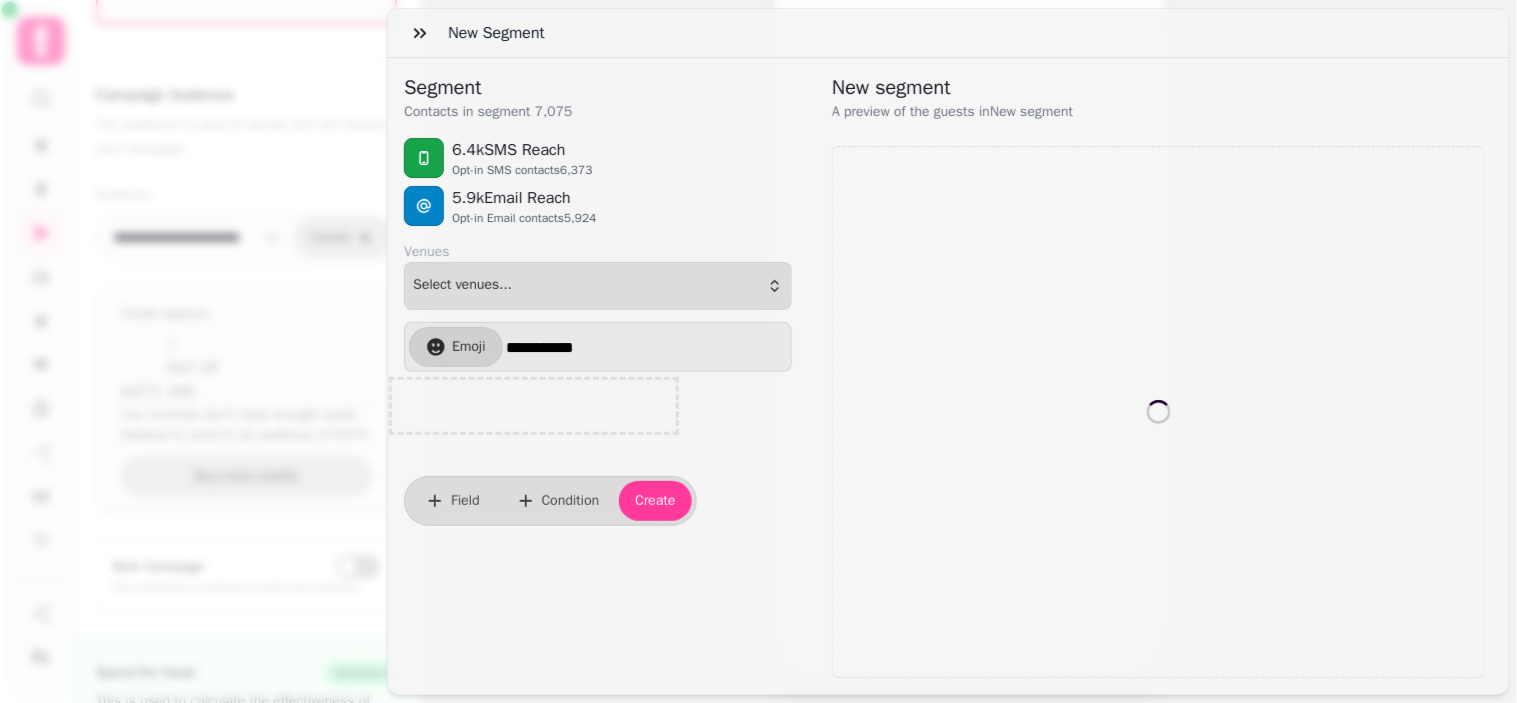 select on "**" 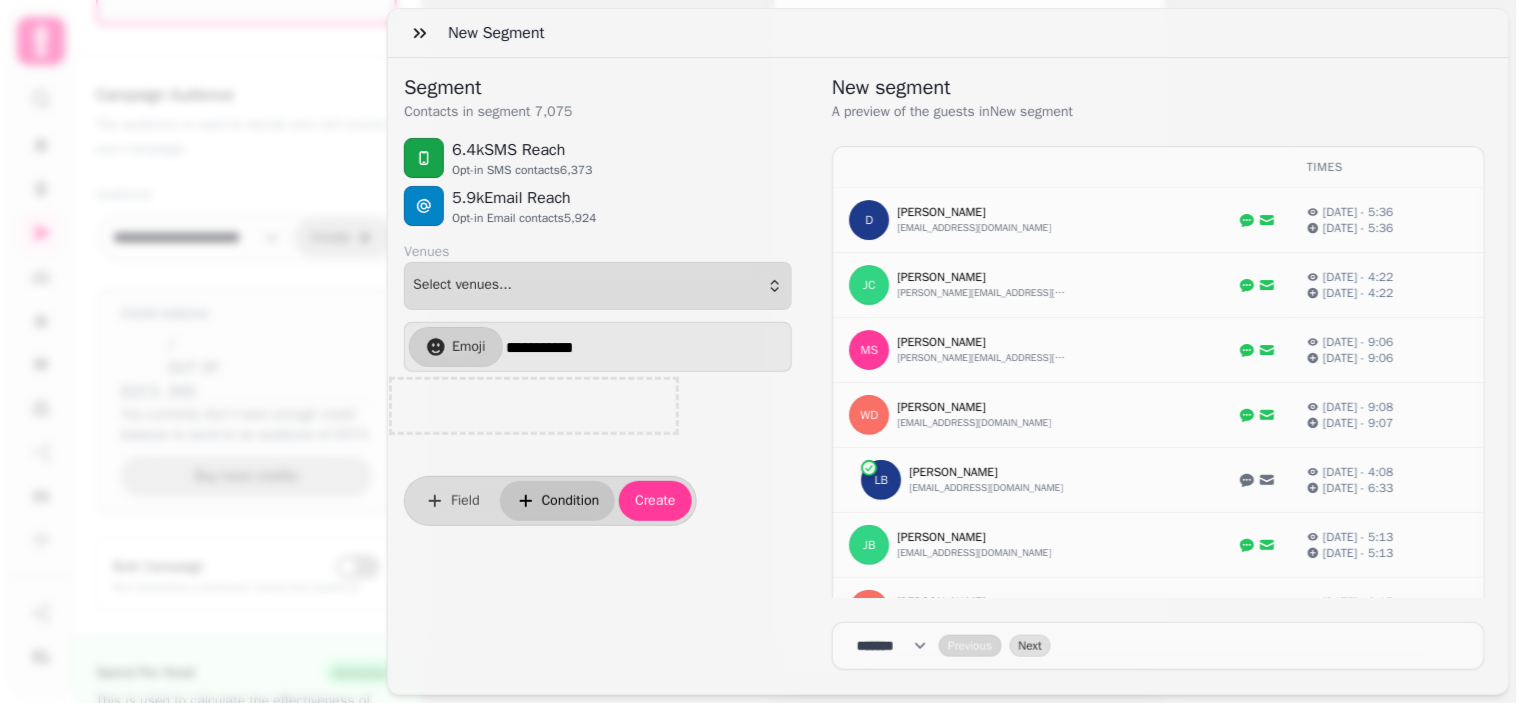 click 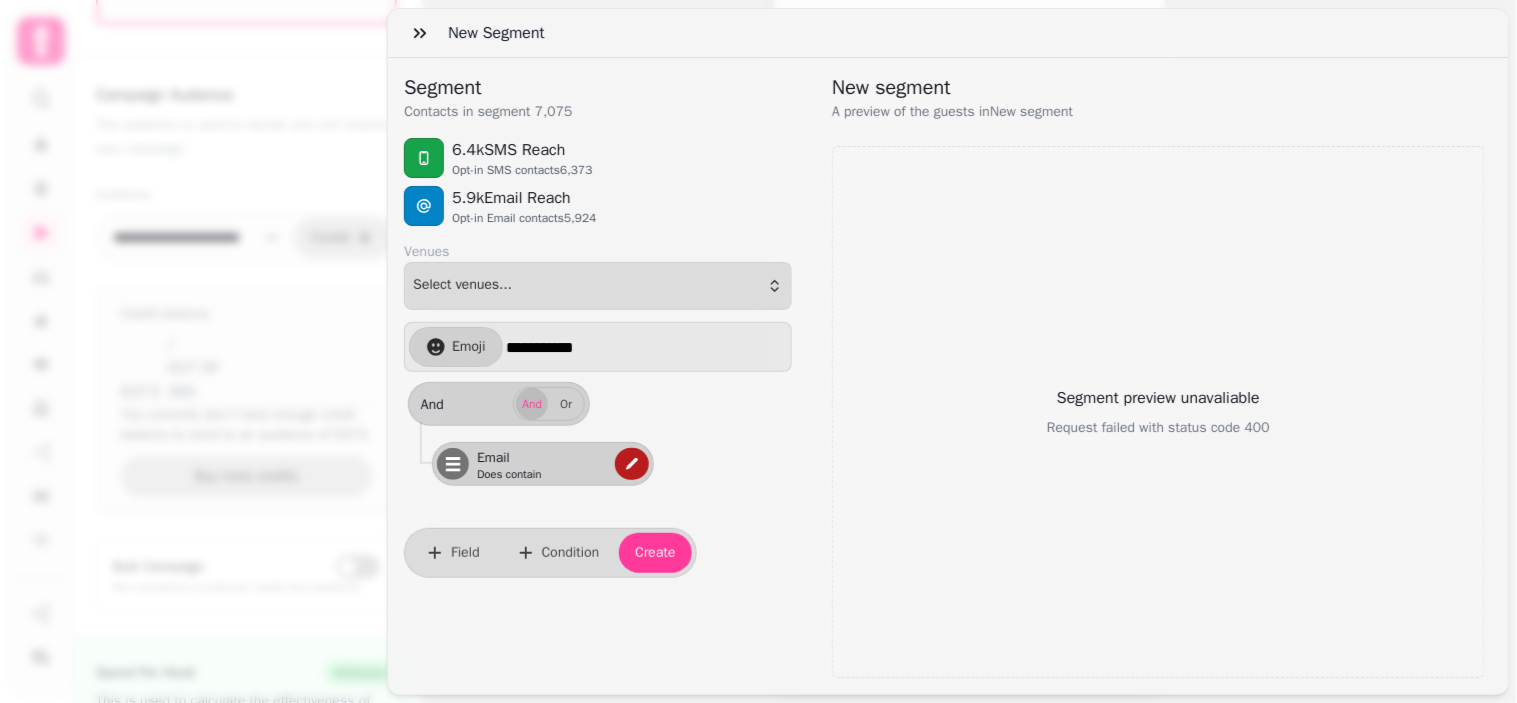 click at bounding box center [632, 464] 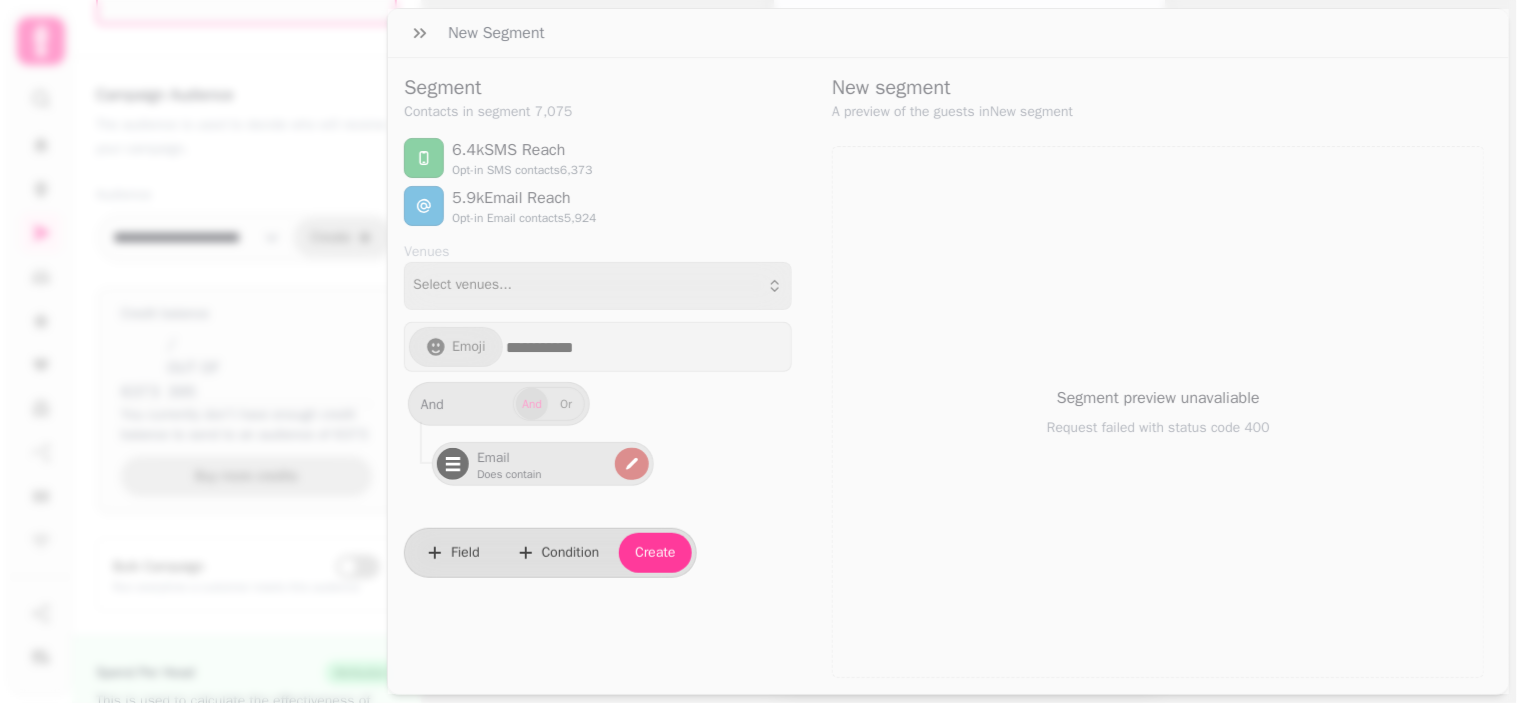 select on "*****" 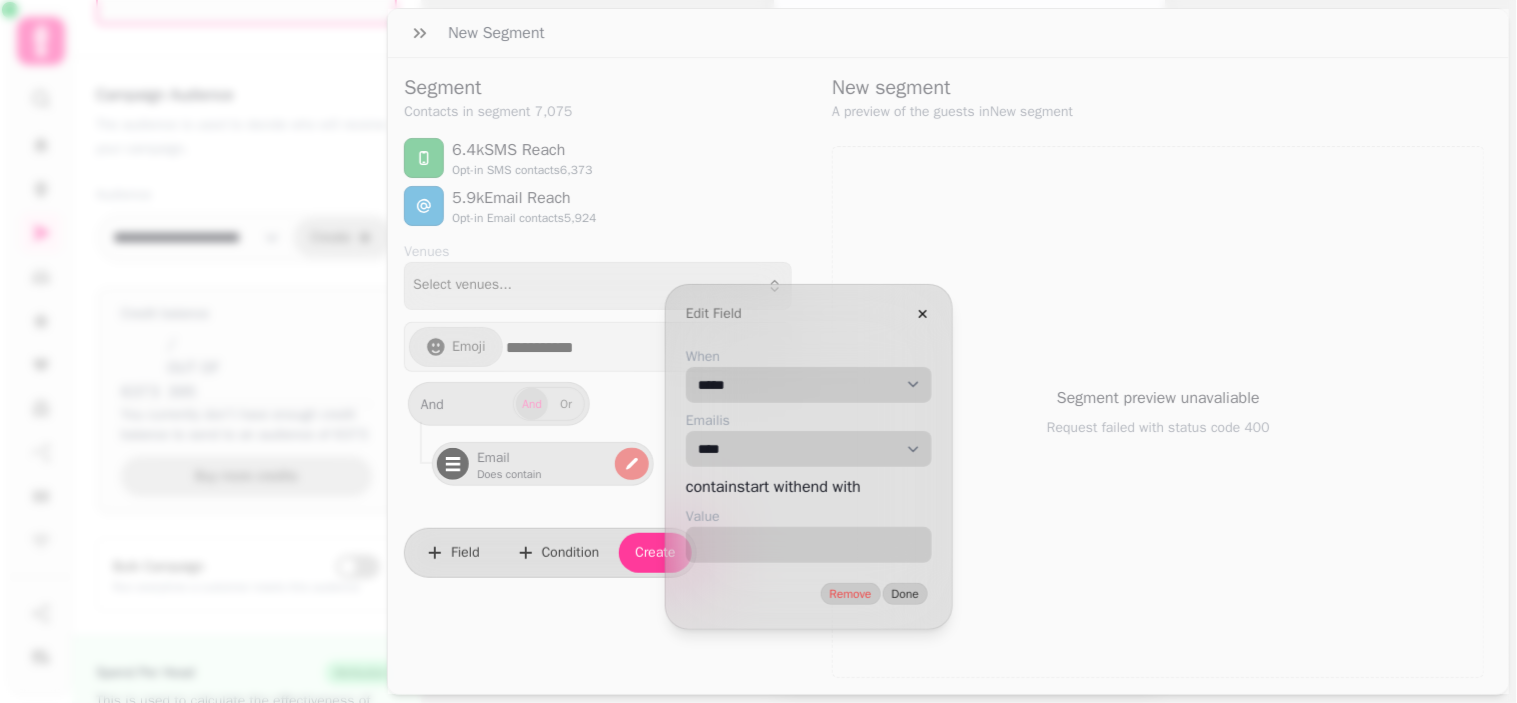 click on "**********" at bounding box center [809, 385] 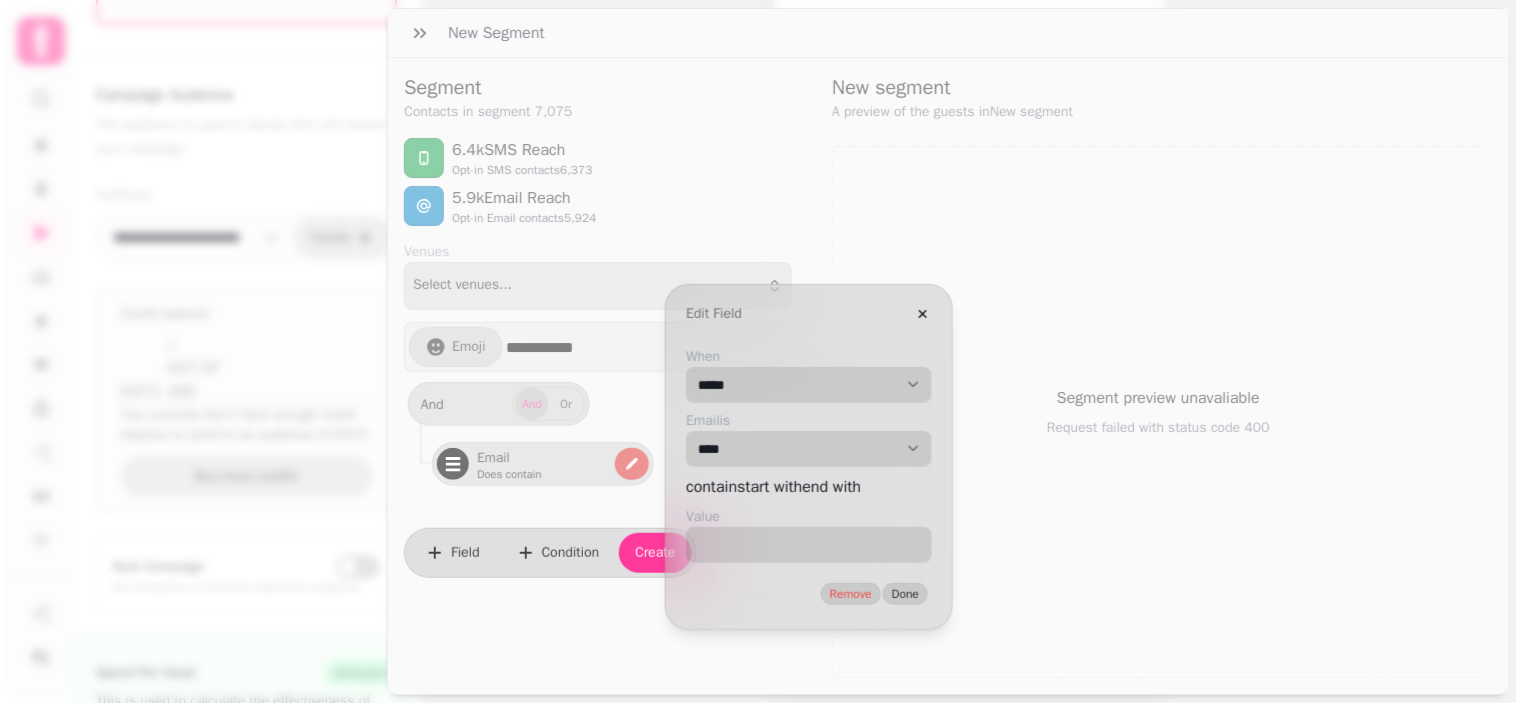select on "**********" 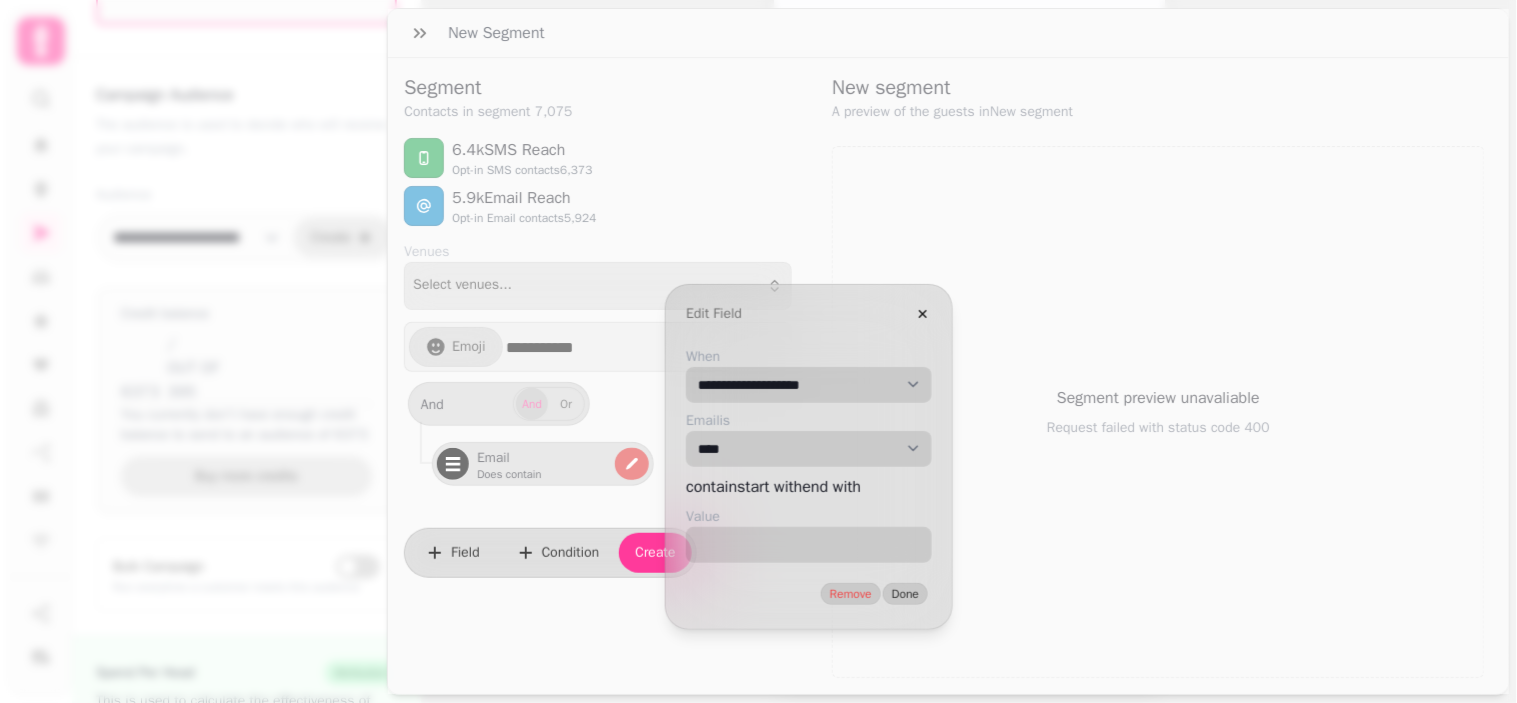 click on "**********" at bounding box center (809, 385) 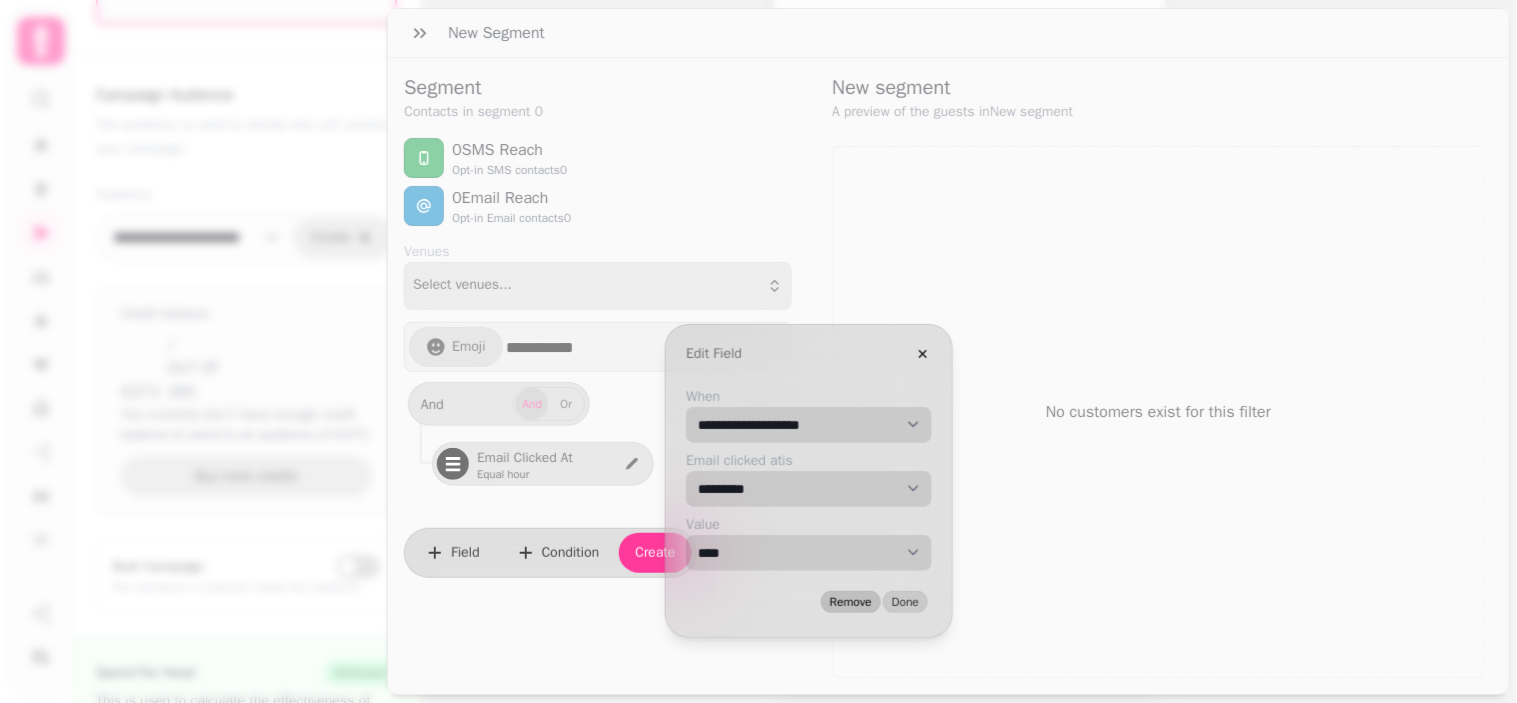 click on "Remove" at bounding box center (851, 602) 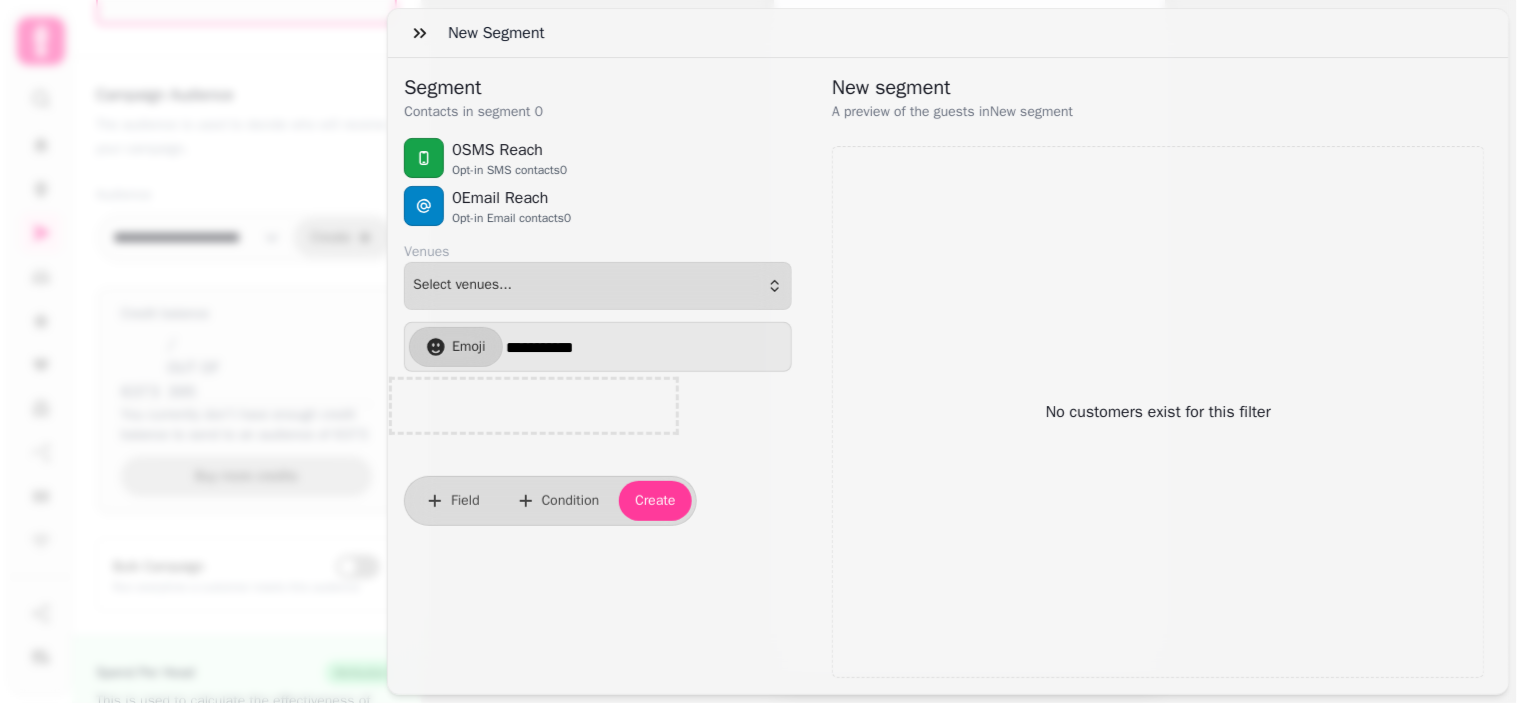 select on "**" 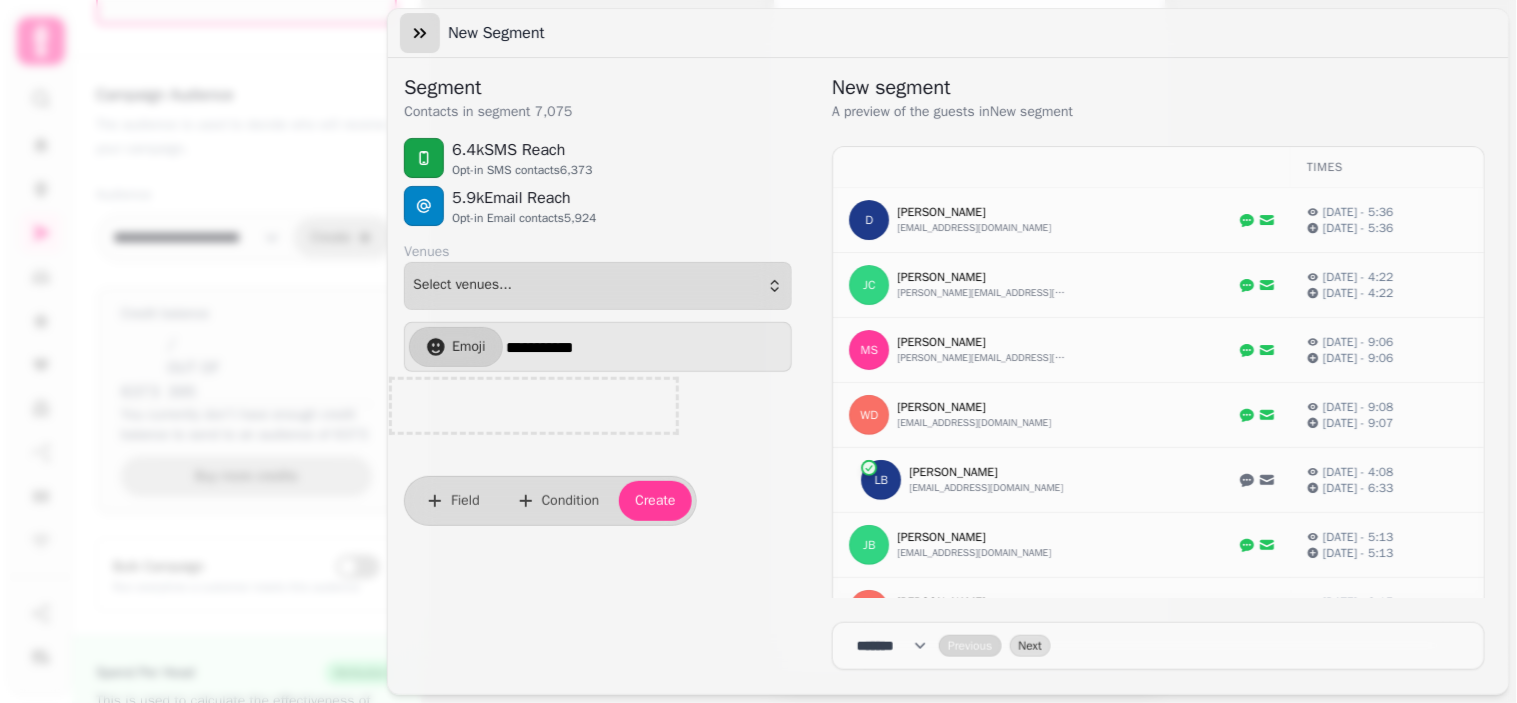 click 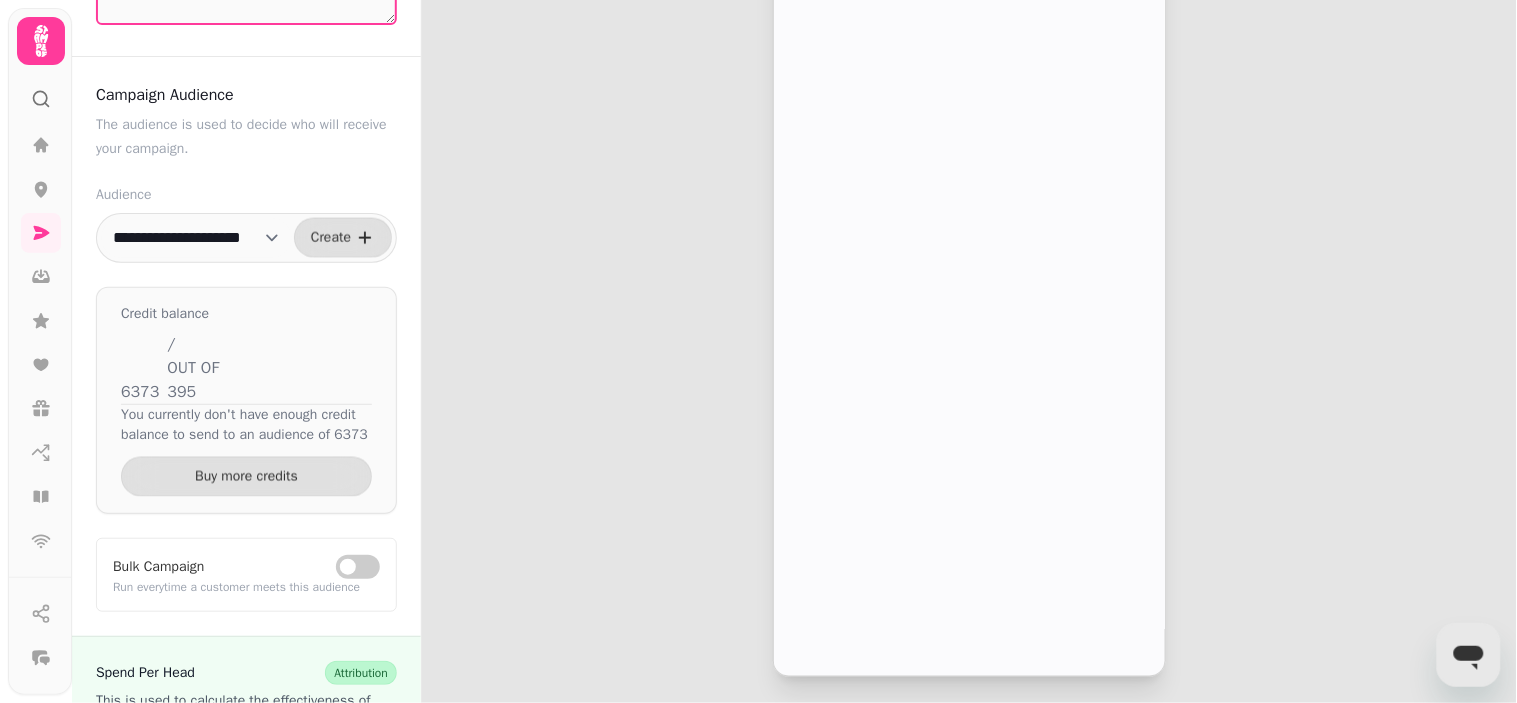 click on "**********" at bounding box center [196, 238] 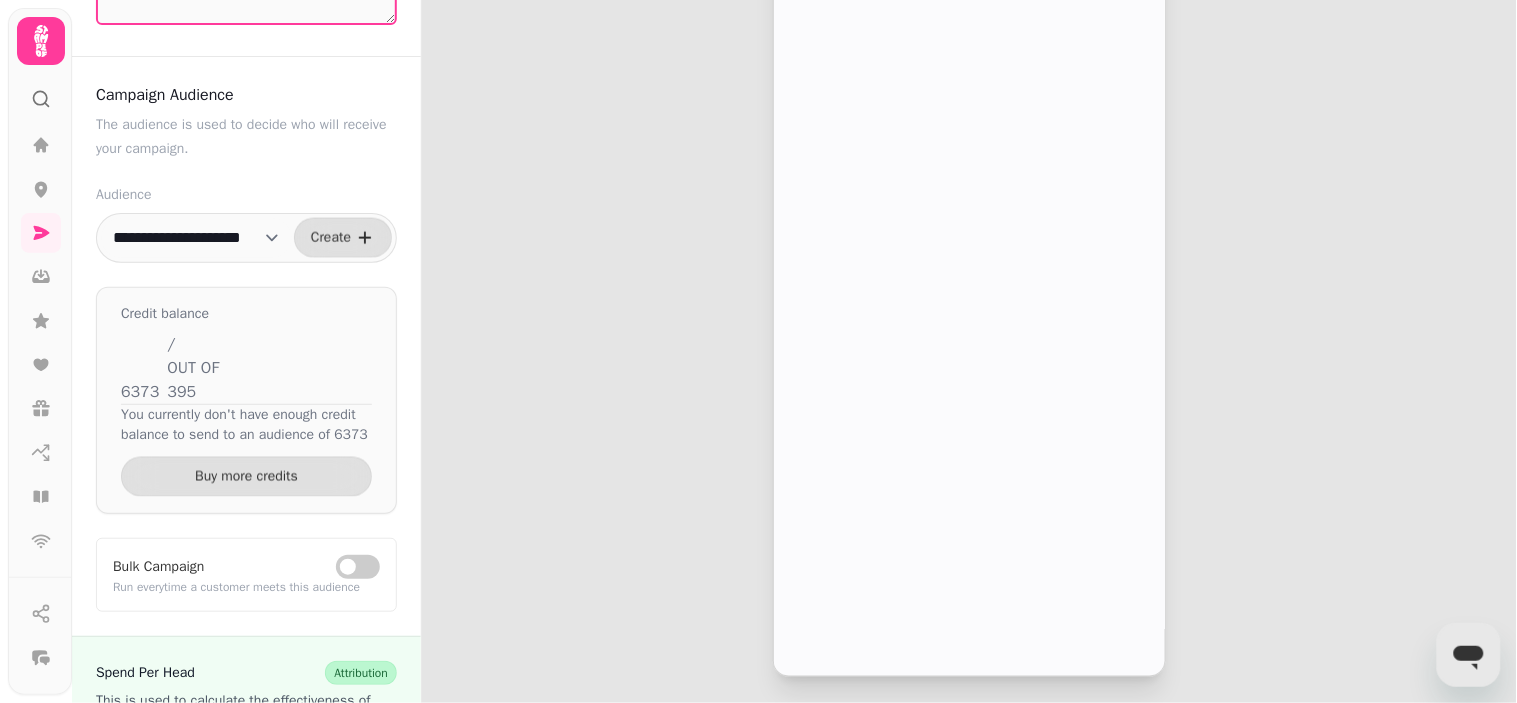 select on "**********" 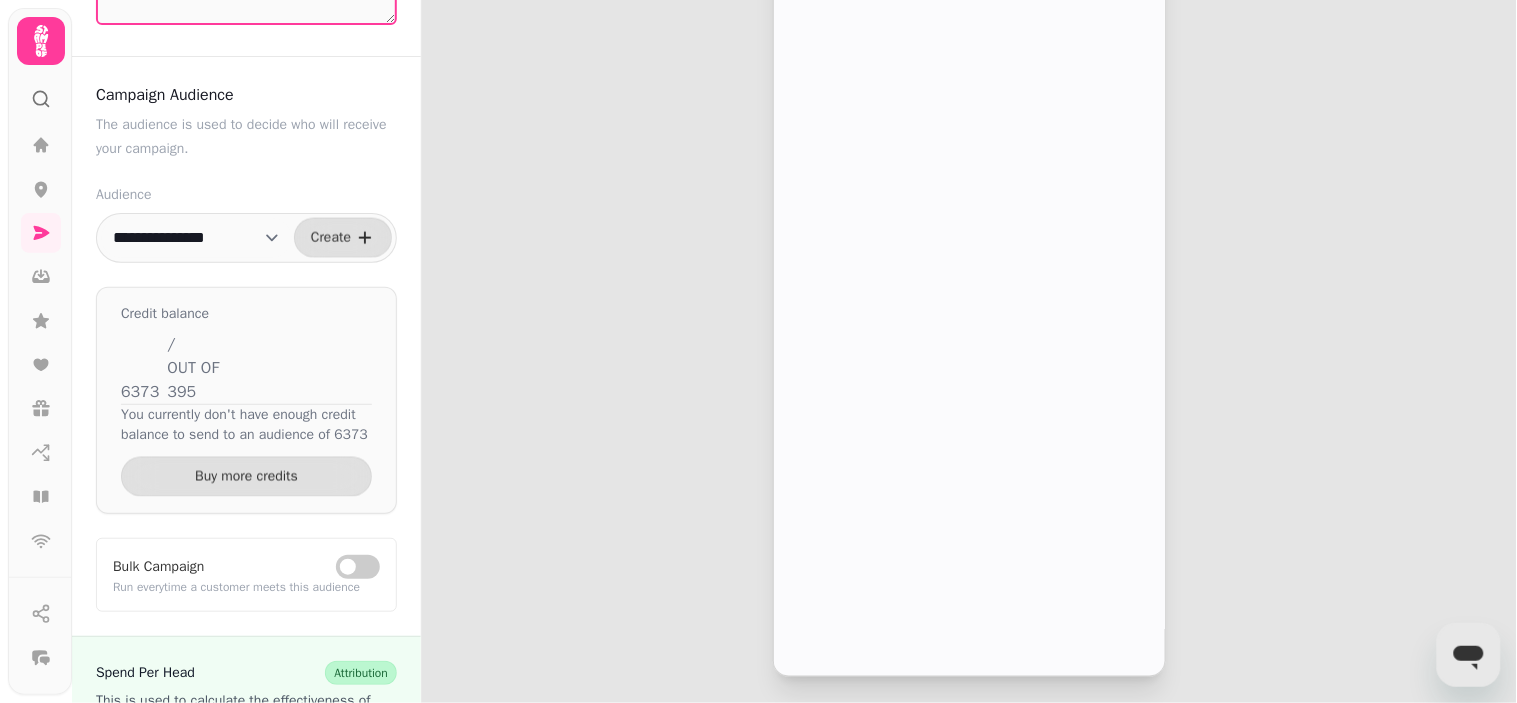 click on "**********" at bounding box center [196, 238] 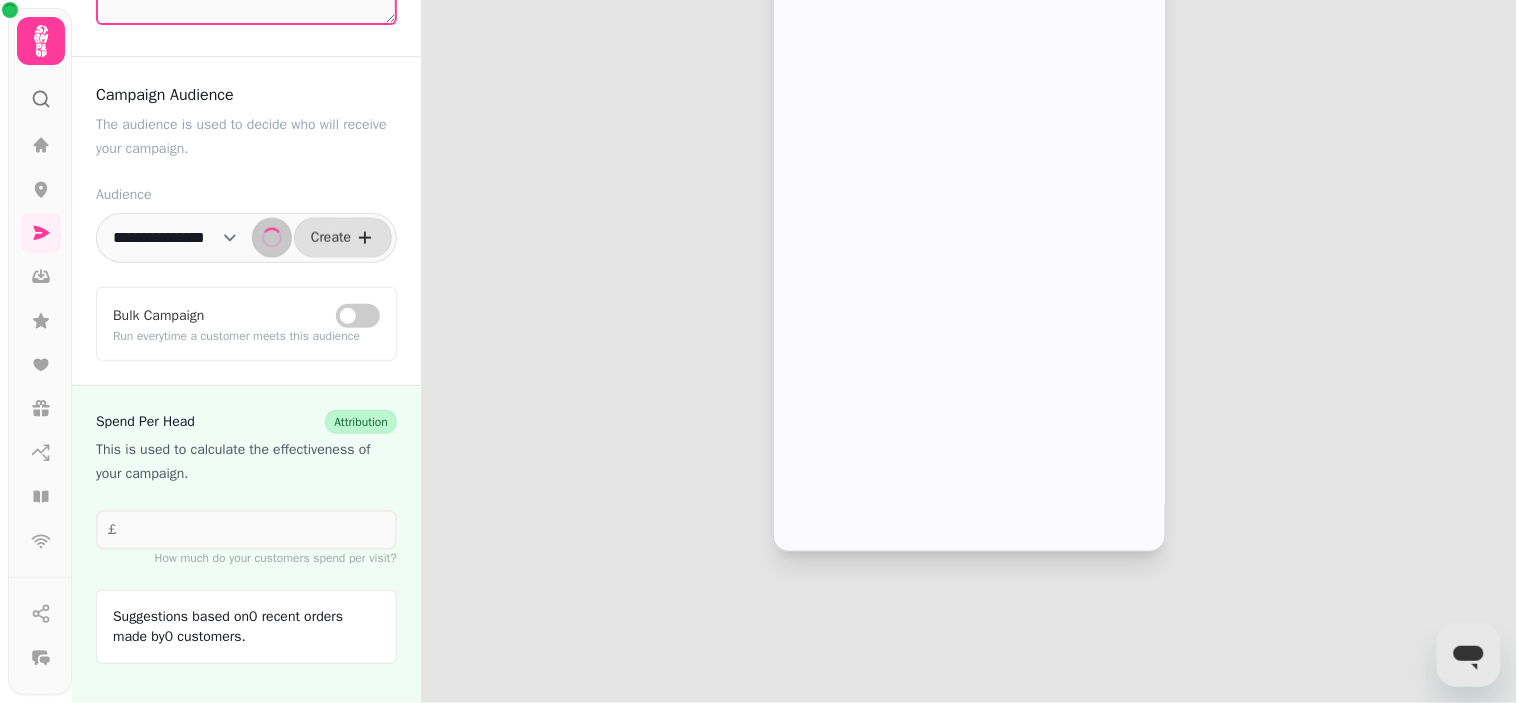 click on "**********" at bounding box center (175, 238) 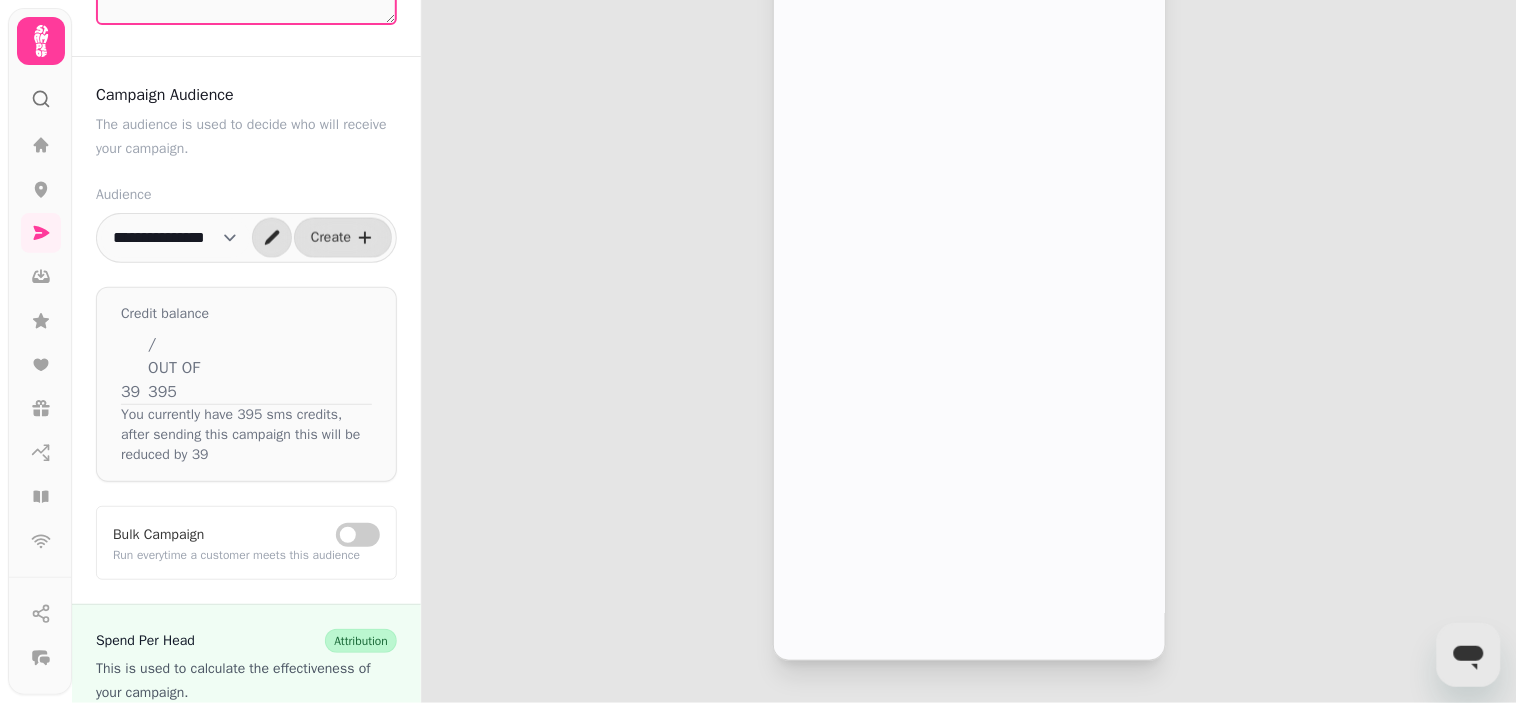 click on "9:41 North Star 9:41 AM jnlkj - OPTOUT [URL]" at bounding box center (969, 235) 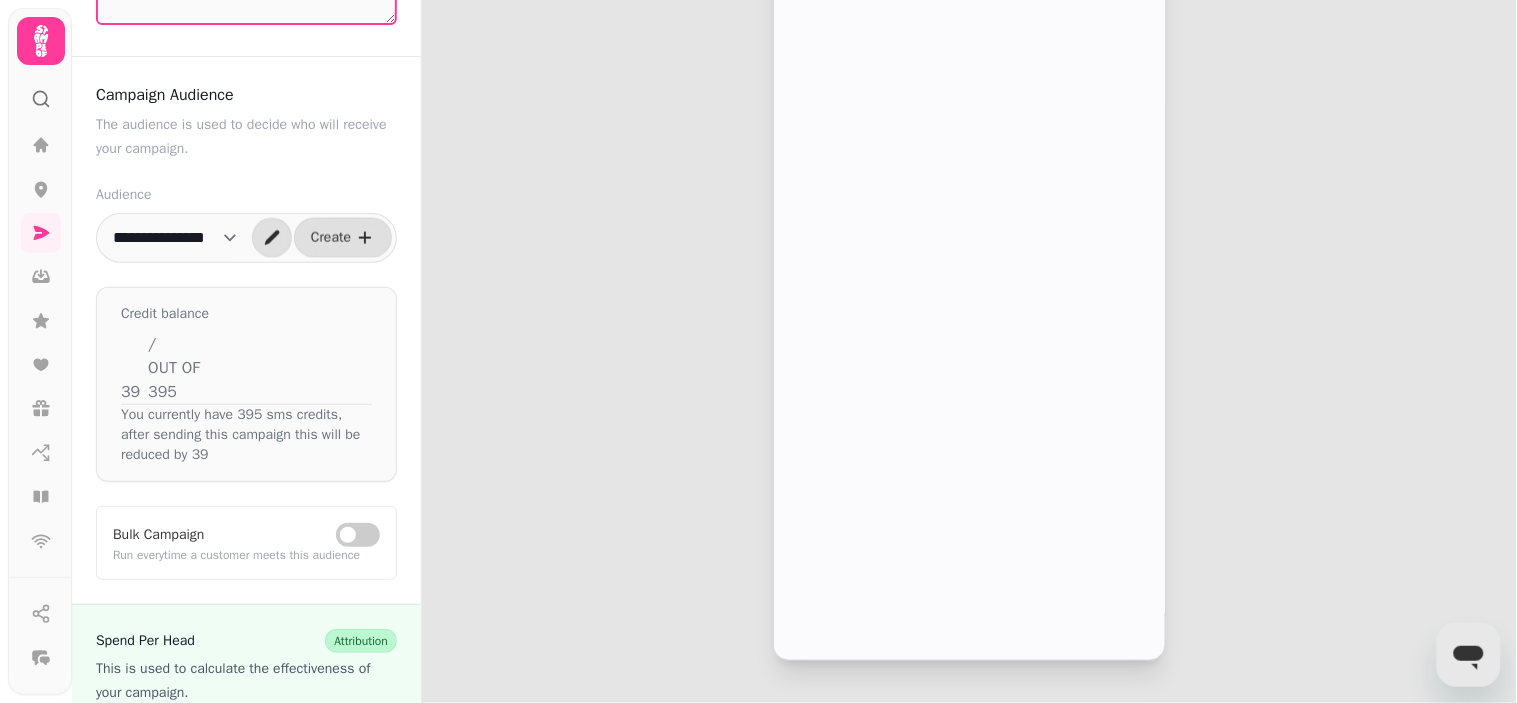 click on "9:41 North Star 9:41 AM jnlkj - OPTOUT [URL]" at bounding box center [969, 235] 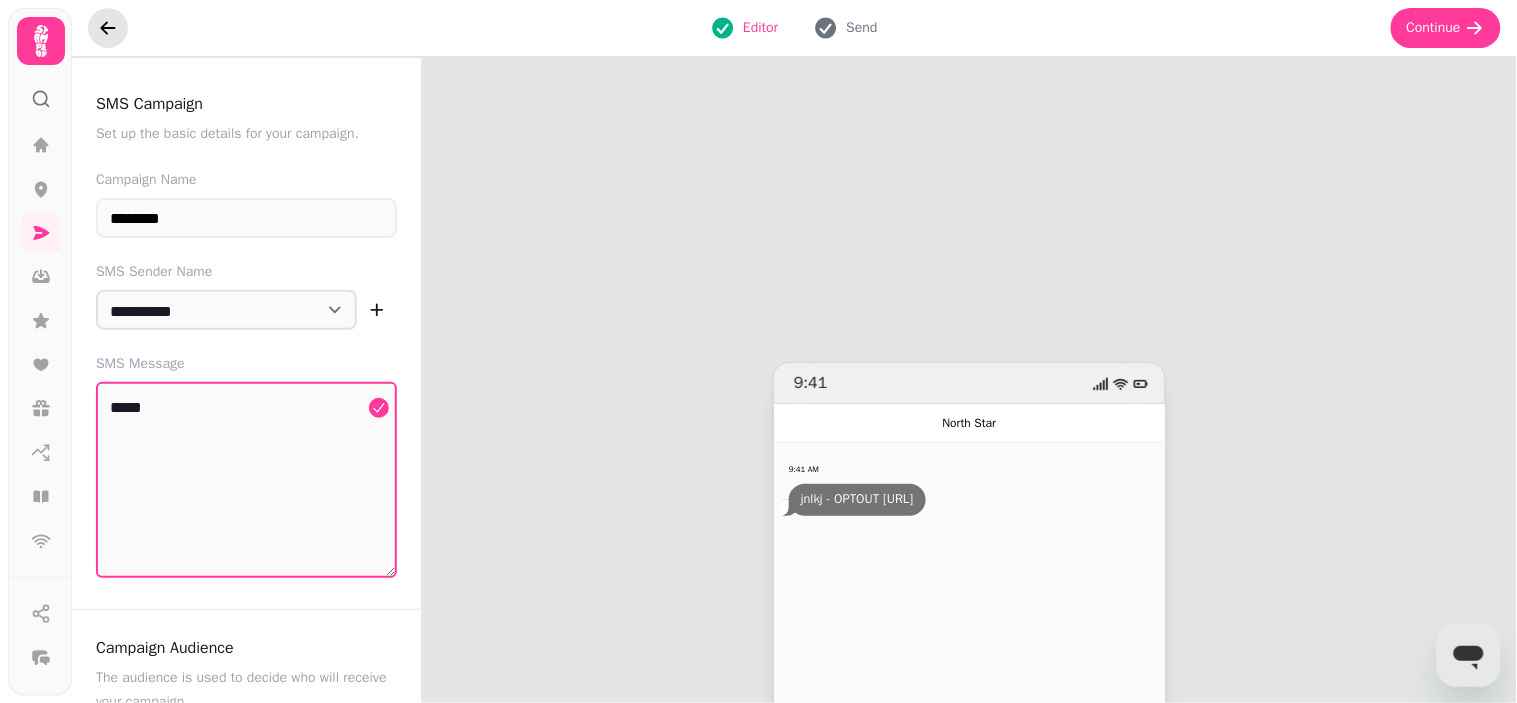 click 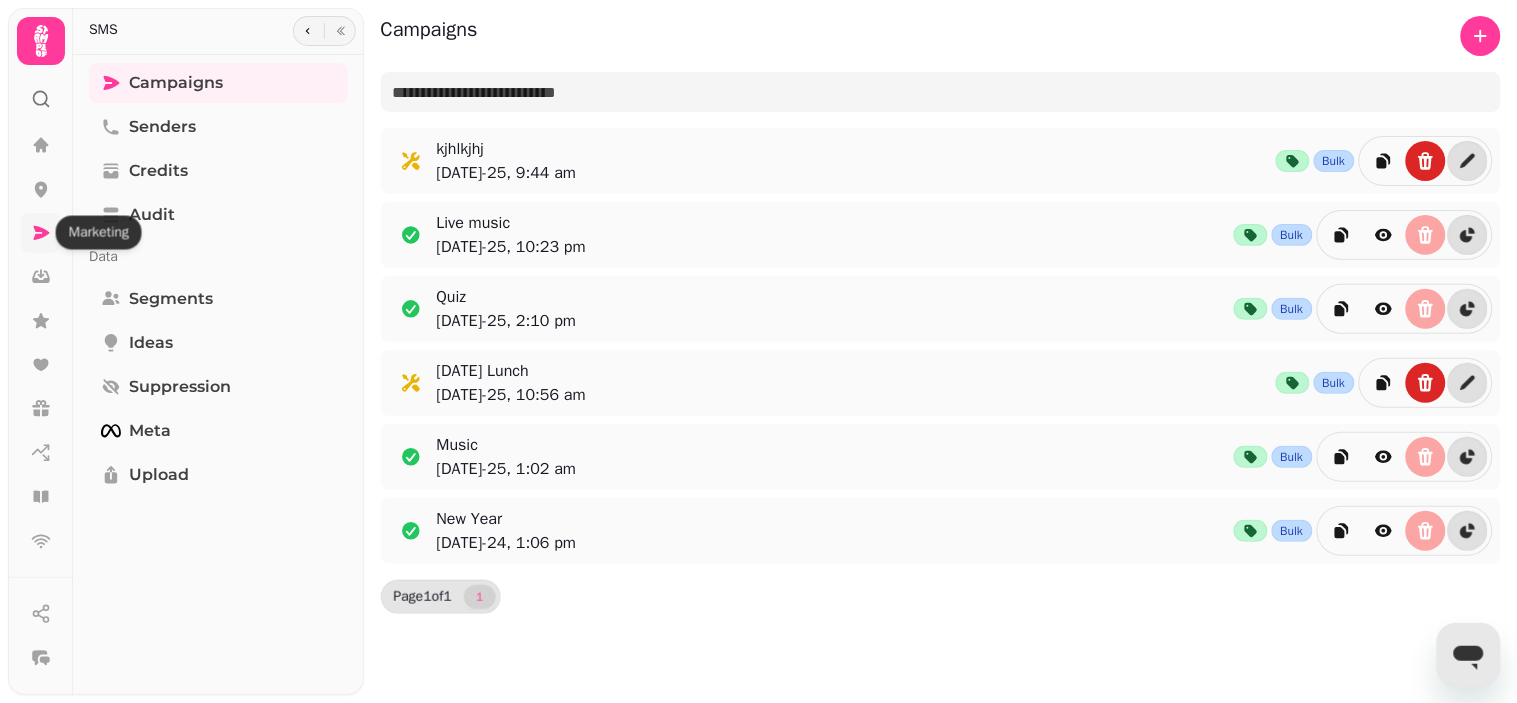 click 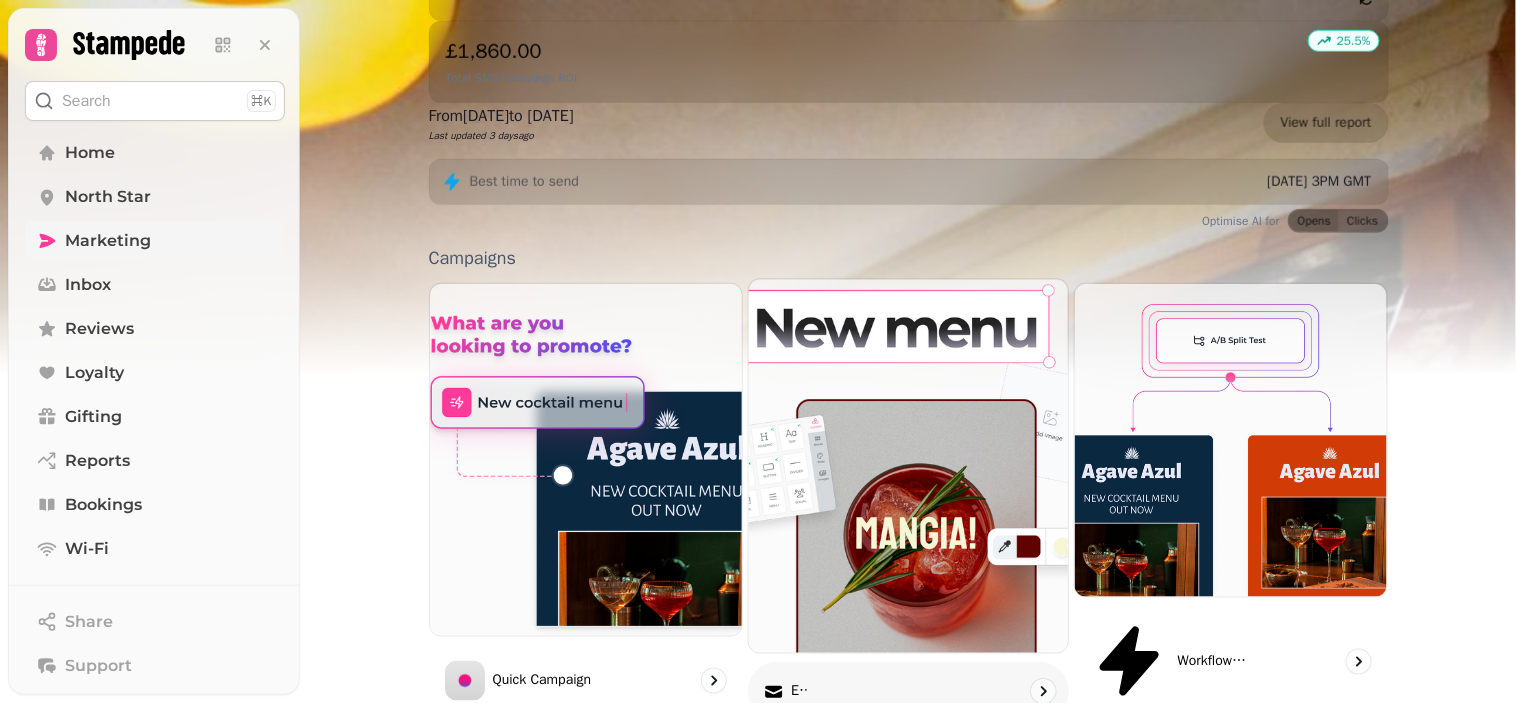 scroll, scrollTop: 382, scrollLeft: 0, axis: vertical 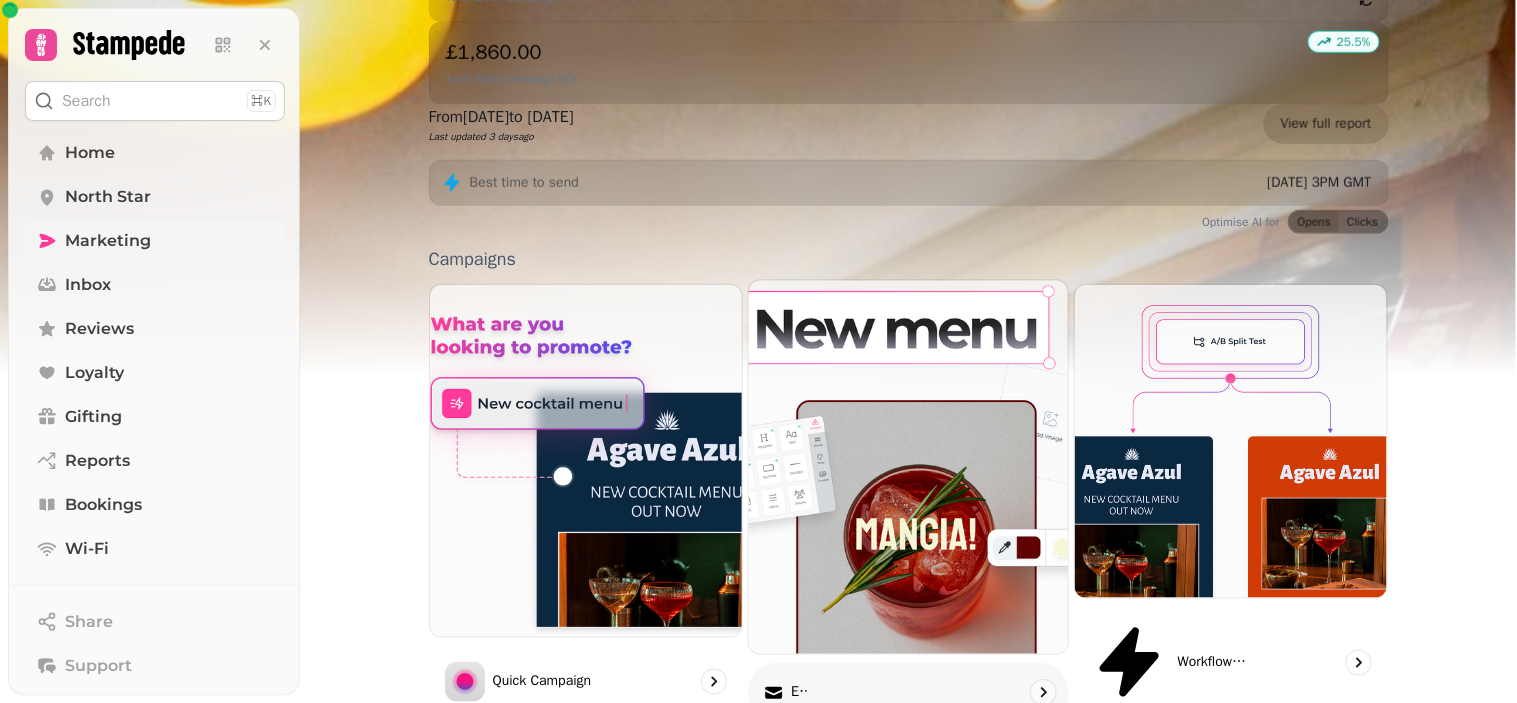 click at bounding box center [908, 467] 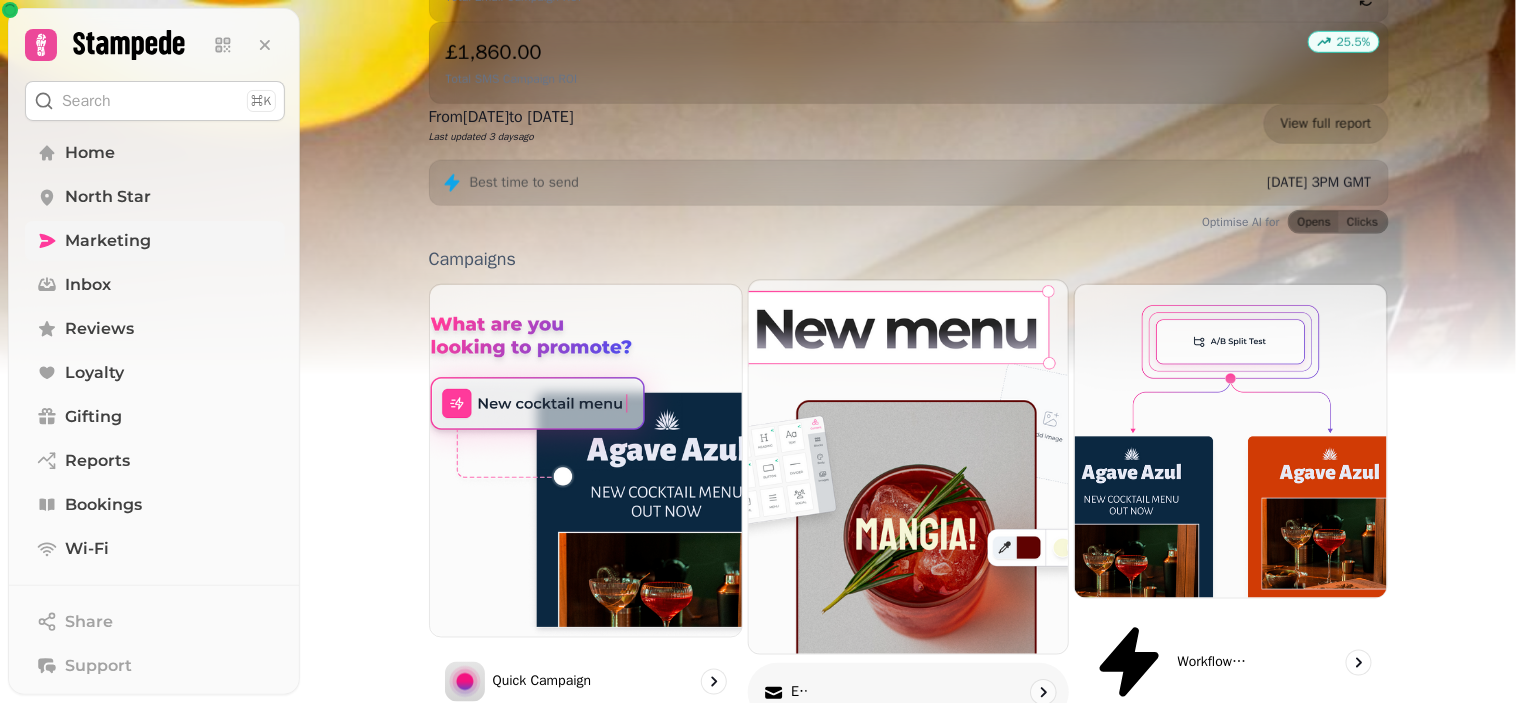 scroll, scrollTop: 0, scrollLeft: 0, axis: both 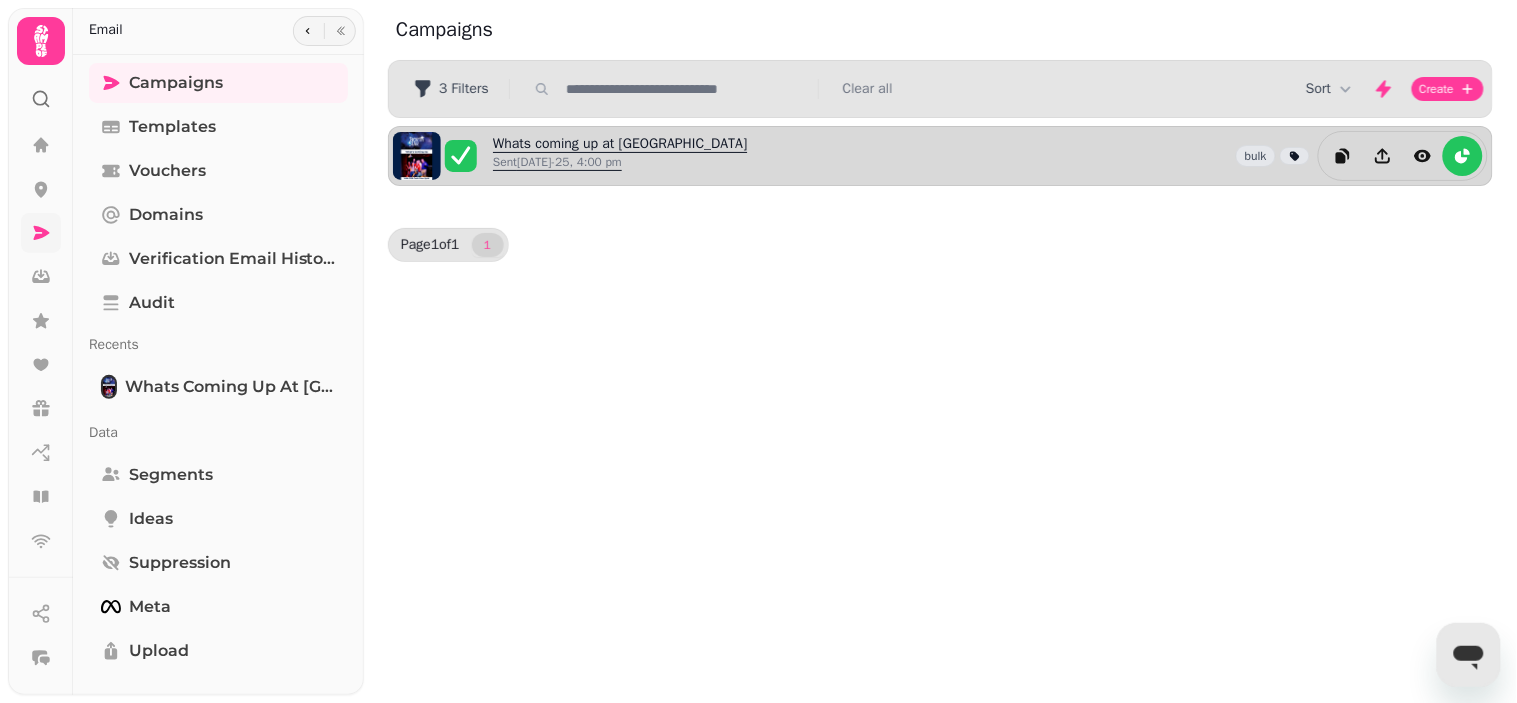 click on "Sent  [DATE]-25, 4:00 pm" at bounding box center (620, 162) 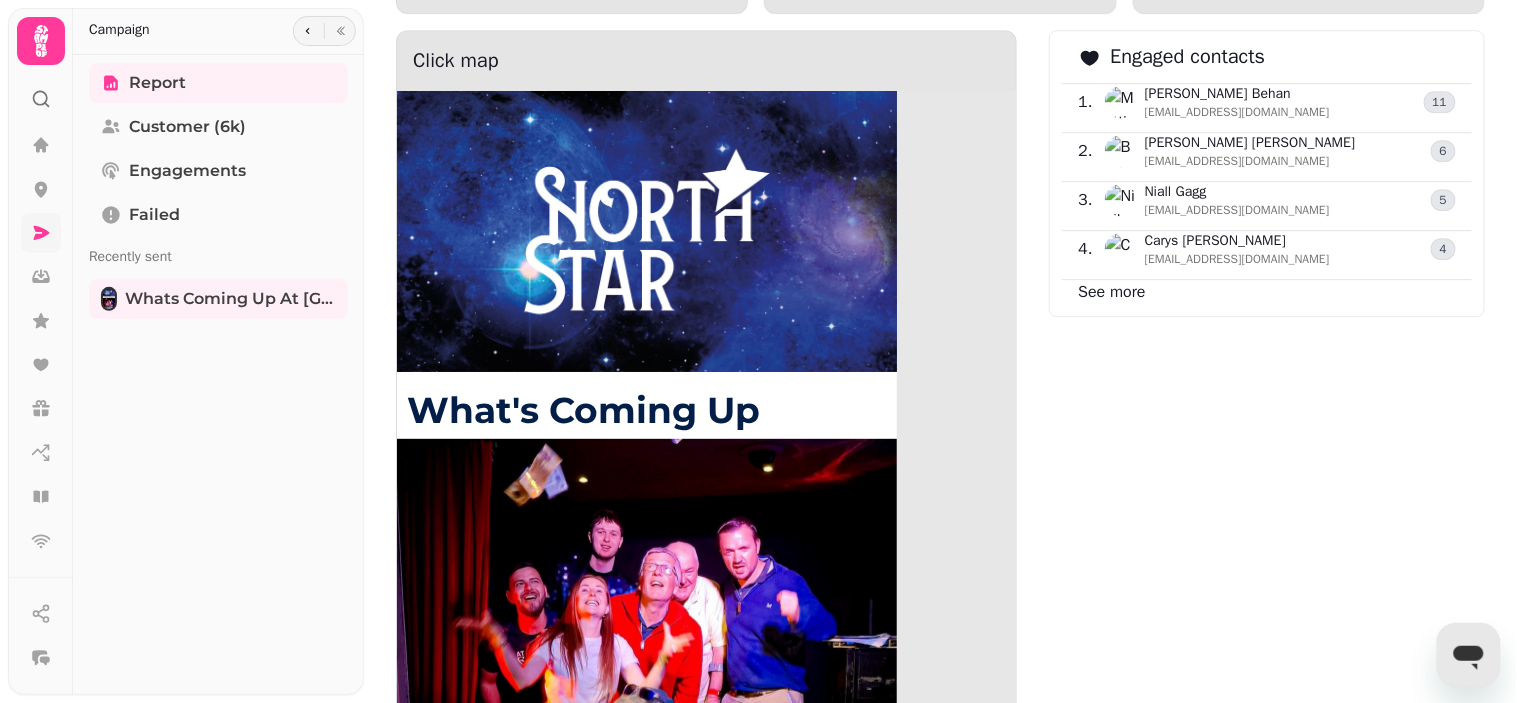 scroll, scrollTop: 1441, scrollLeft: 0, axis: vertical 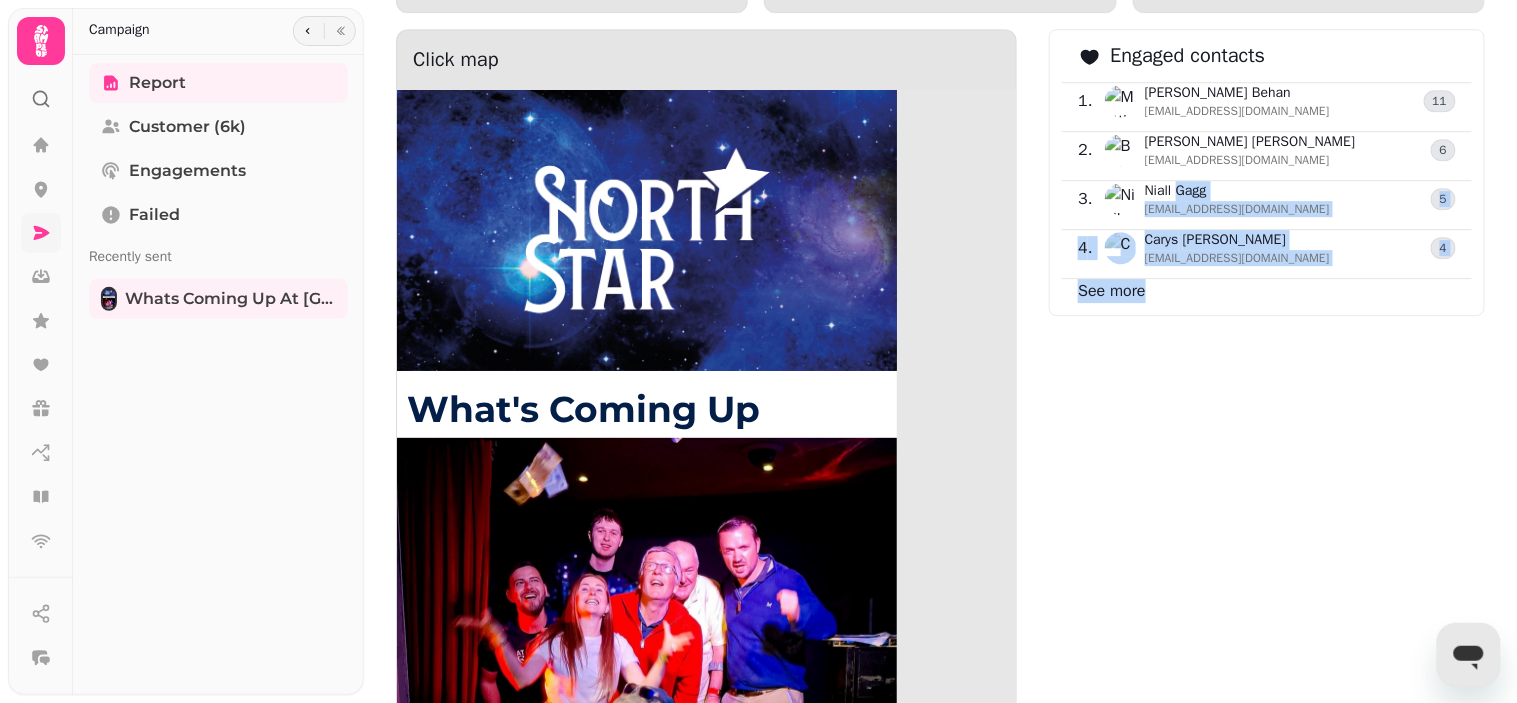 drag, startPoint x: 1201, startPoint y: 401, endPoint x: 1170, endPoint y: 185, distance: 218.2132 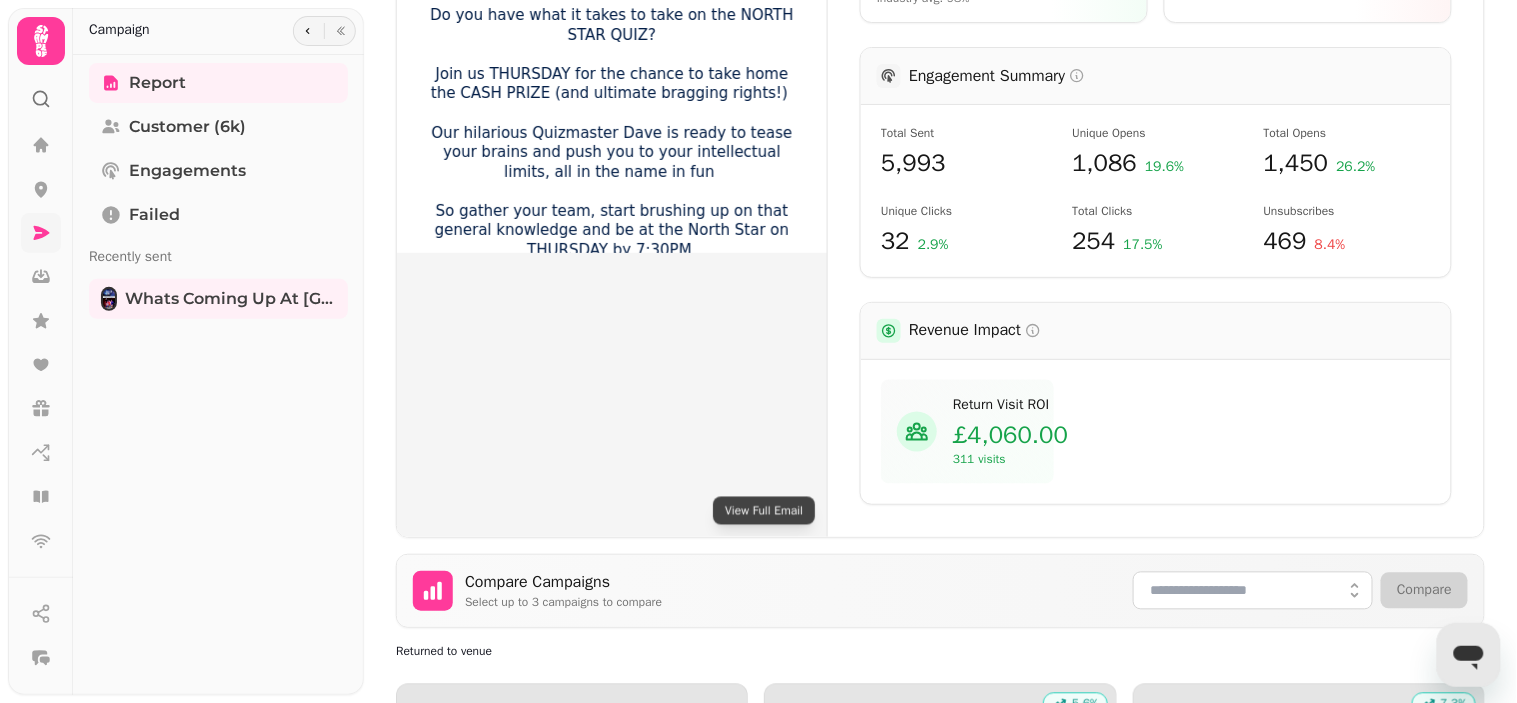 scroll, scrollTop: 591, scrollLeft: 0, axis: vertical 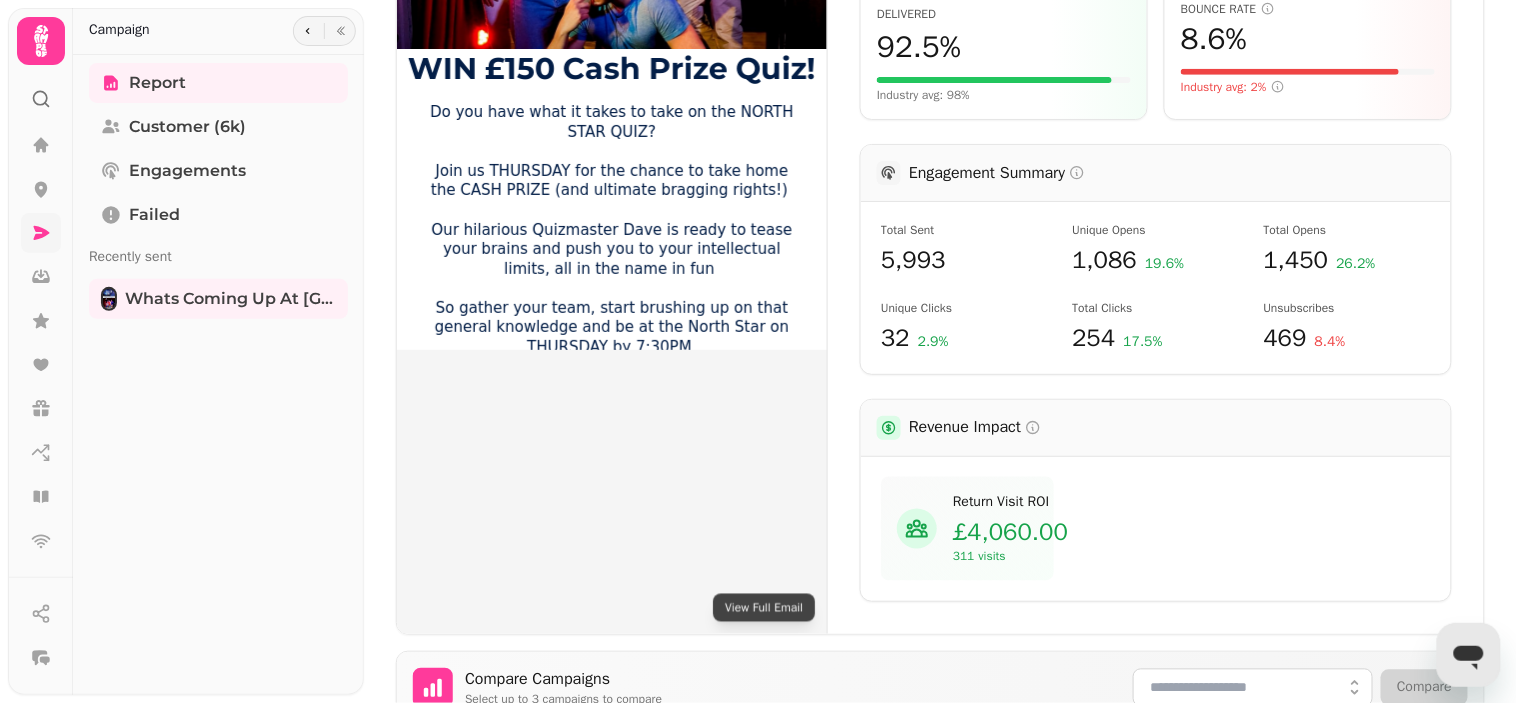 click at bounding box center (41, 233) 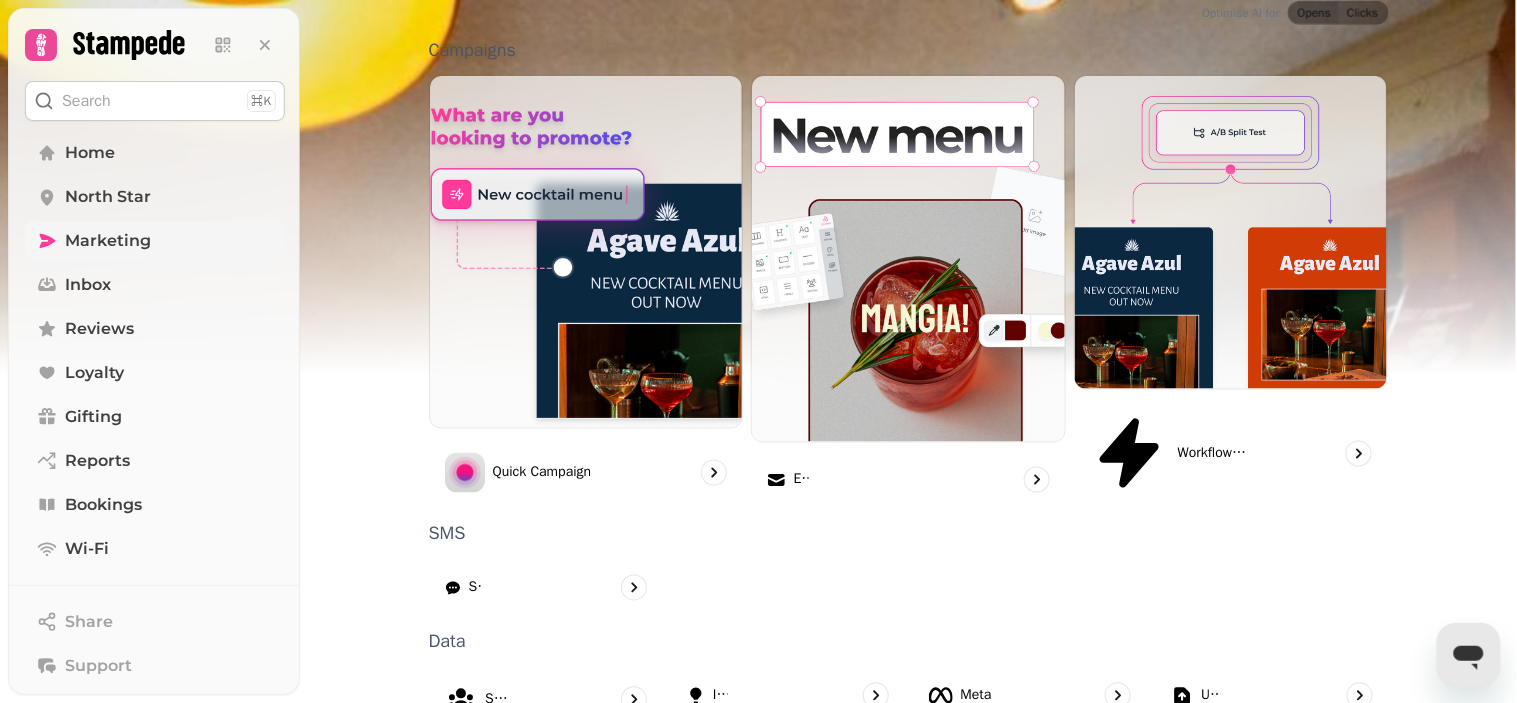 scroll, scrollTop: 546, scrollLeft: 0, axis: vertical 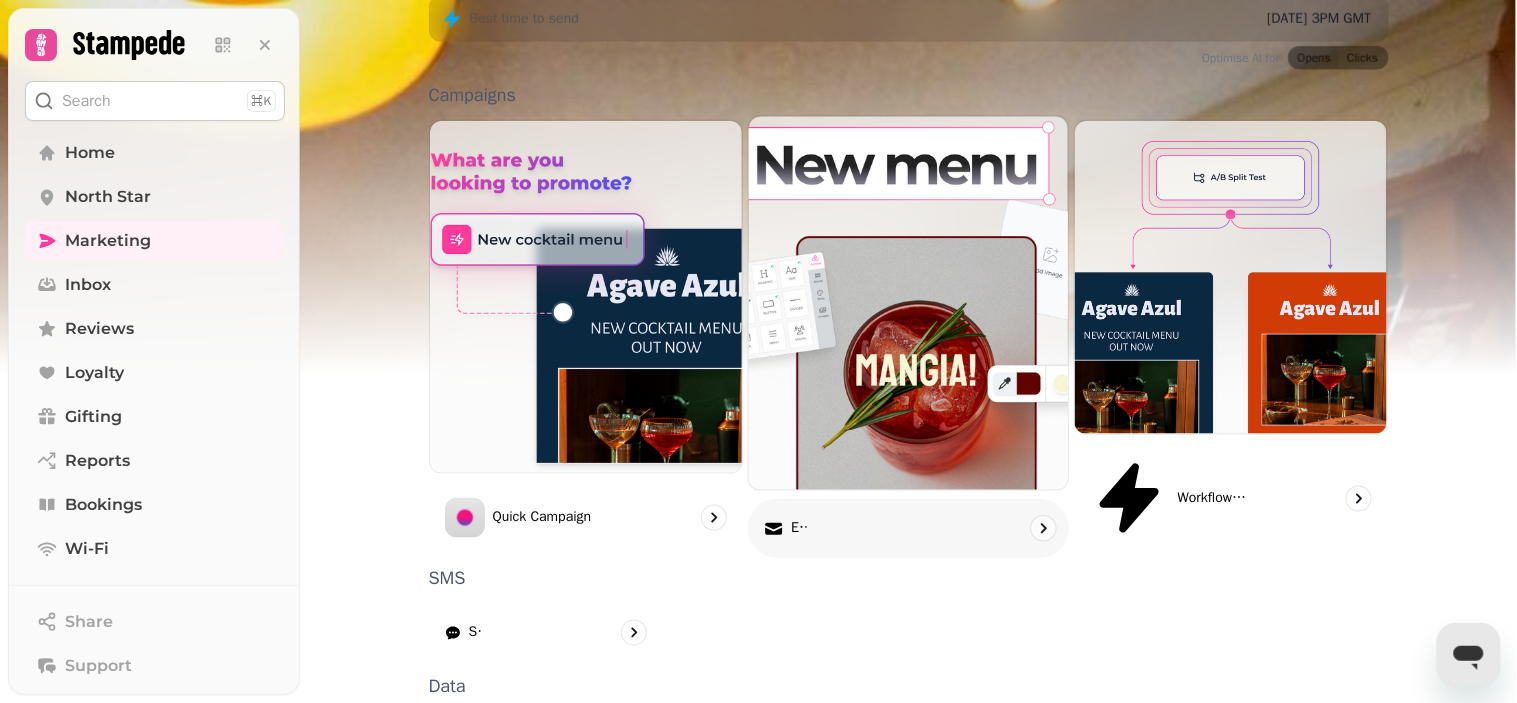 click at bounding box center (908, 303) 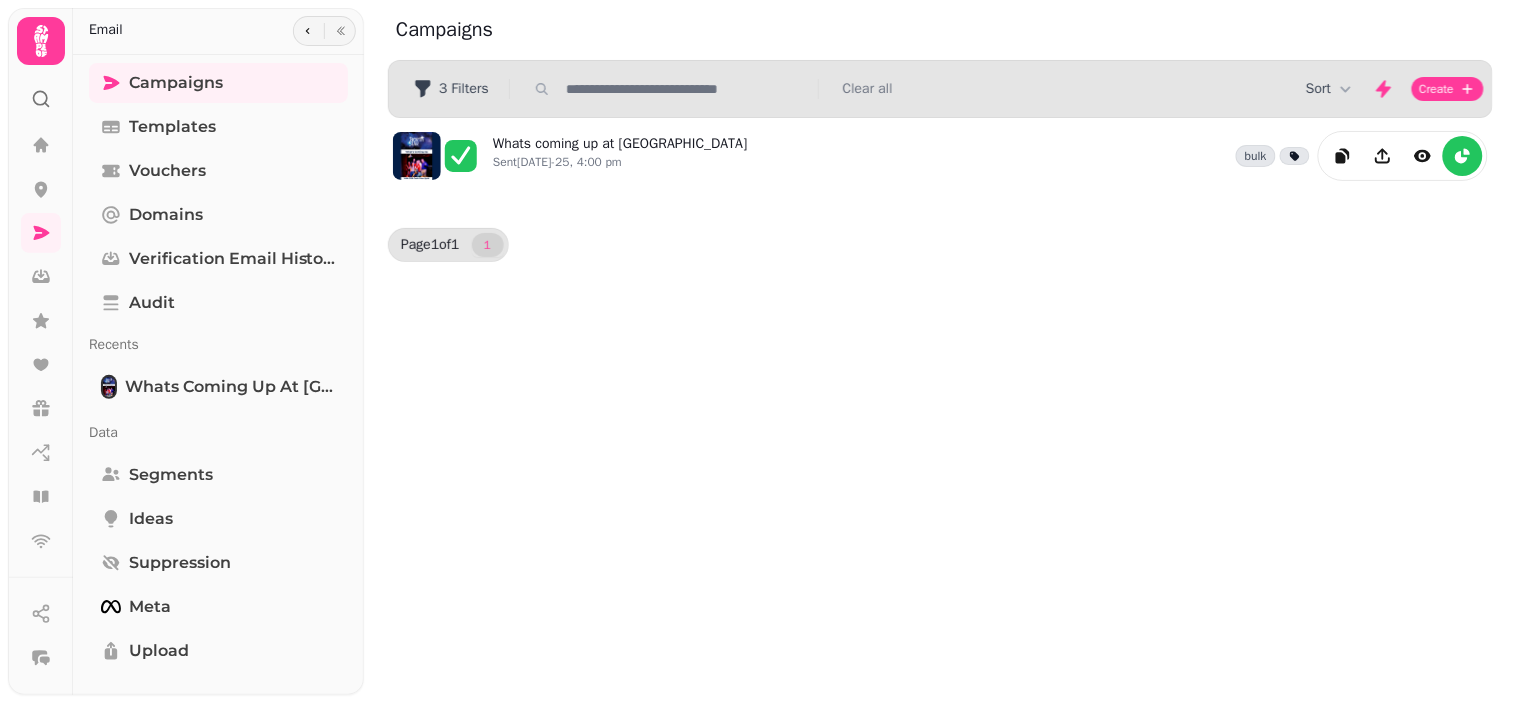 scroll, scrollTop: 0, scrollLeft: 0, axis: both 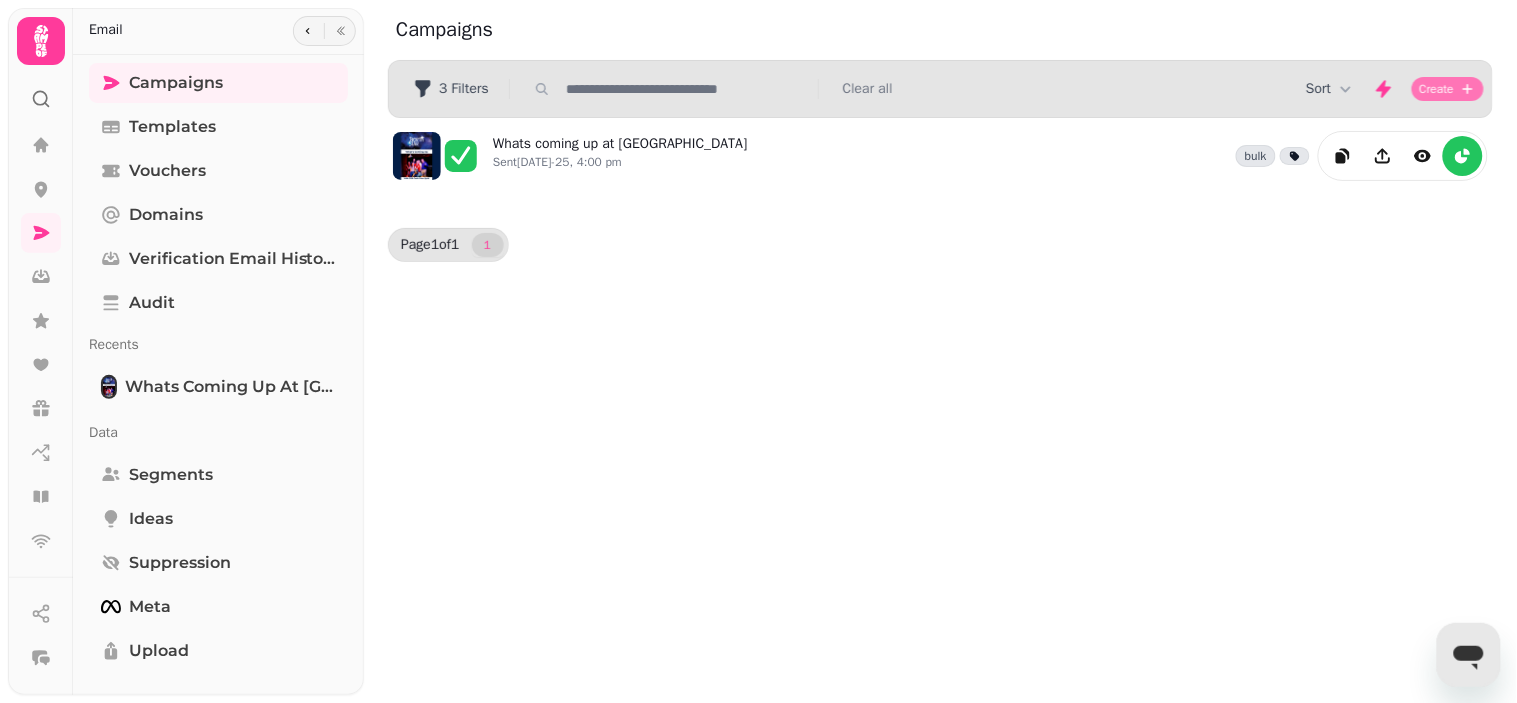 click on "Create" at bounding box center (1437, 89) 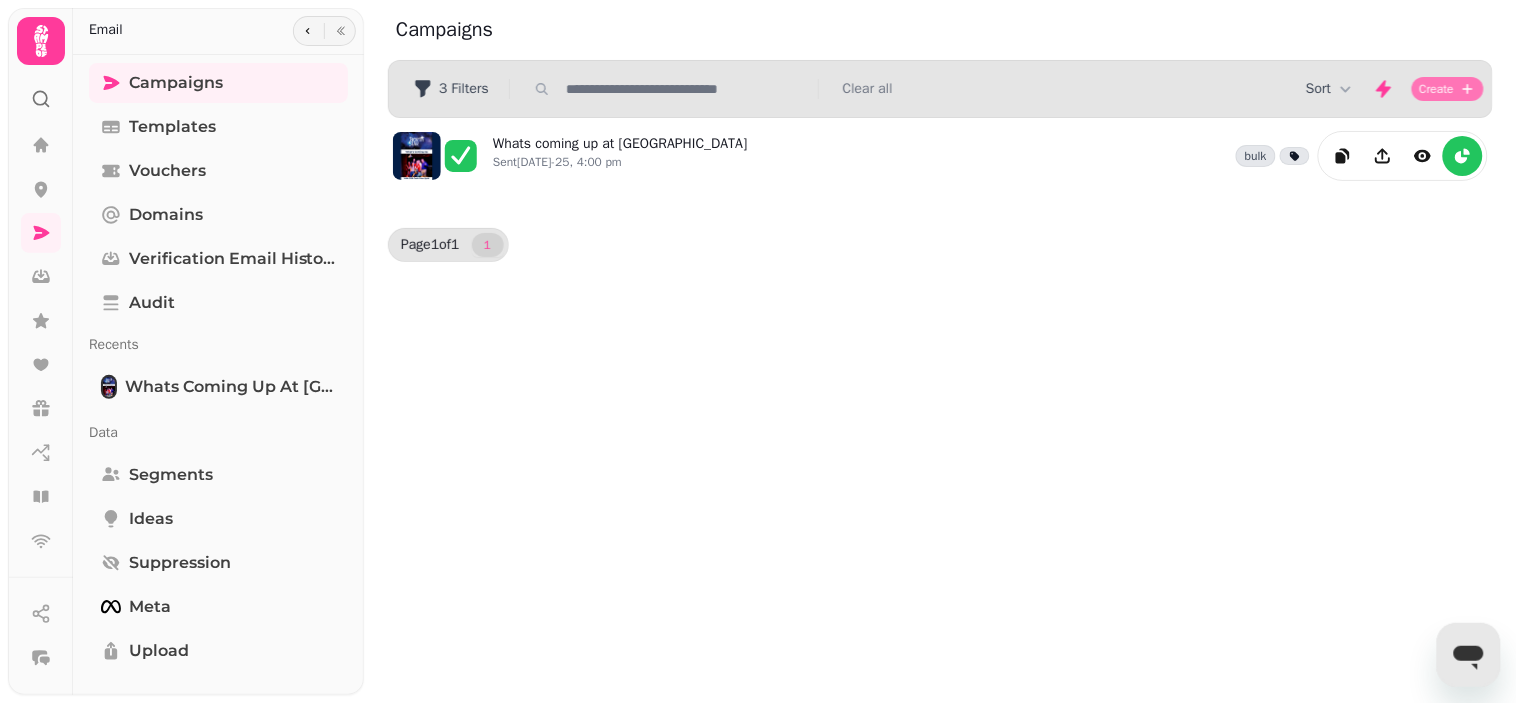 select on "**********" 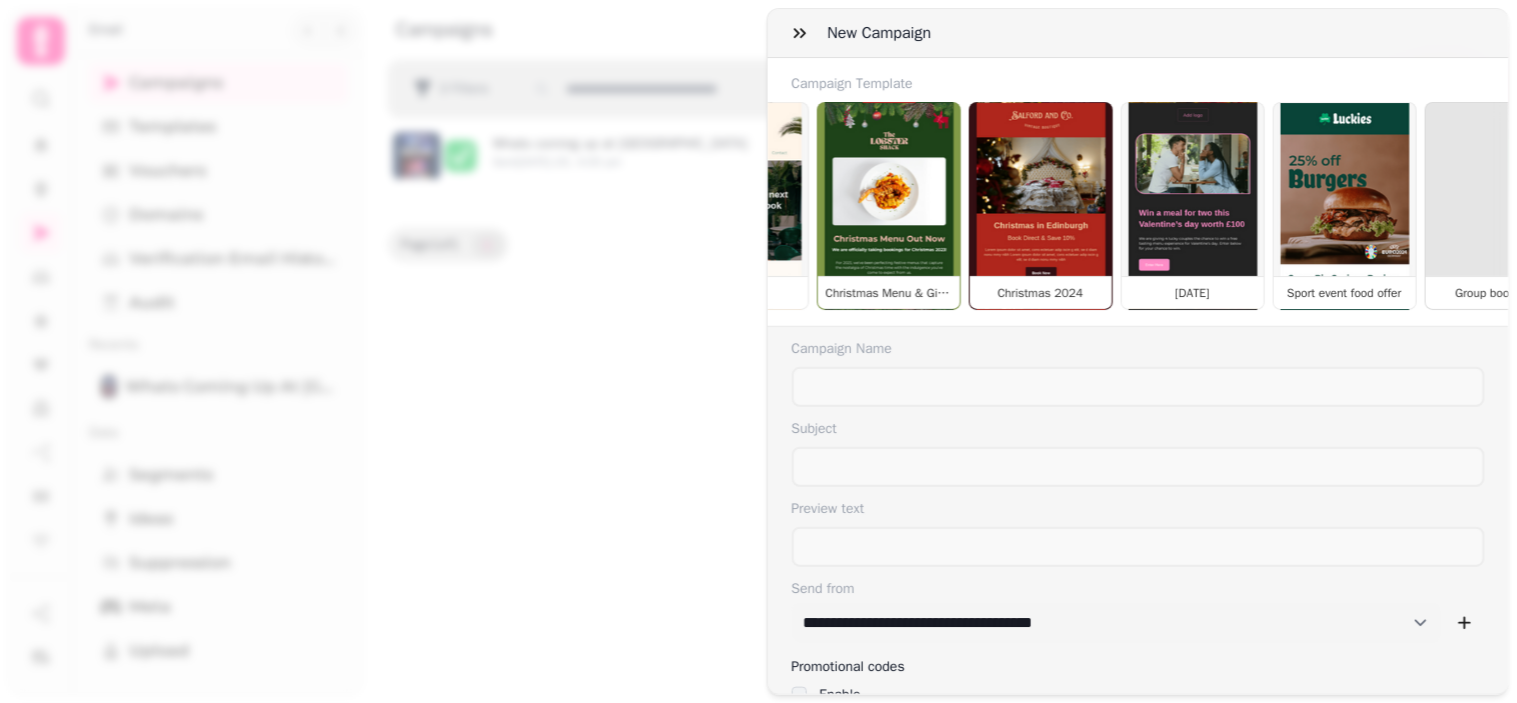 scroll, scrollTop: 0, scrollLeft: 2354, axis: horizontal 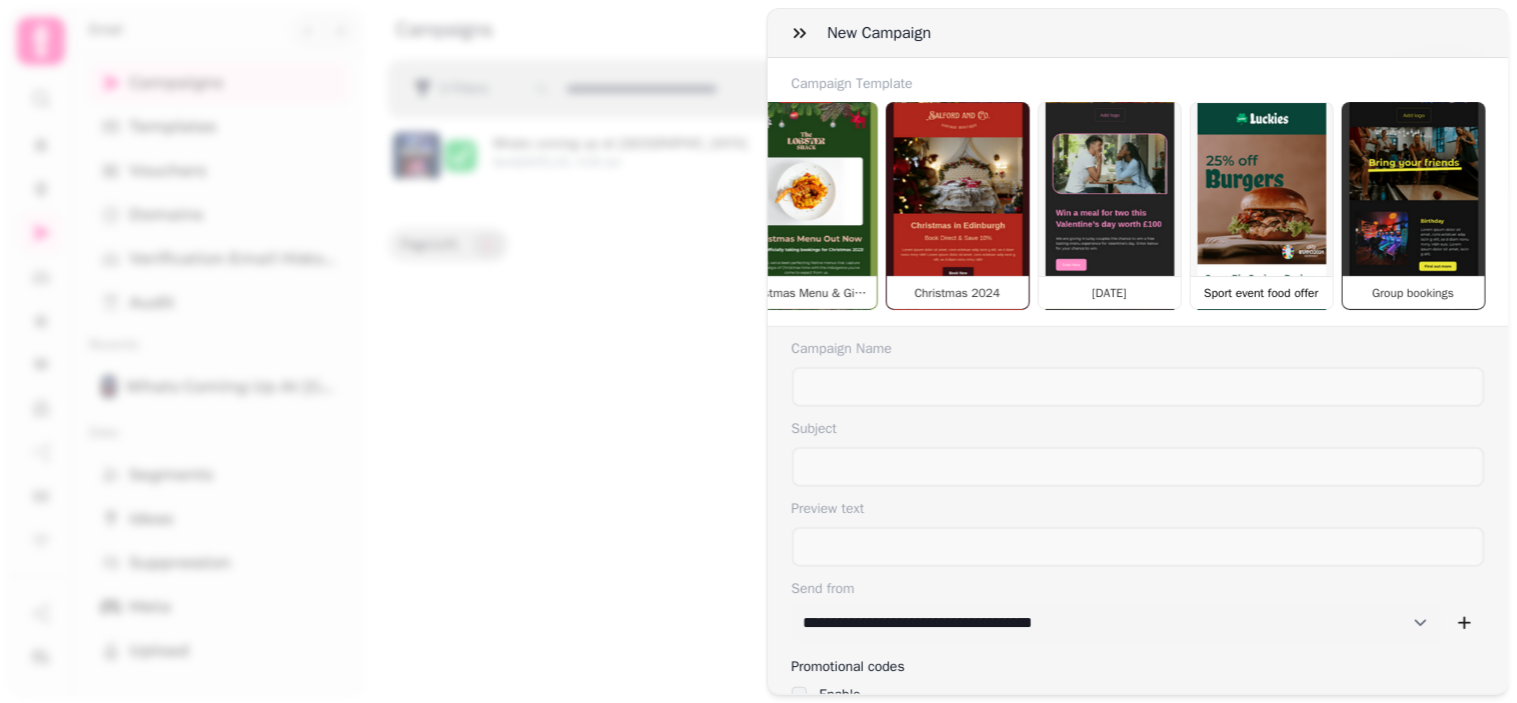 click on "Sport event food offer" at bounding box center [1262, 206] 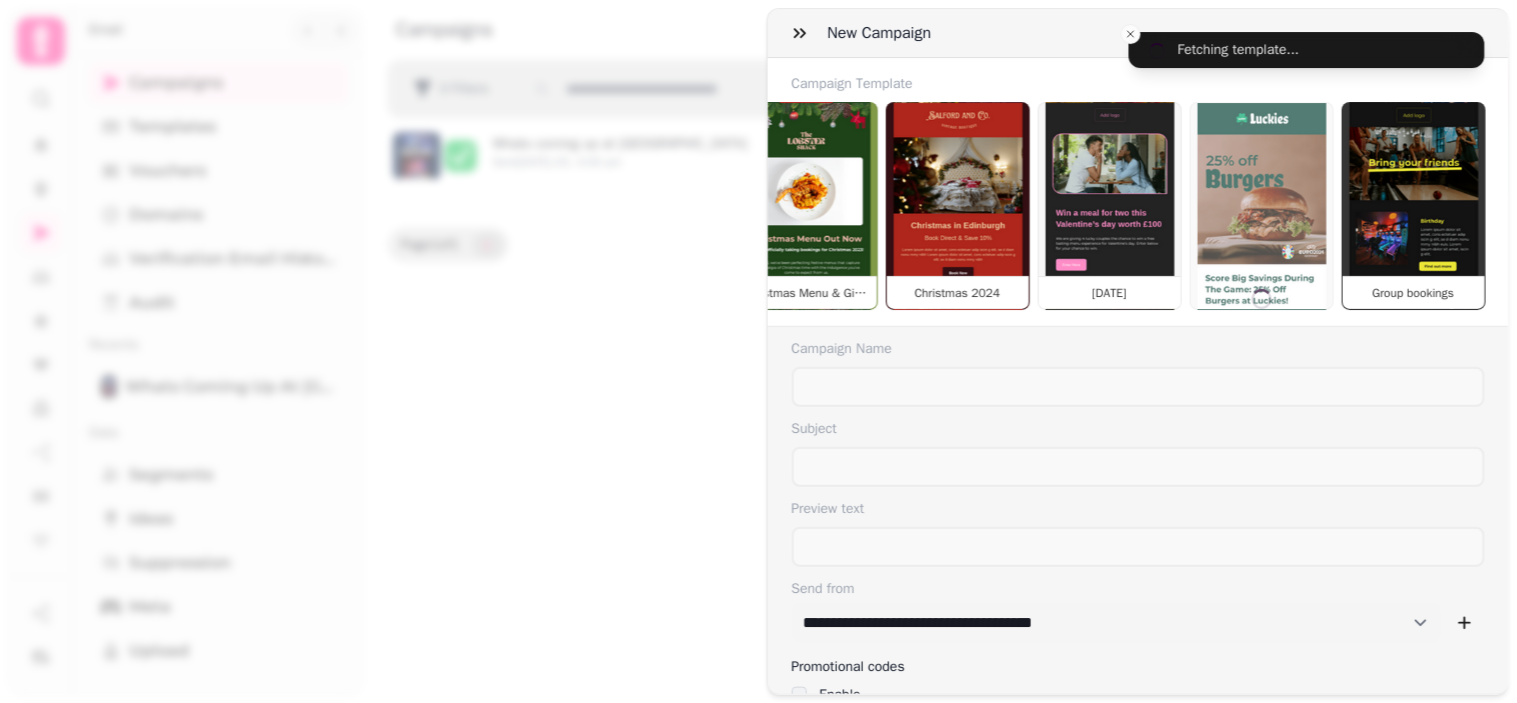 type on "**********" 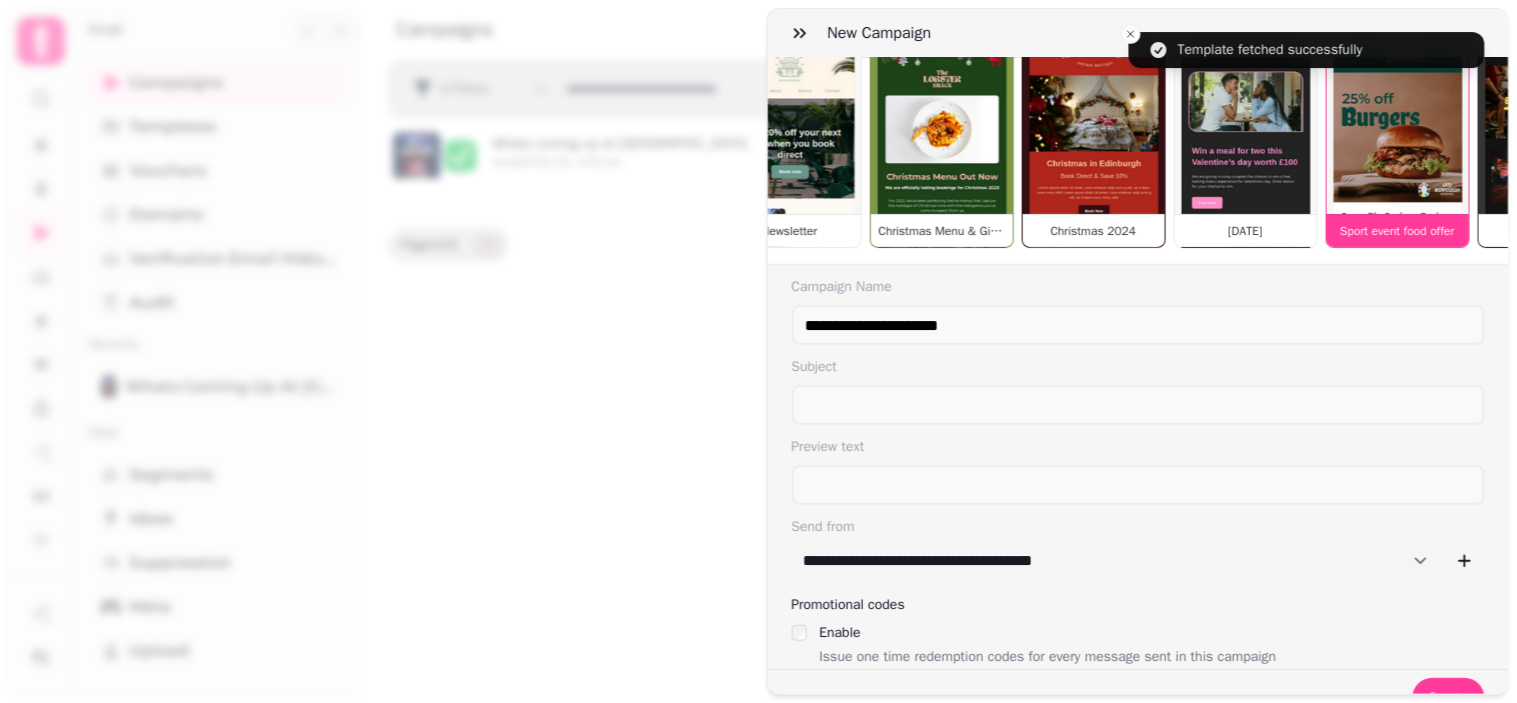 scroll, scrollTop: 126, scrollLeft: 0, axis: vertical 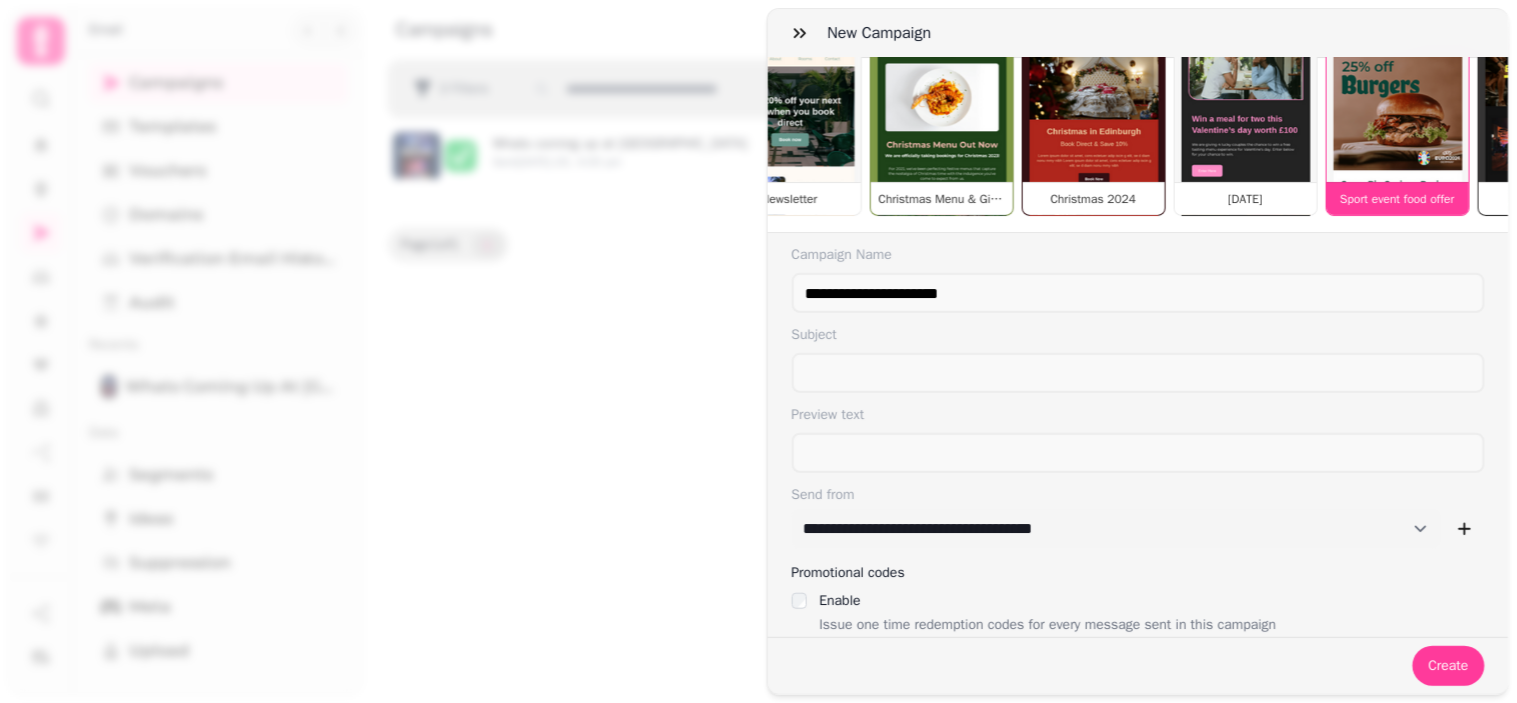 drag, startPoint x: 1397, startPoint y: 638, endPoint x: 1172, endPoint y: 526, distance: 251.33444 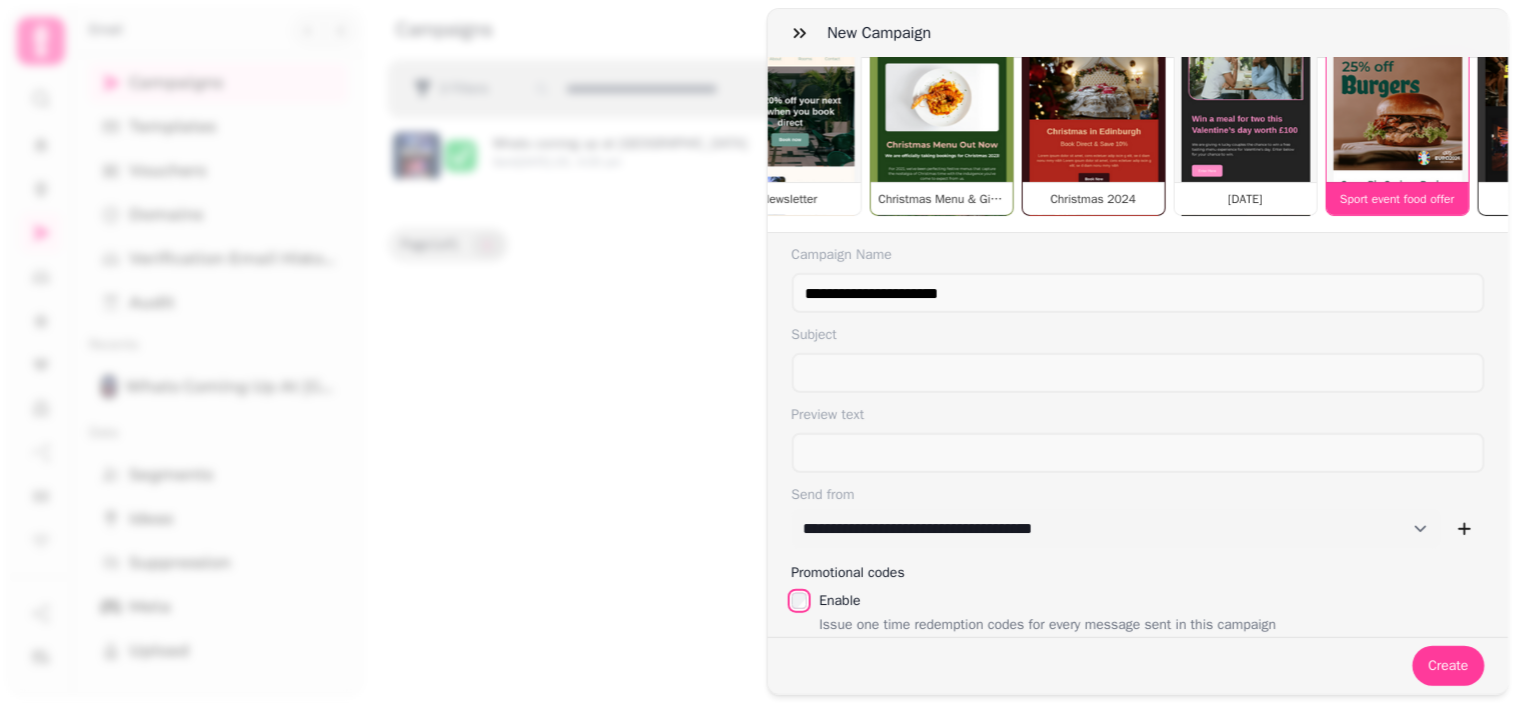scroll, scrollTop: 127, scrollLeft: 0, axis: vertical 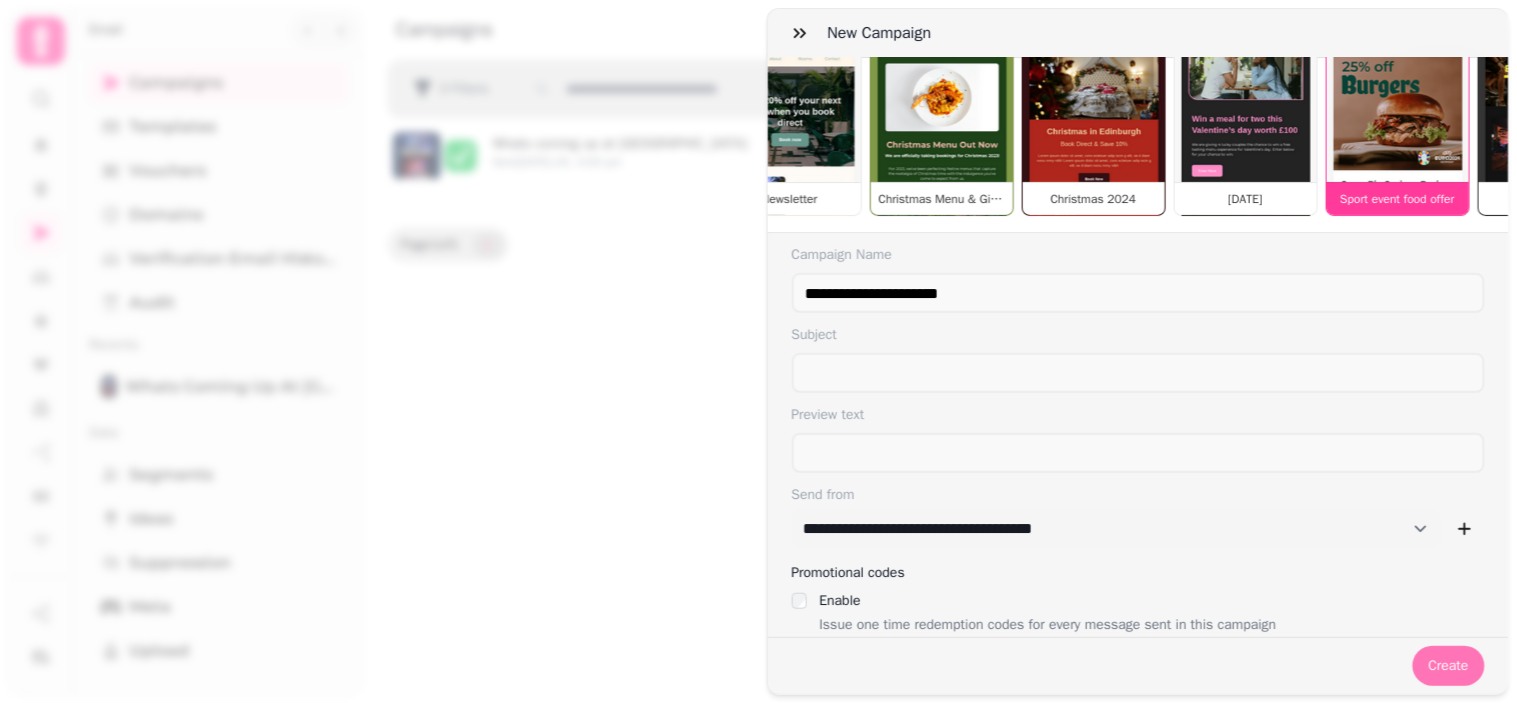 click on "Create" at bounding box center (1449, 666) 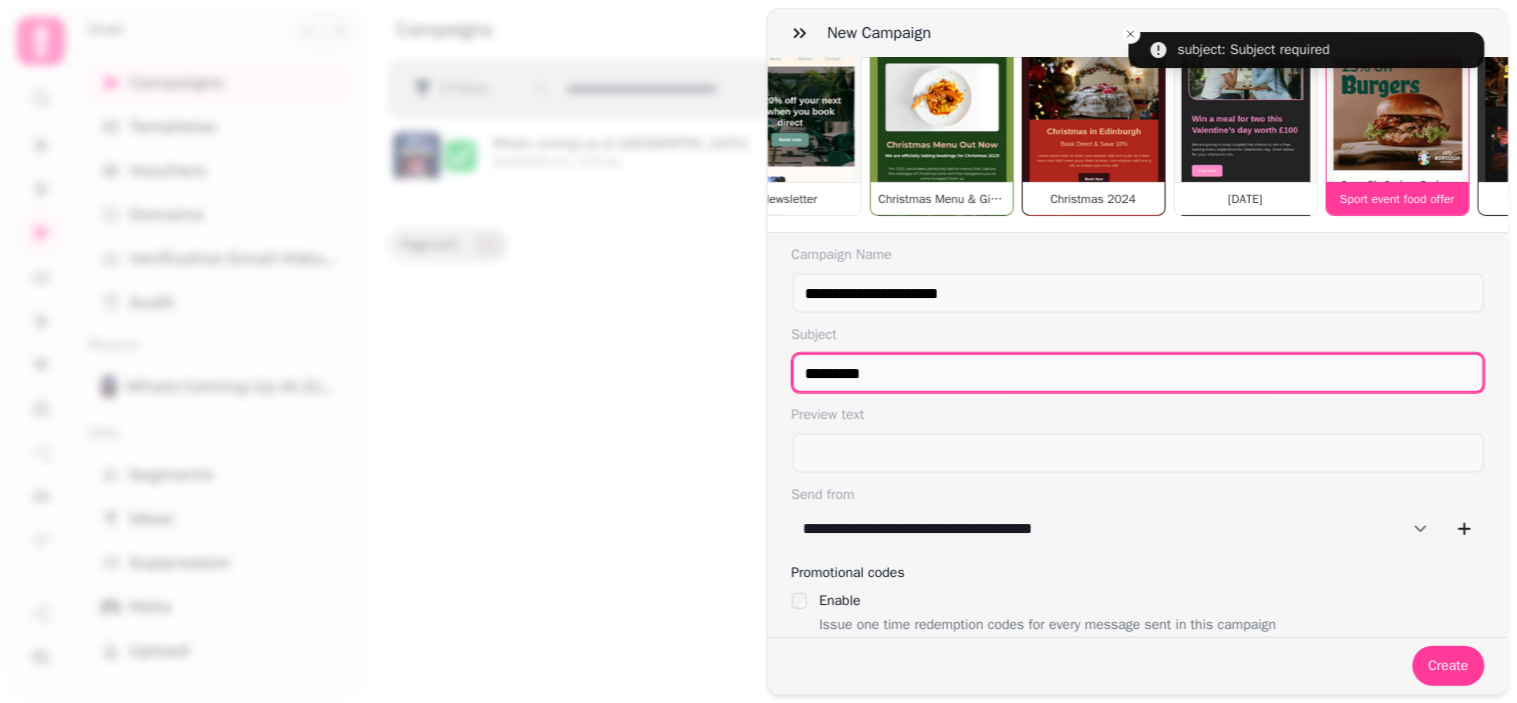 type on "*********" 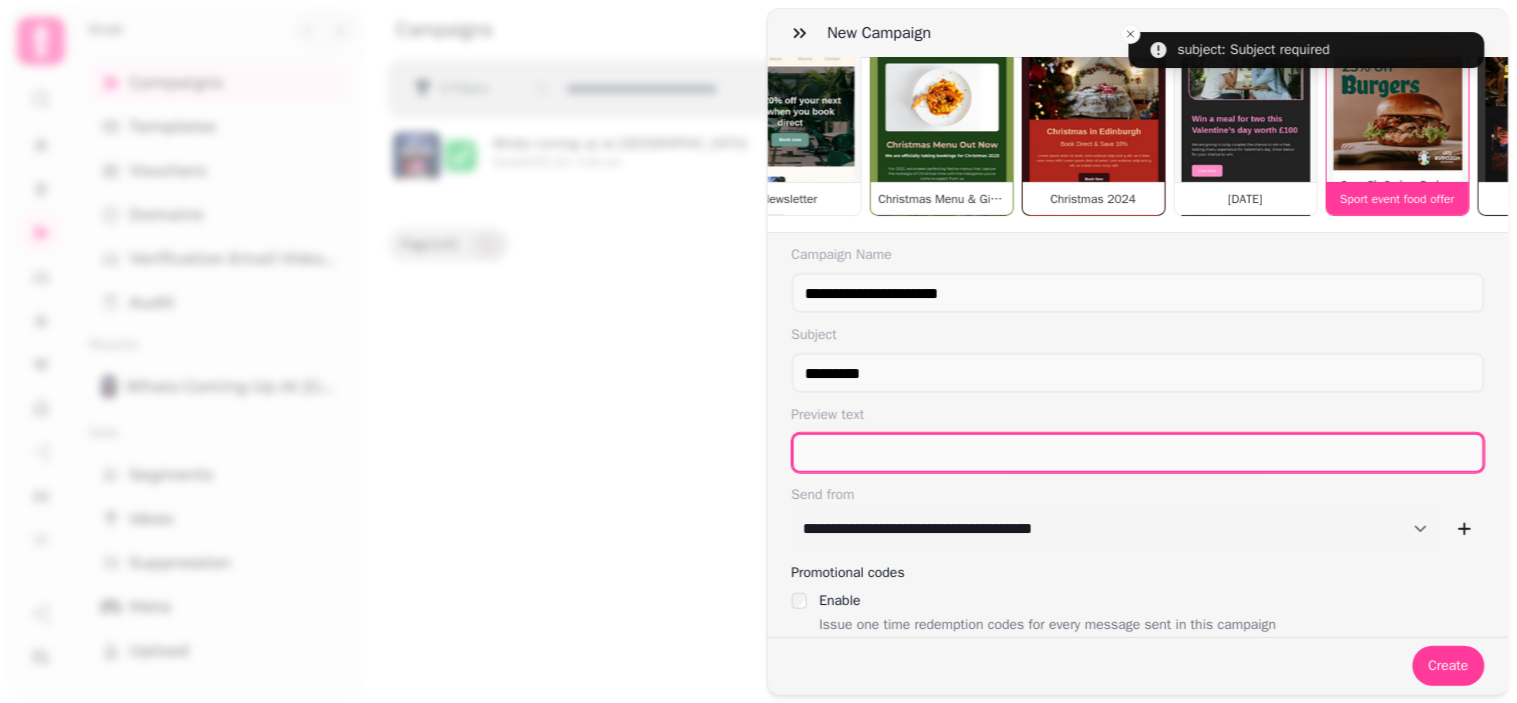 click at bounding box center (1139, 453) 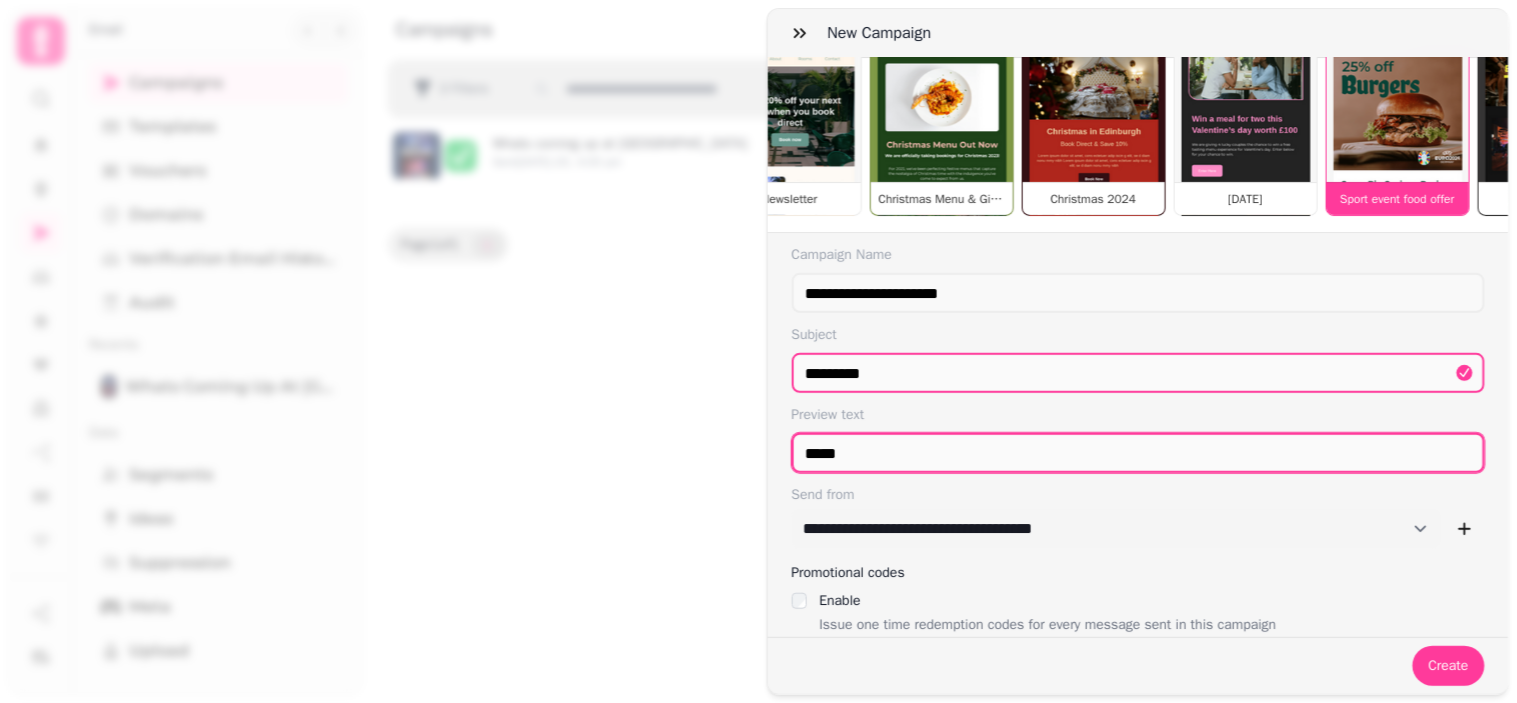 scroll, scrollTop: 126, scrollLeft: 0, axis: vertical 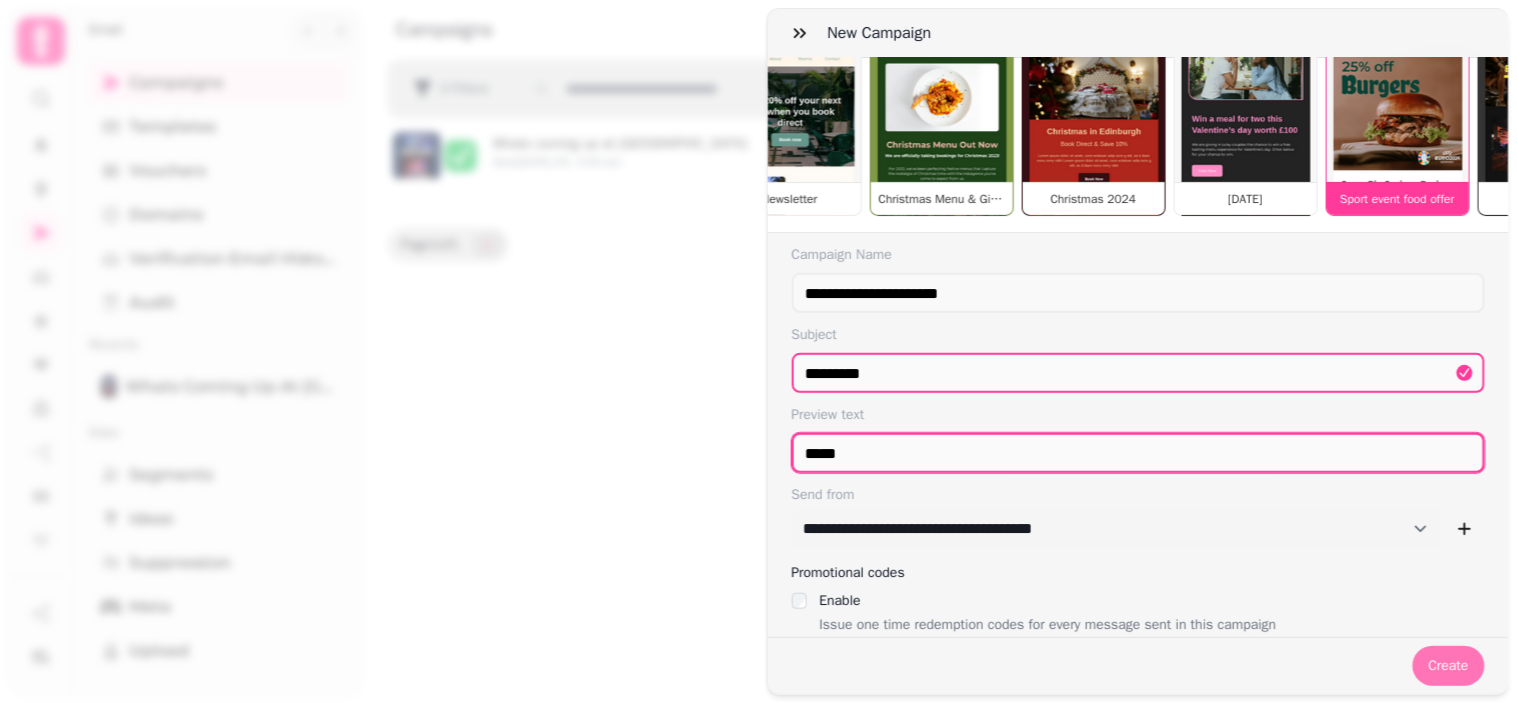 type on "*****" 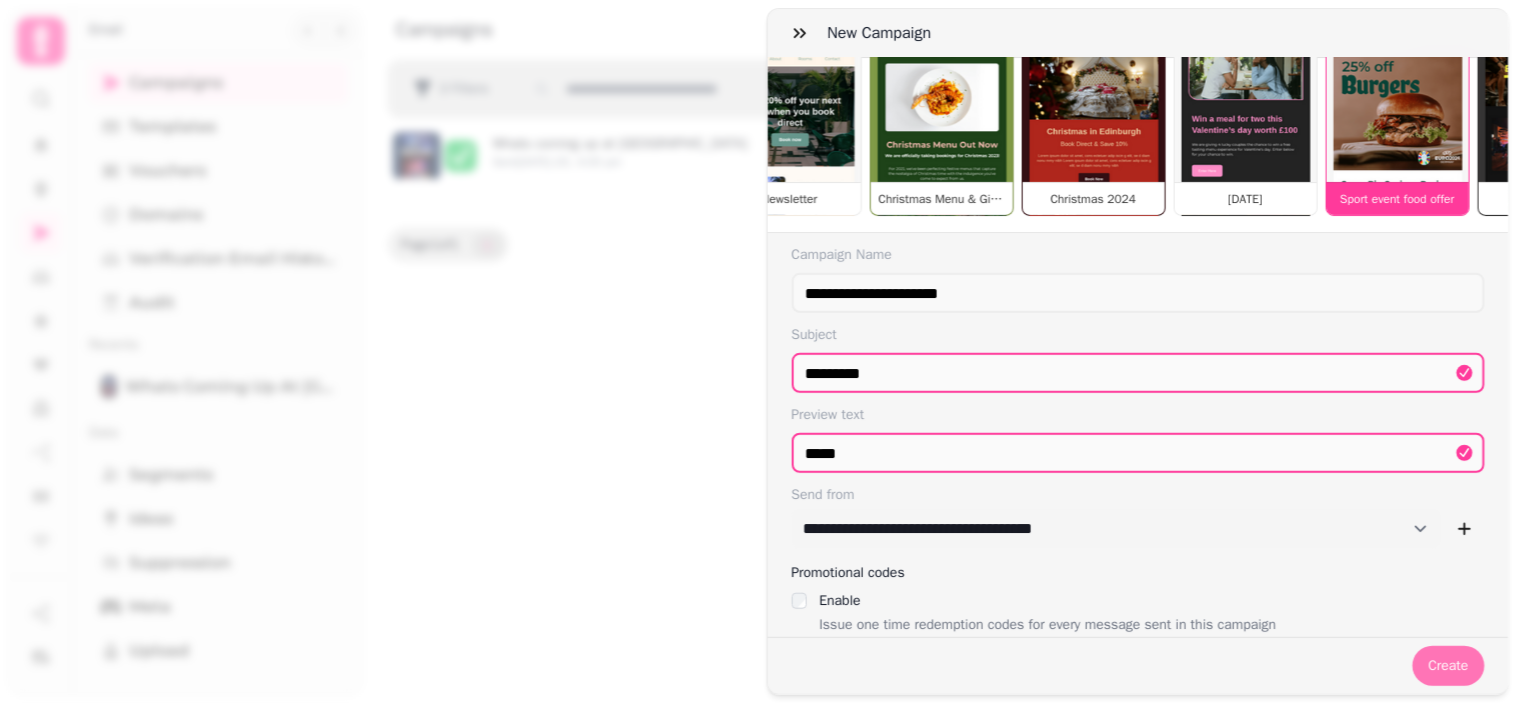 click on "Create" at bounding box center [1449, 666] 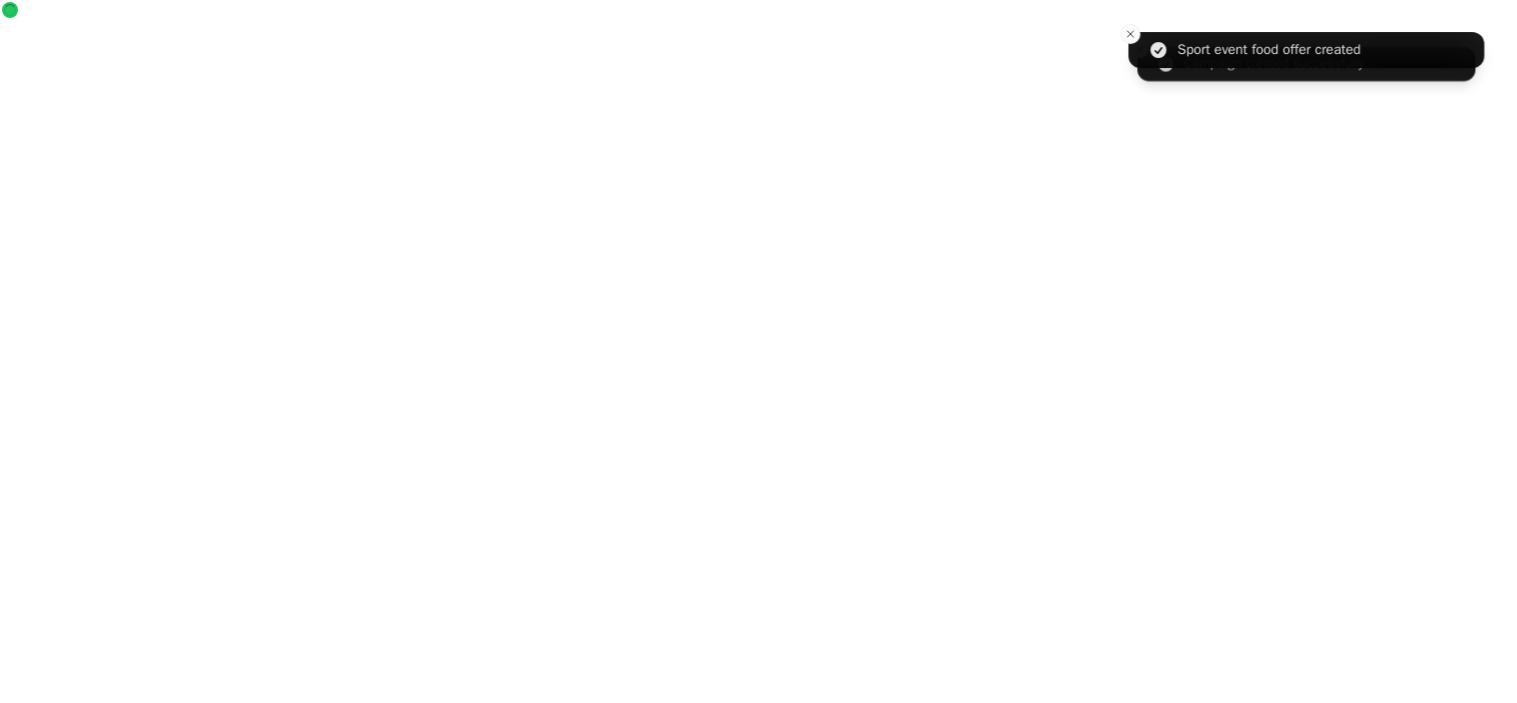 select on "***" 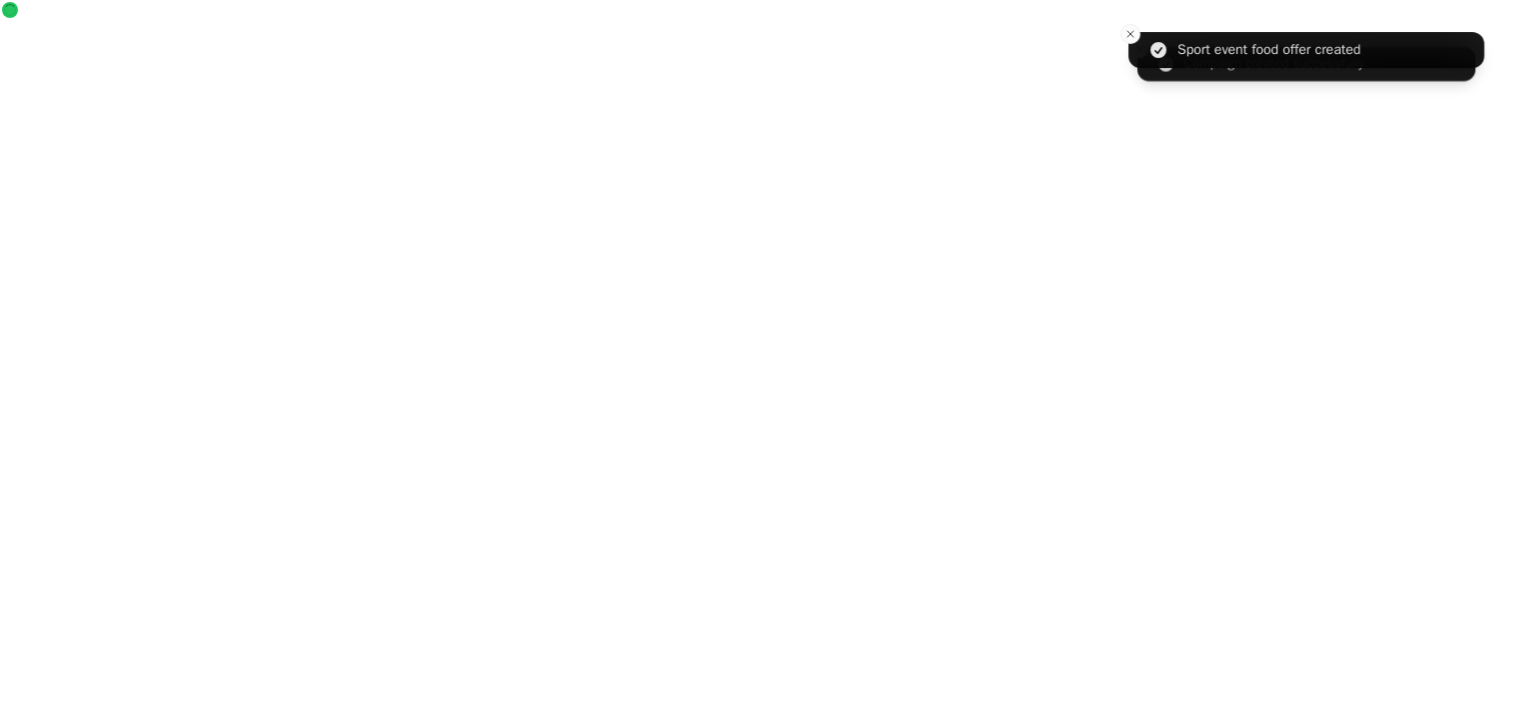 select on "**" 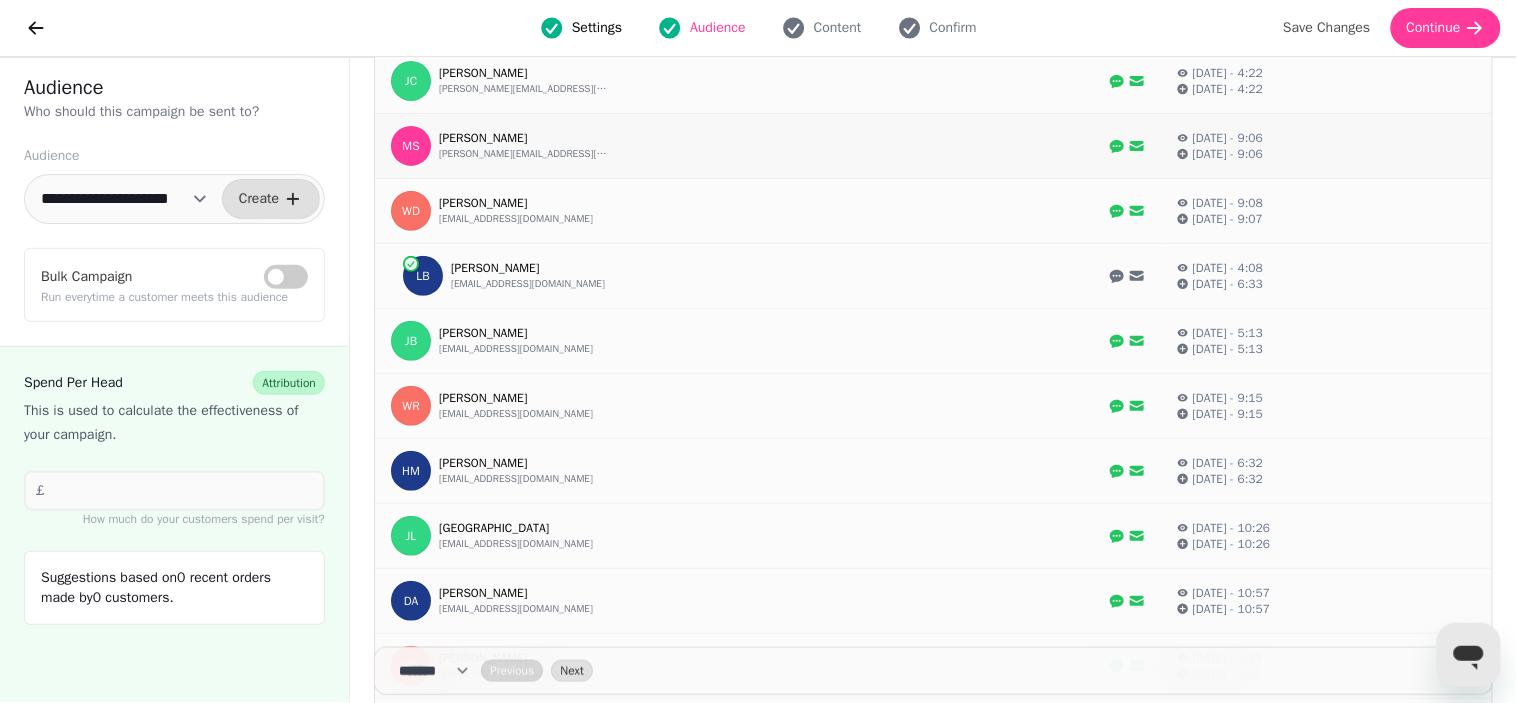 scroll, scrollTop: 0, scrollLeft: 0, axis: both 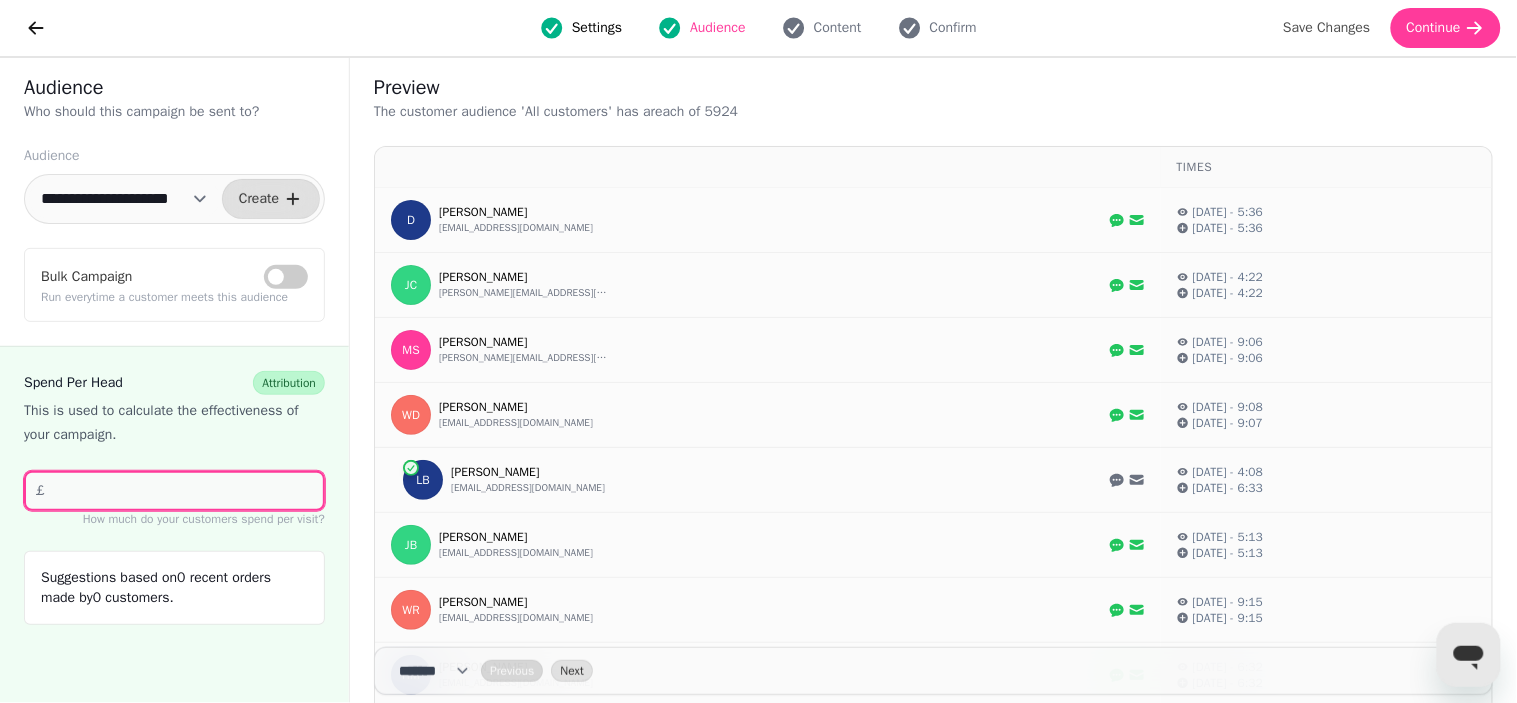 click on "**" at bounding box center (174, 491) 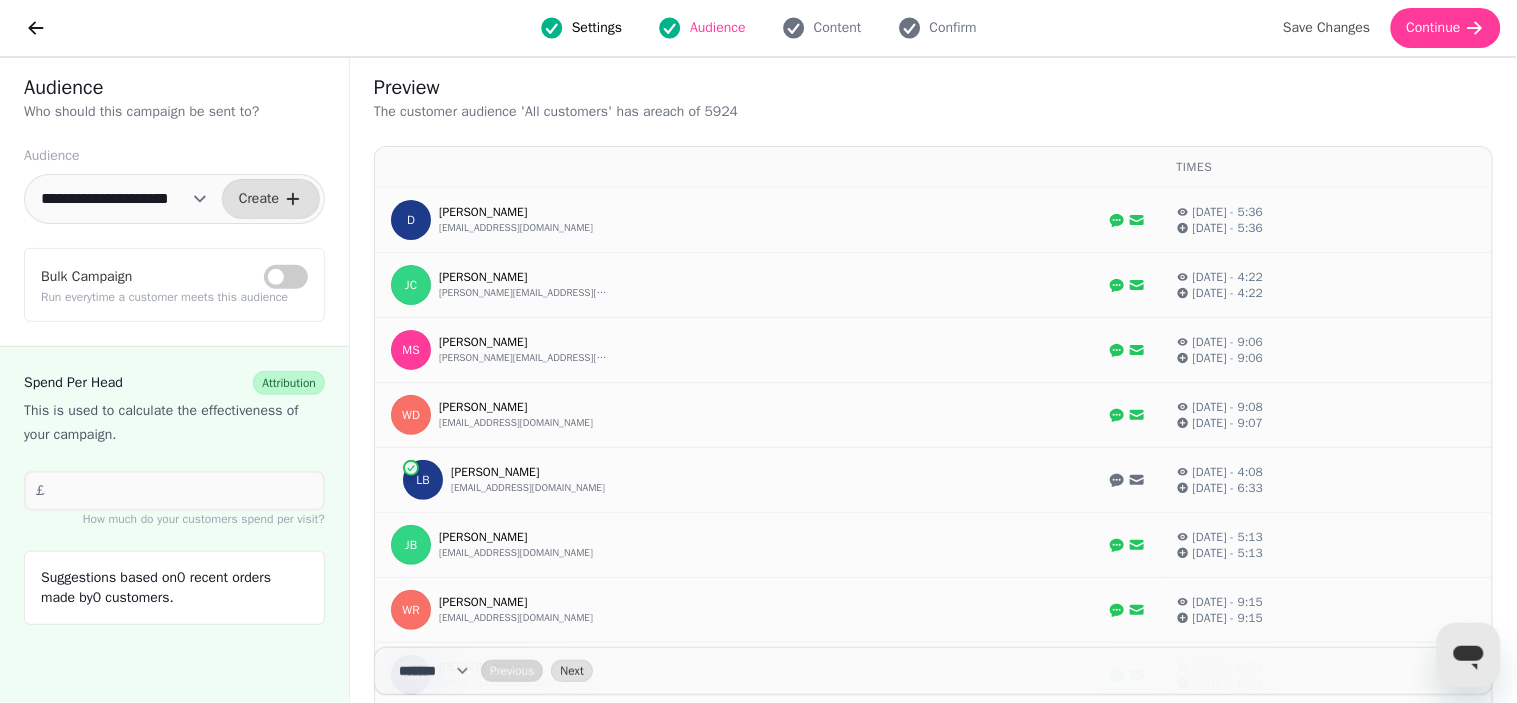 click on "Bulk Campaign Bulk Campaign Run everytime a customer meets this audience" at bounding box center [174, 285] 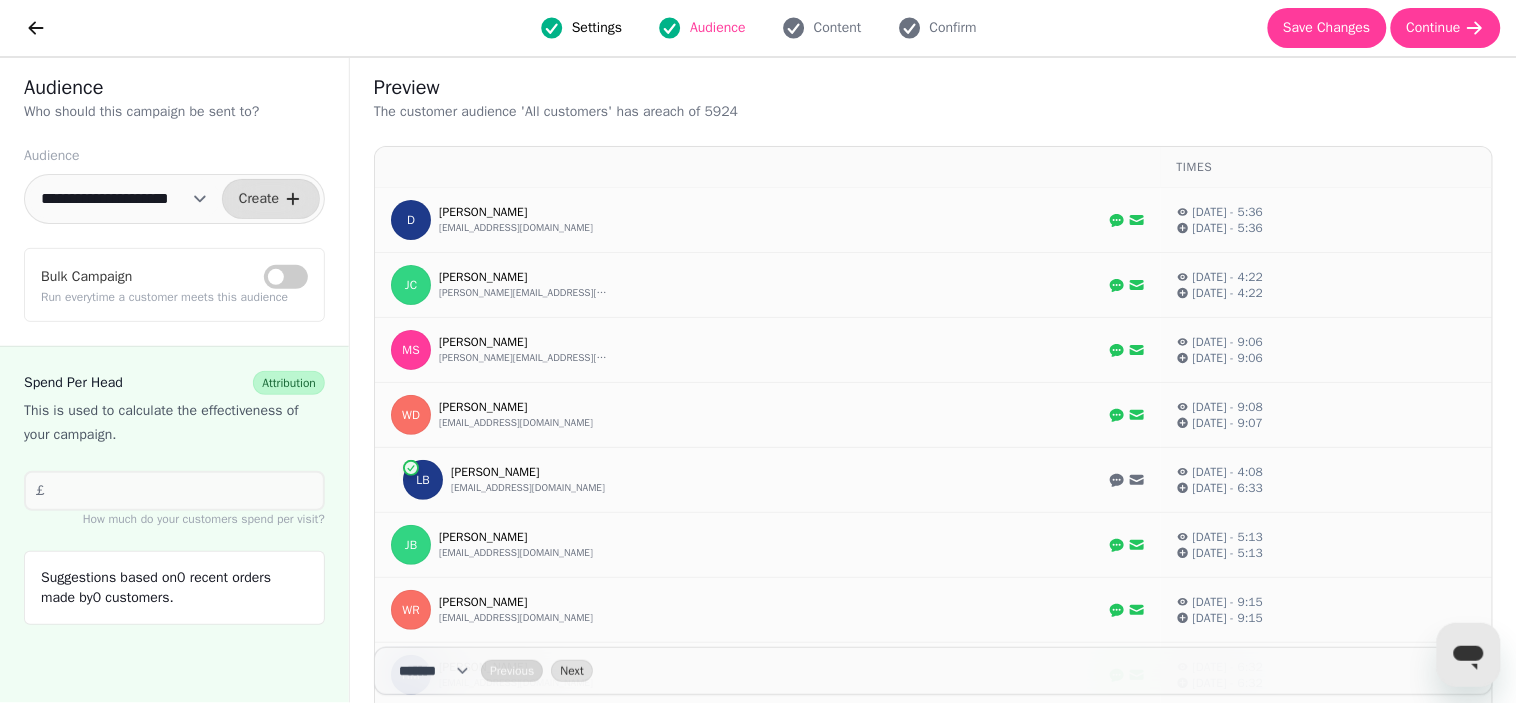 click on "Bulk Campaign" at bounding box center [286, 277] 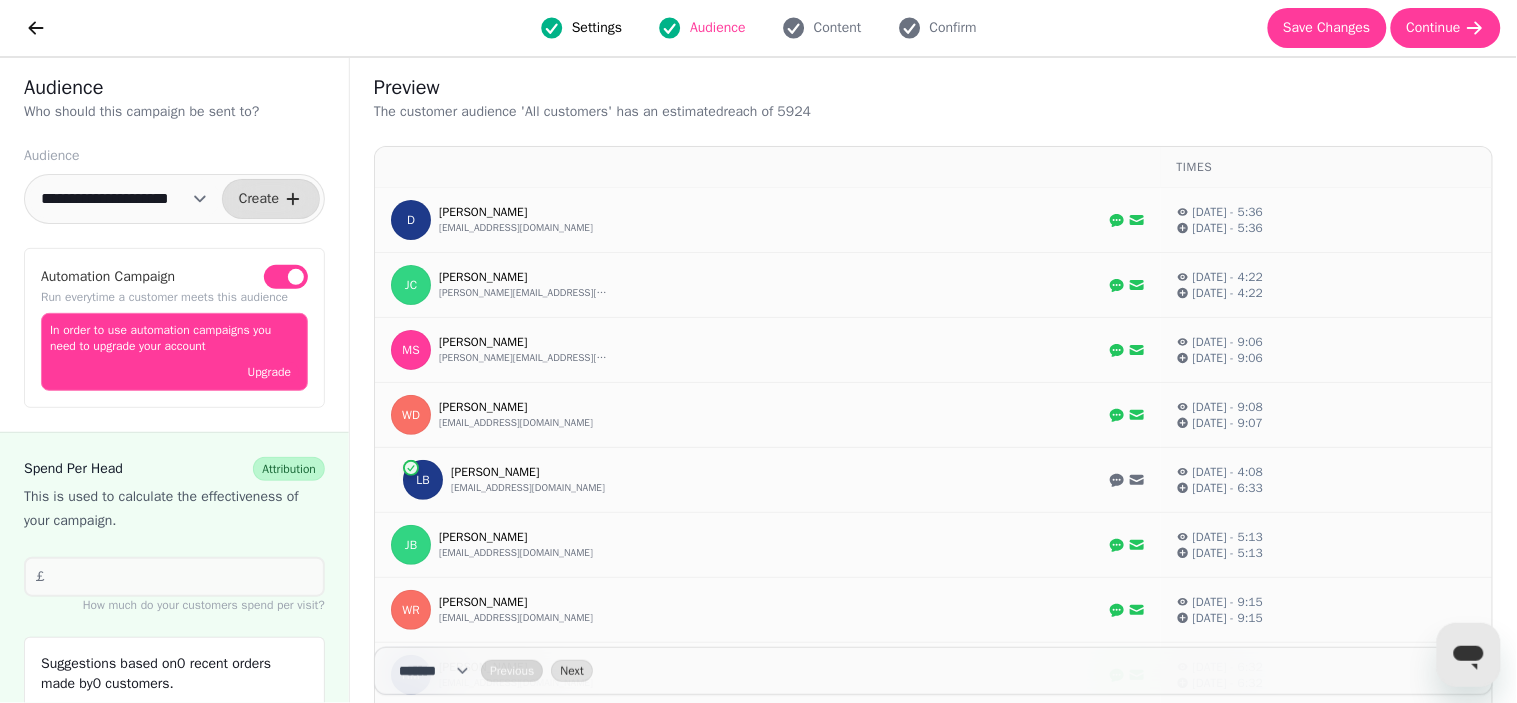 click at bounding box center [296, 277] 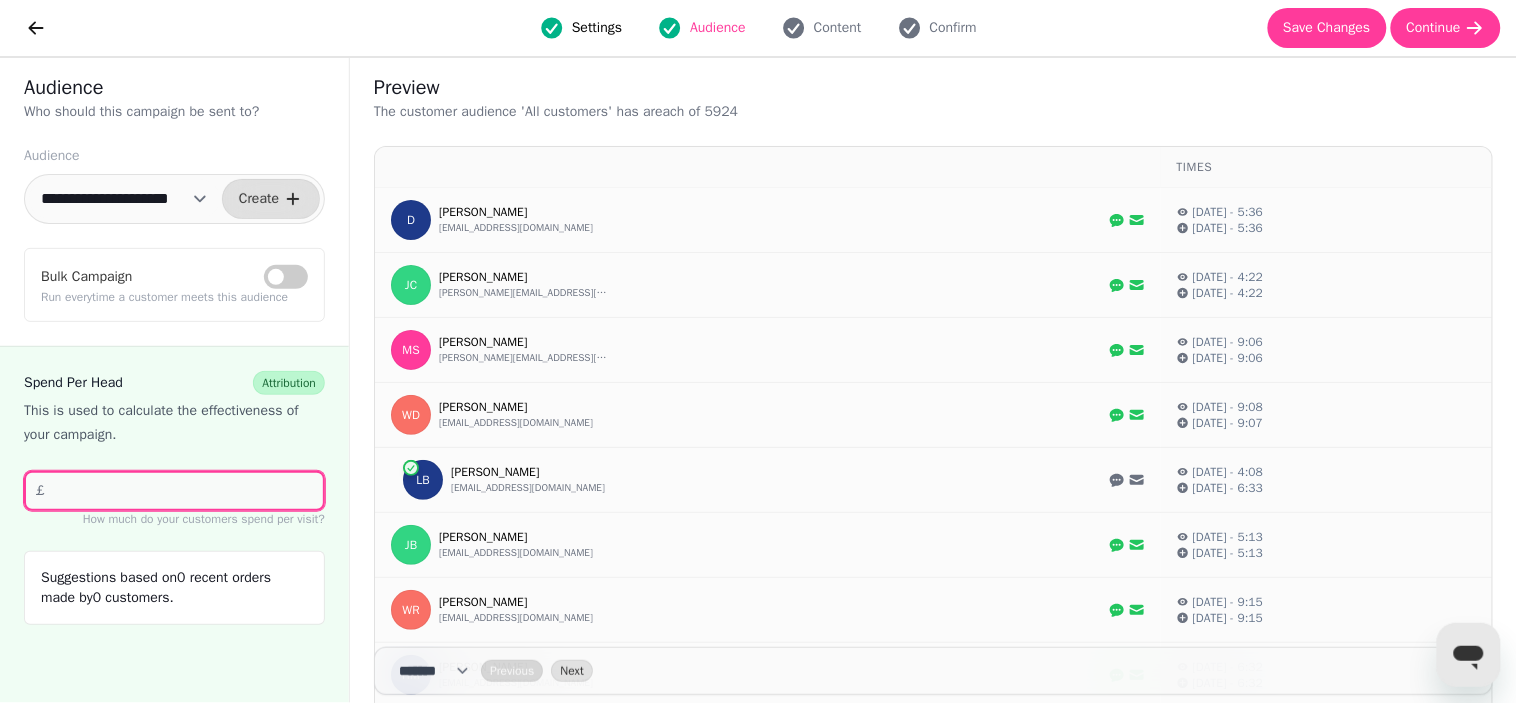 click on "**" at bounding box center [174, 491] 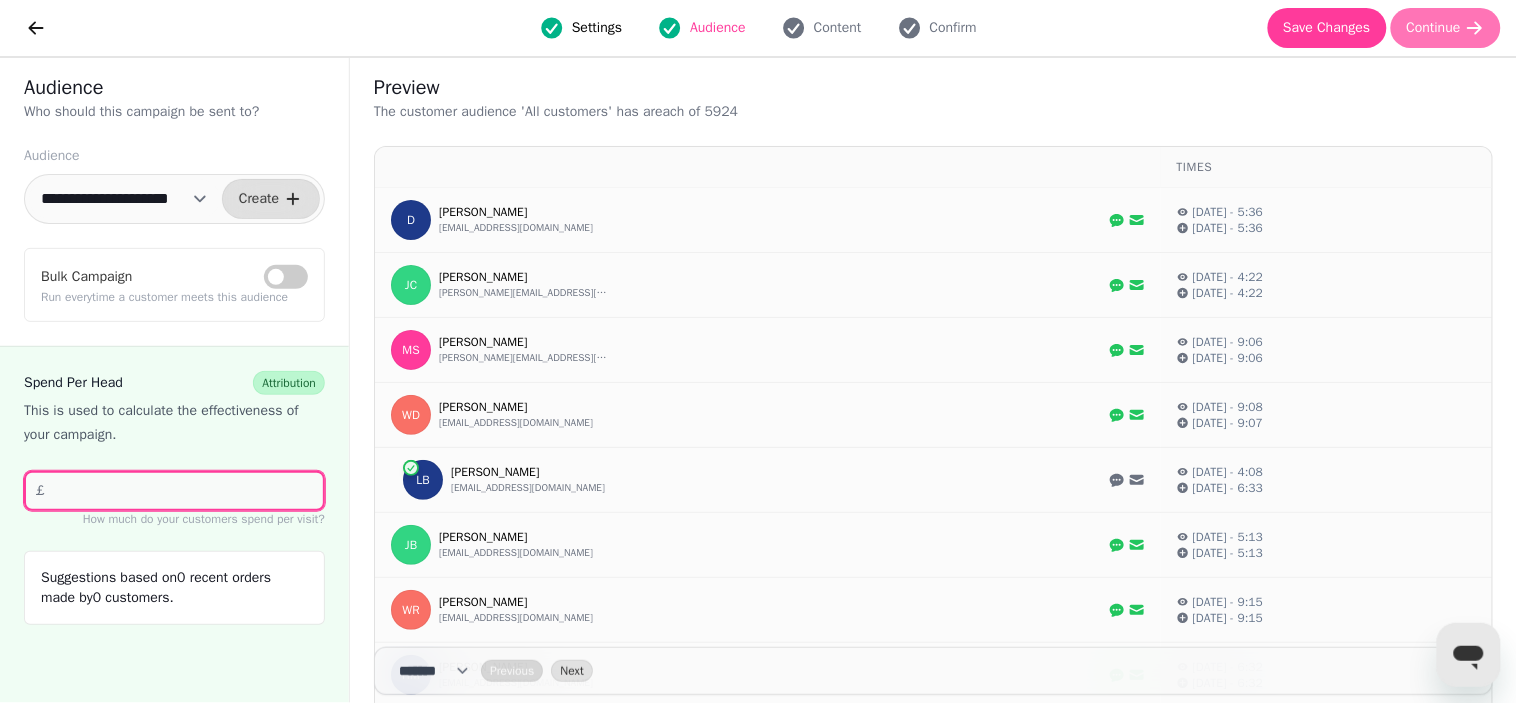 type on "**" 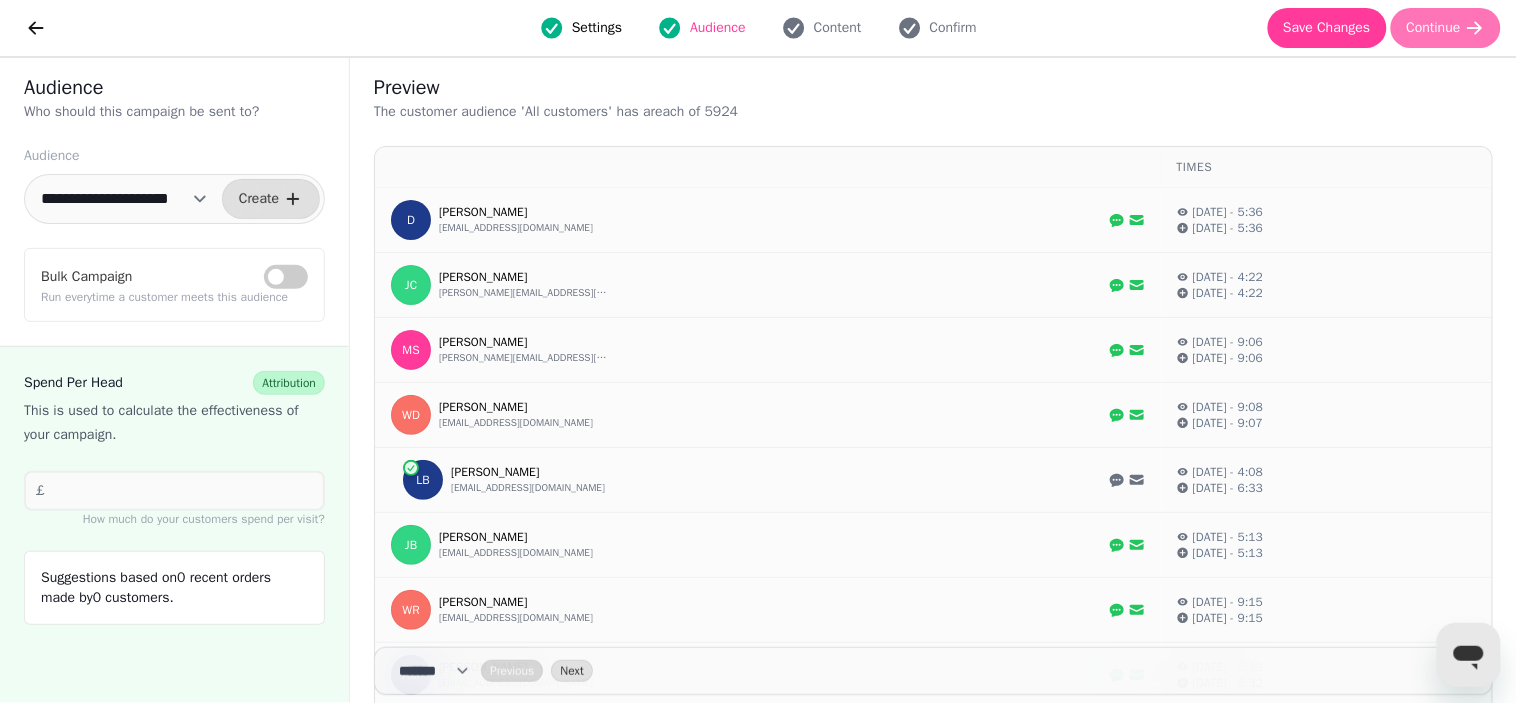 click on "Continue" at bounding box center (1446, 28) 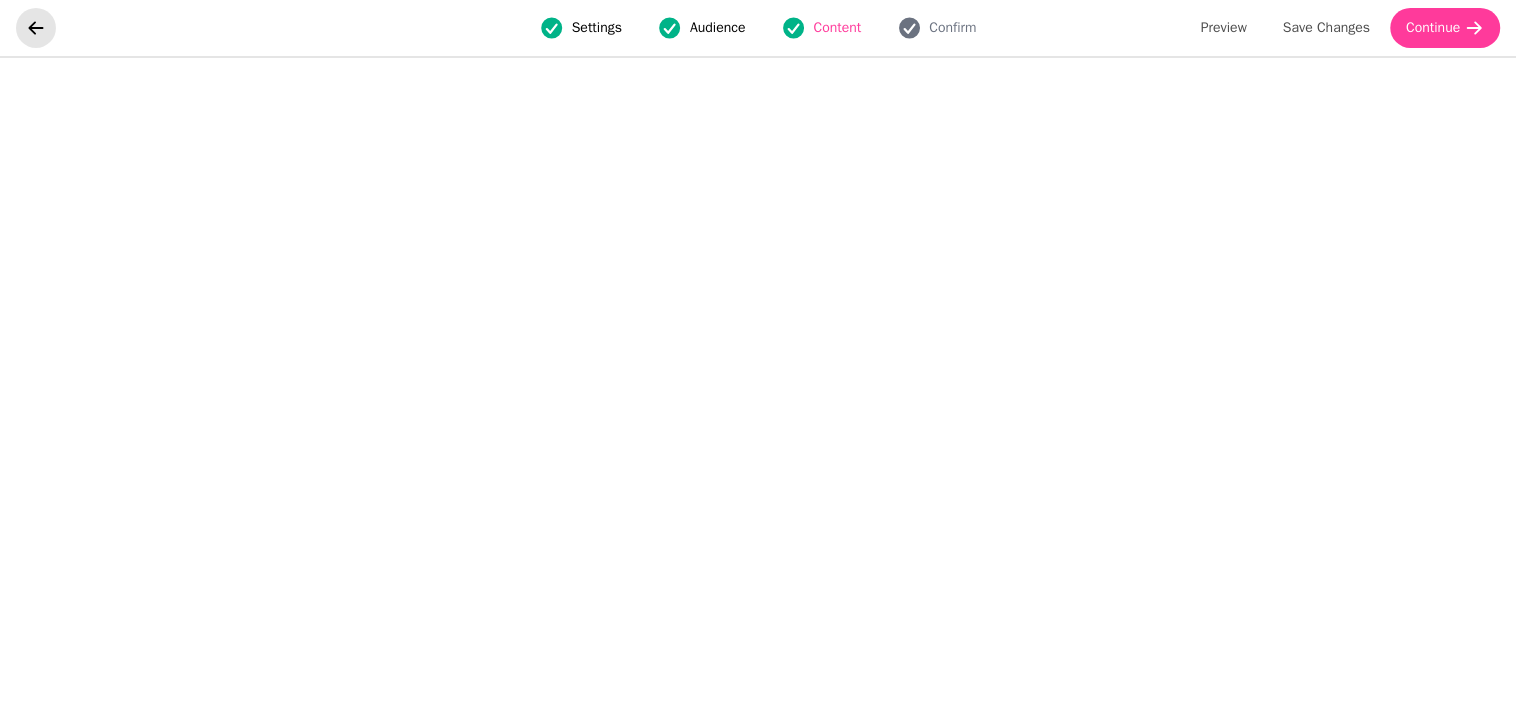 click 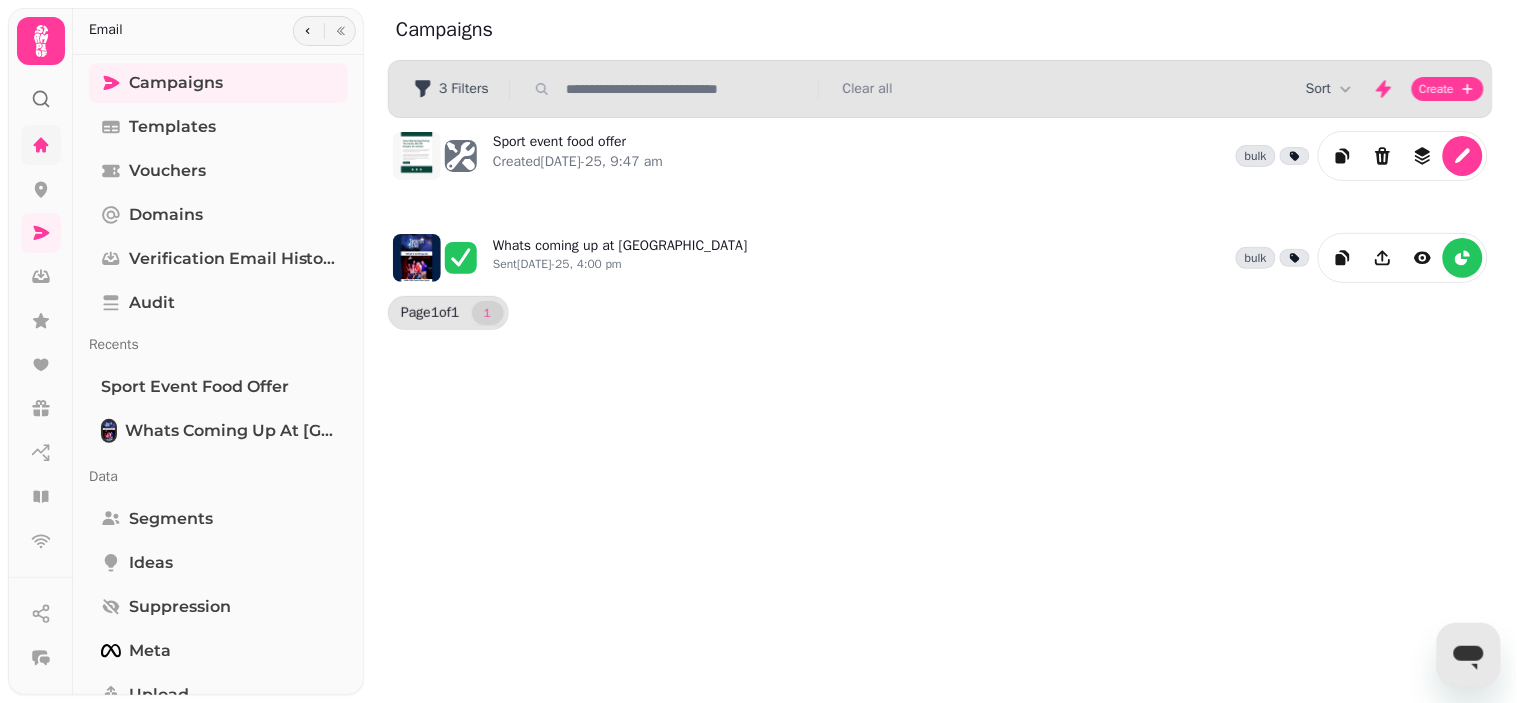 click 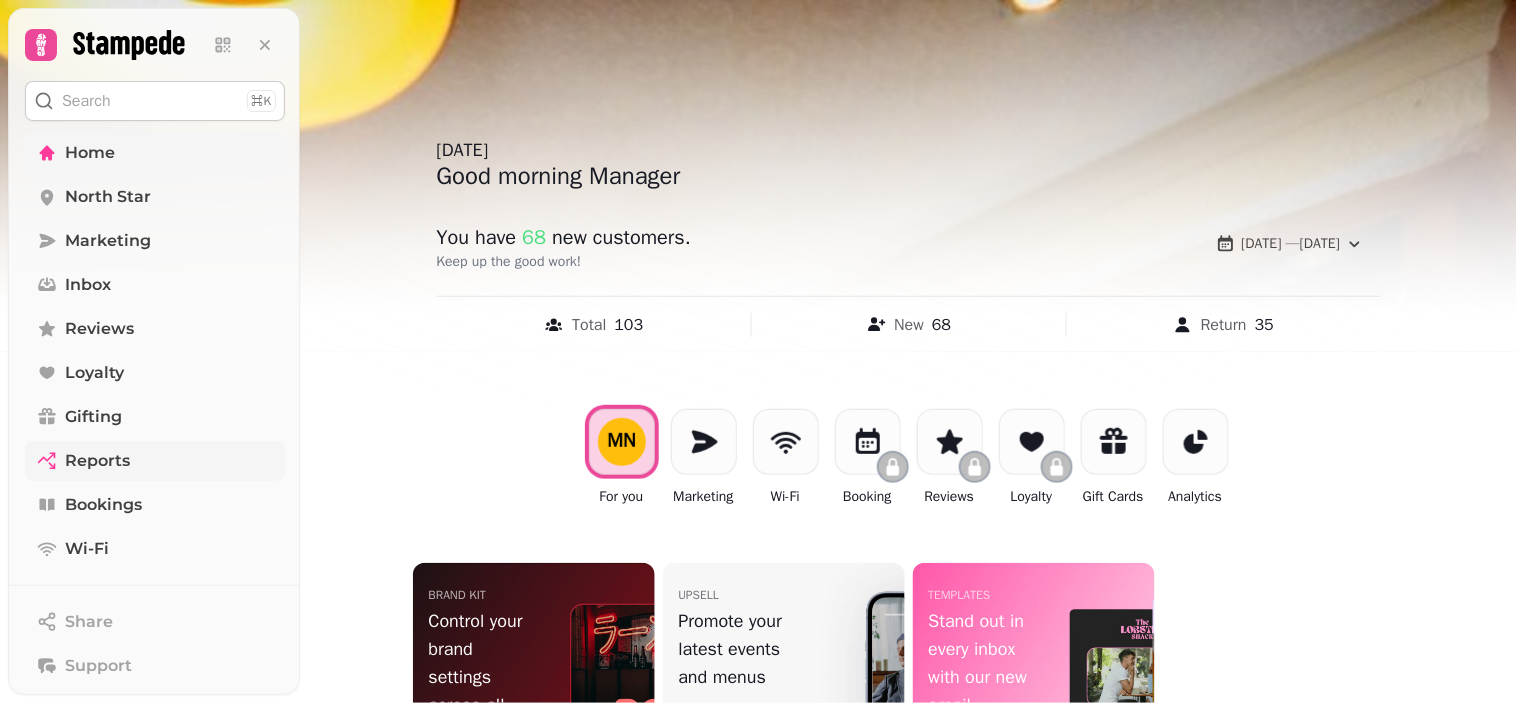 click on "Reports" at bounding box center (155, 461) 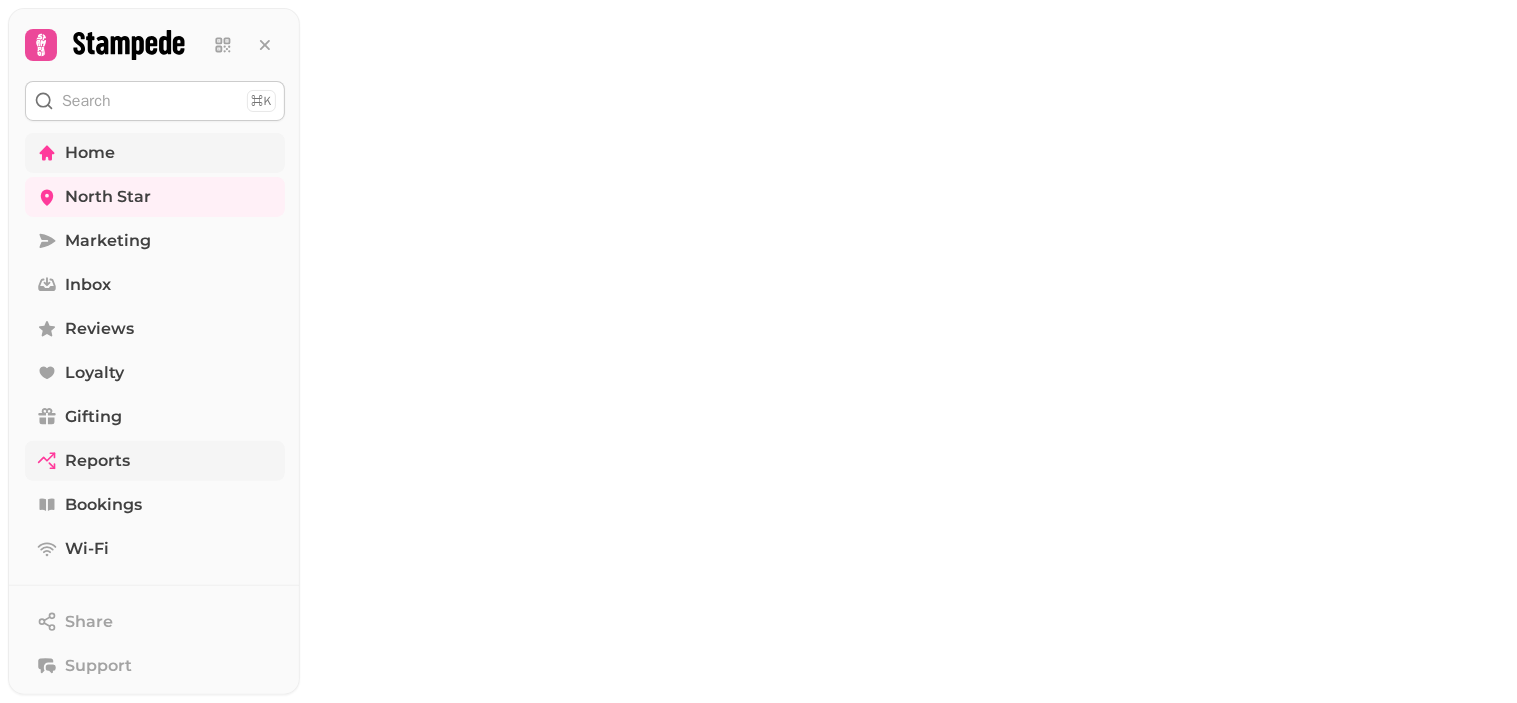 select on "**" 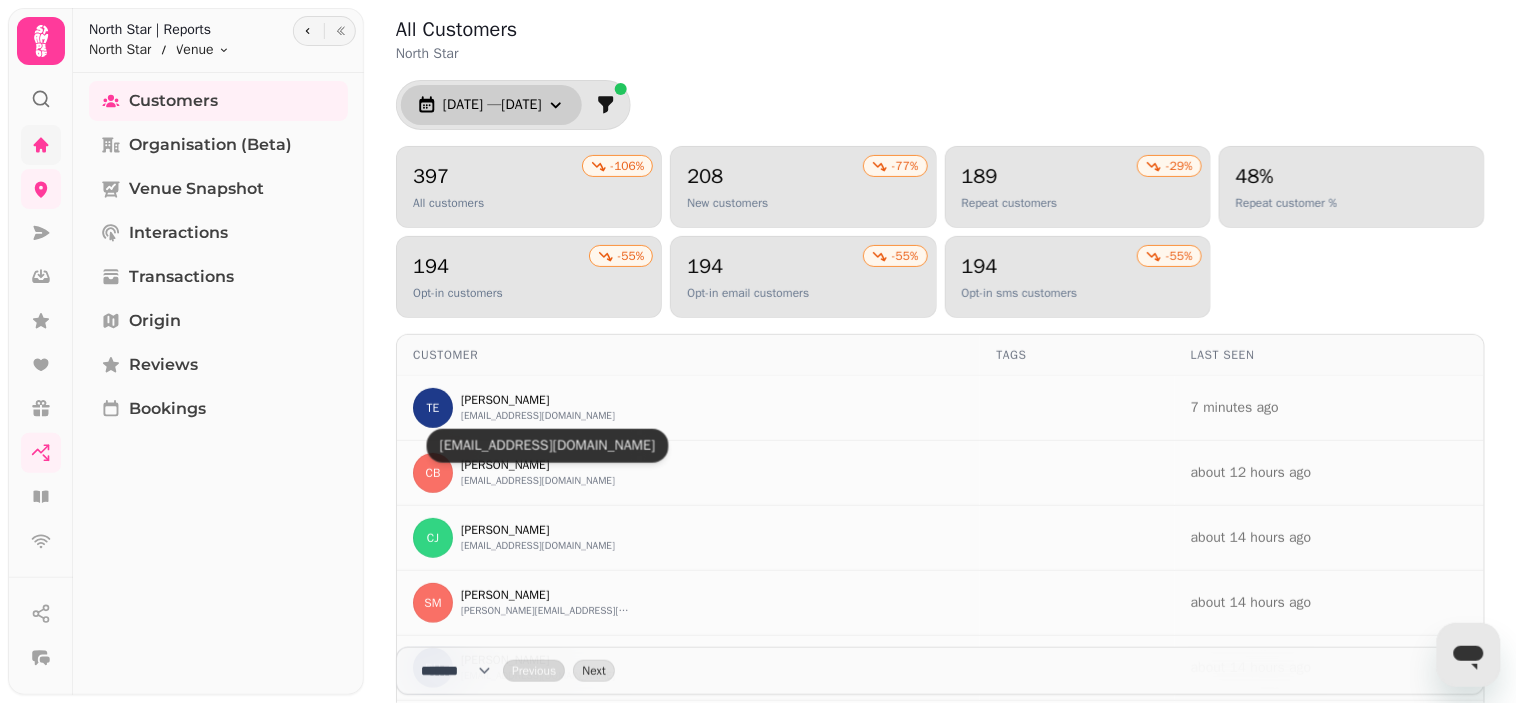 click on "[DATE]    —  [DATE]" at bounding box center (491, 105) 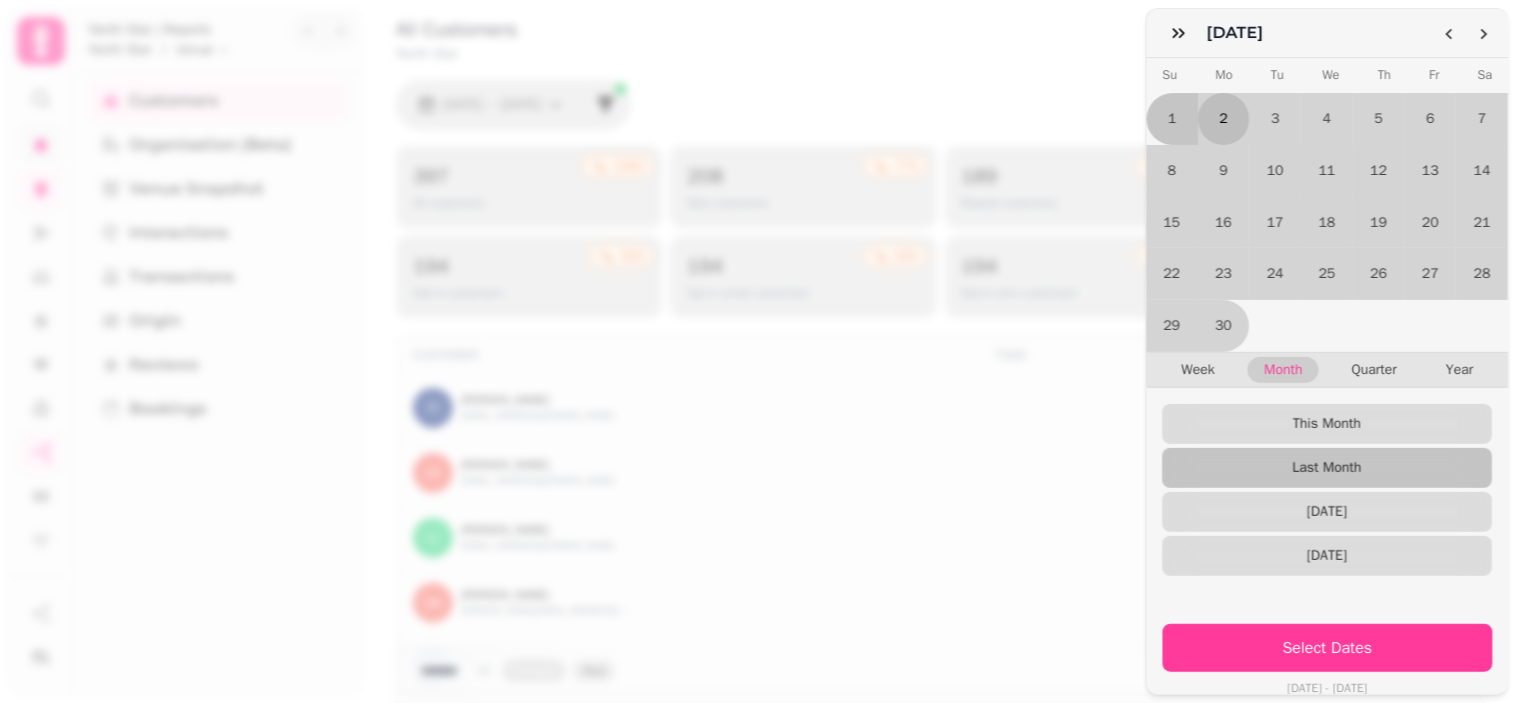 click on "2" at bounding box center (1225, 119) 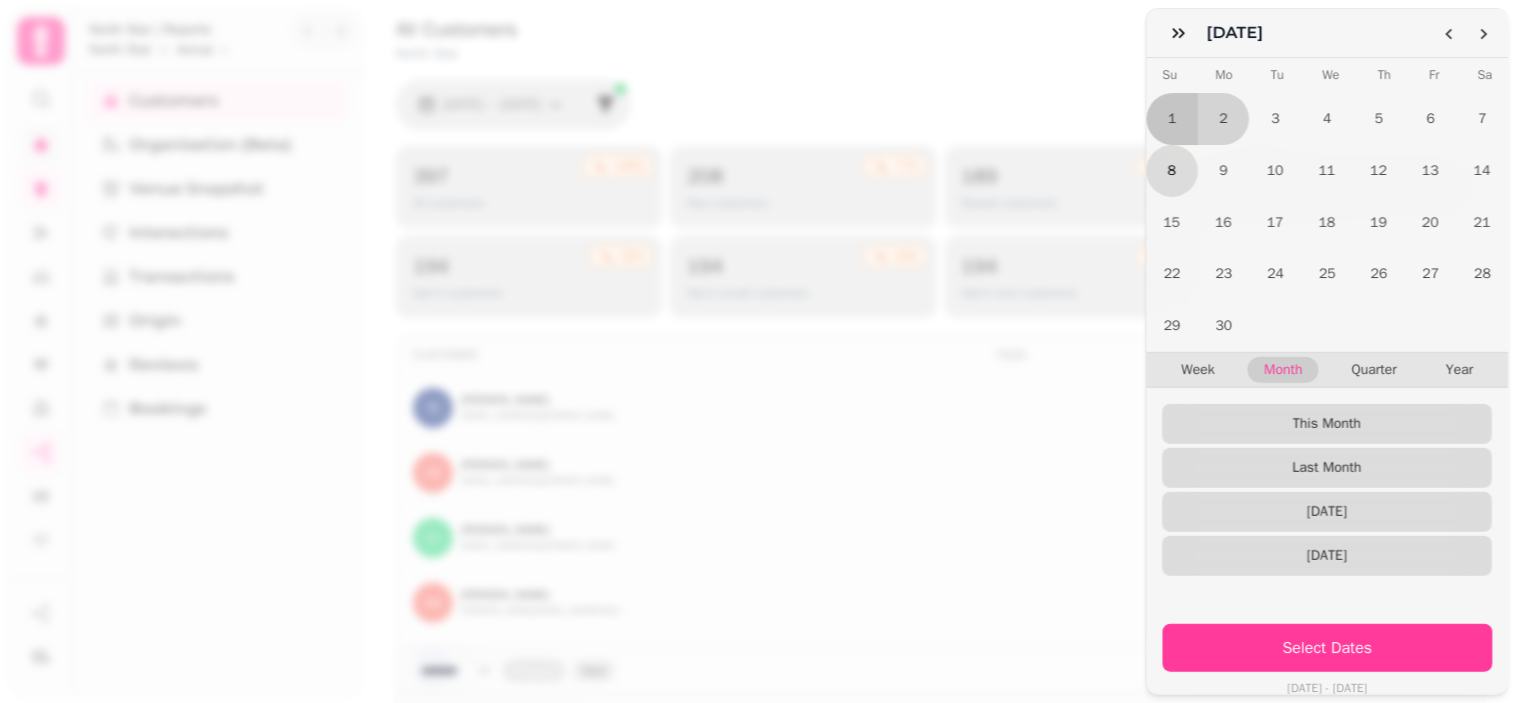 click on "8" at bounding box center [1173, 171] 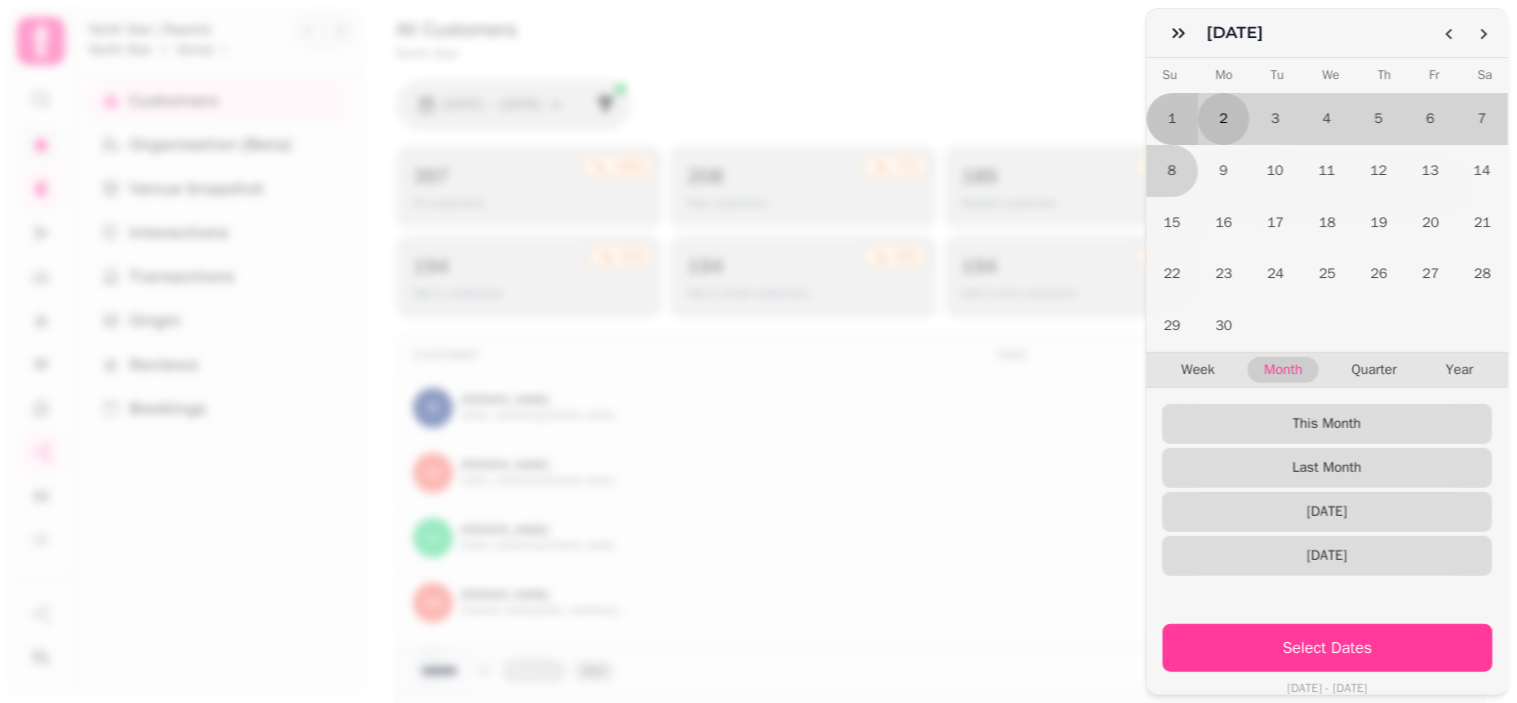 click on "2" at bounding box center [1225, 119] 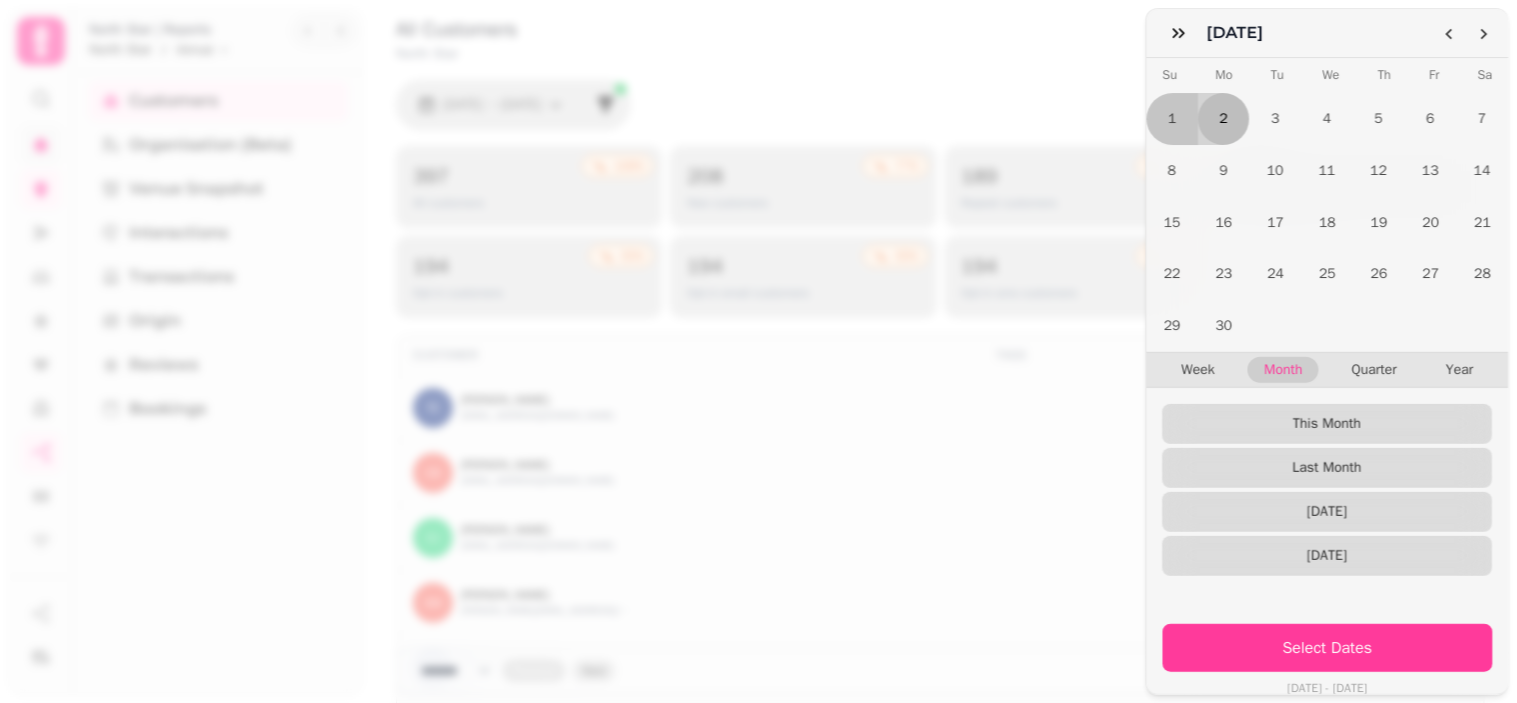 click on "2" at bounding box center (1225, 119) 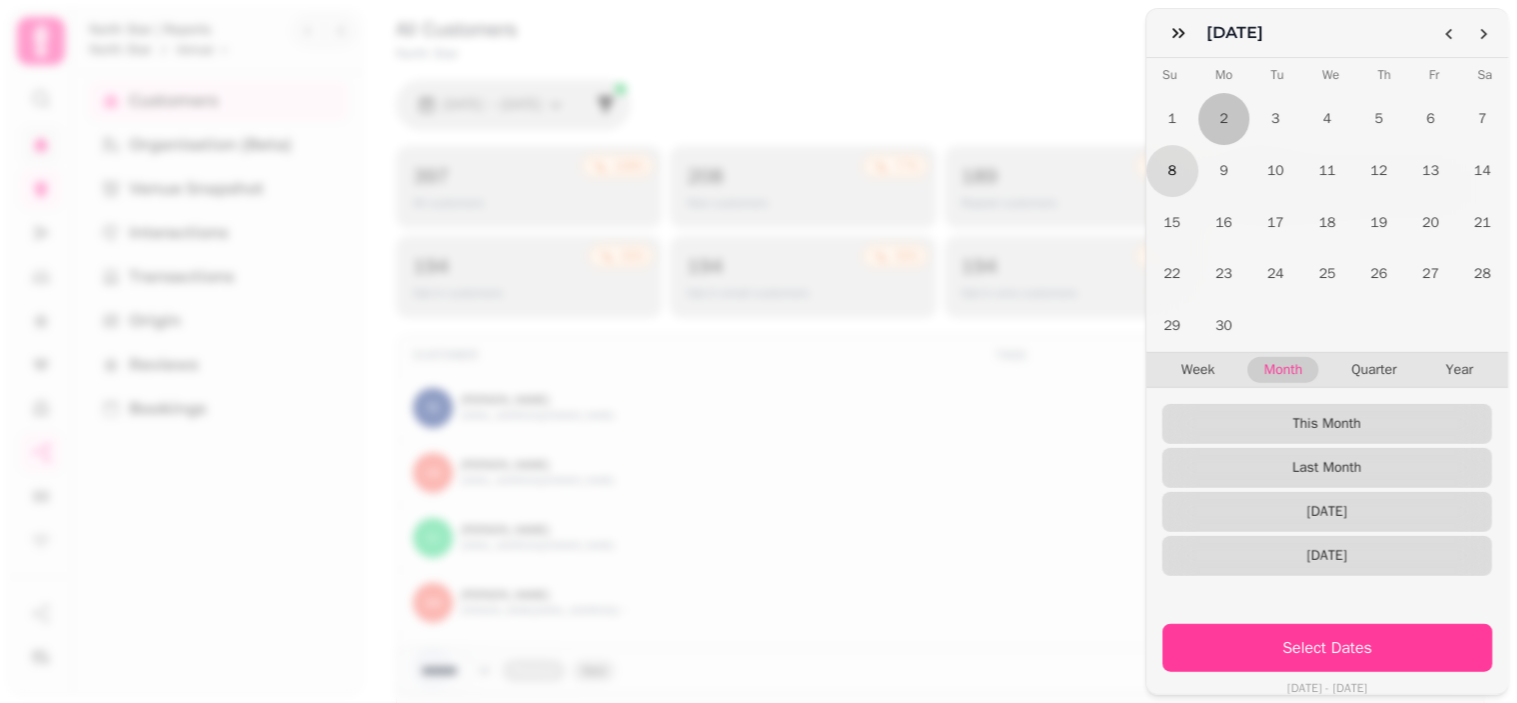 click on "8" at bounding box center [1173, 171] 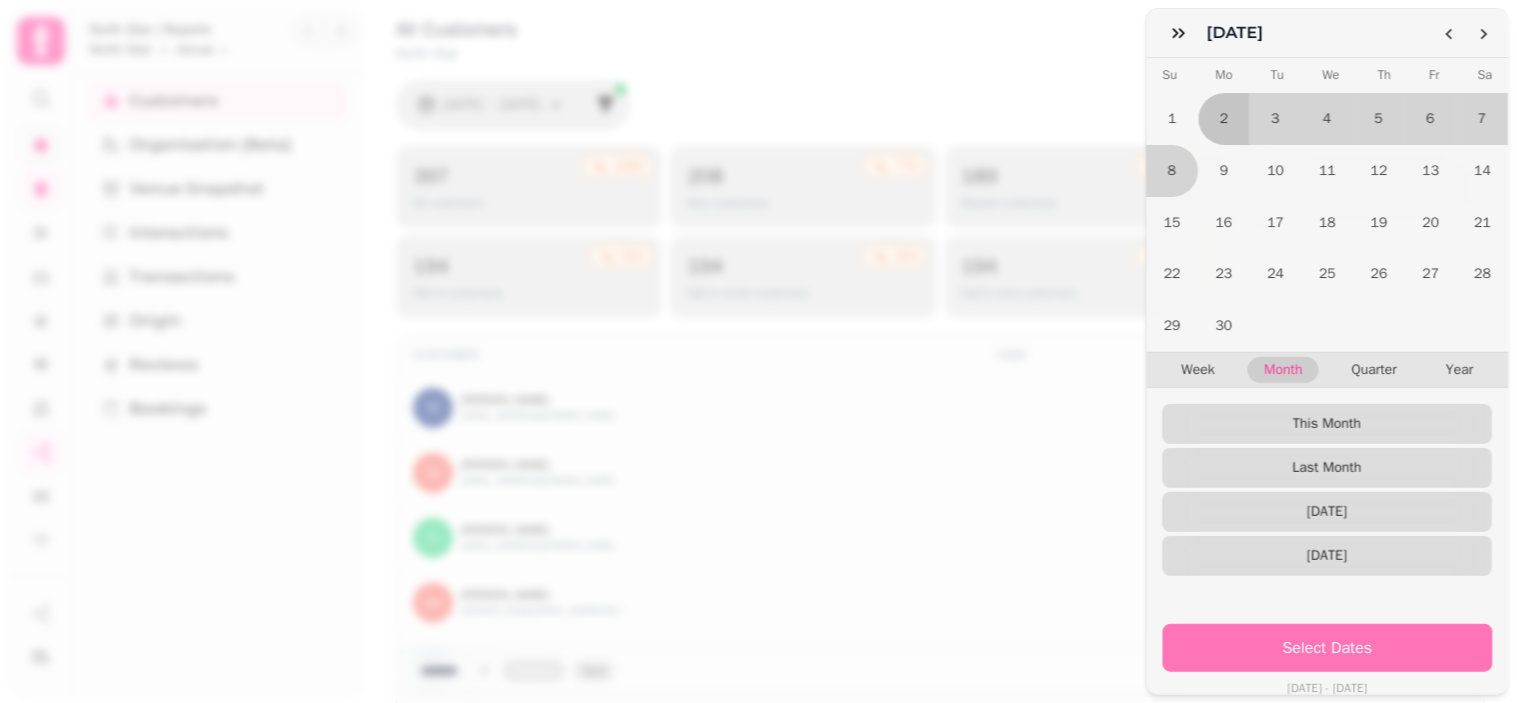 click on "Select Dates" at bounding box center (1328, 648) 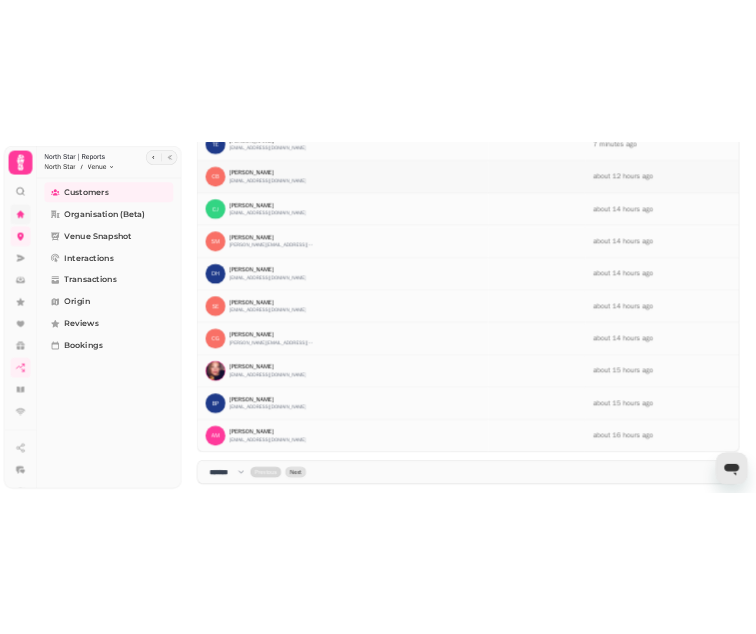 scroll, scrollTop: 0, scrollLeft: 0, axis: both 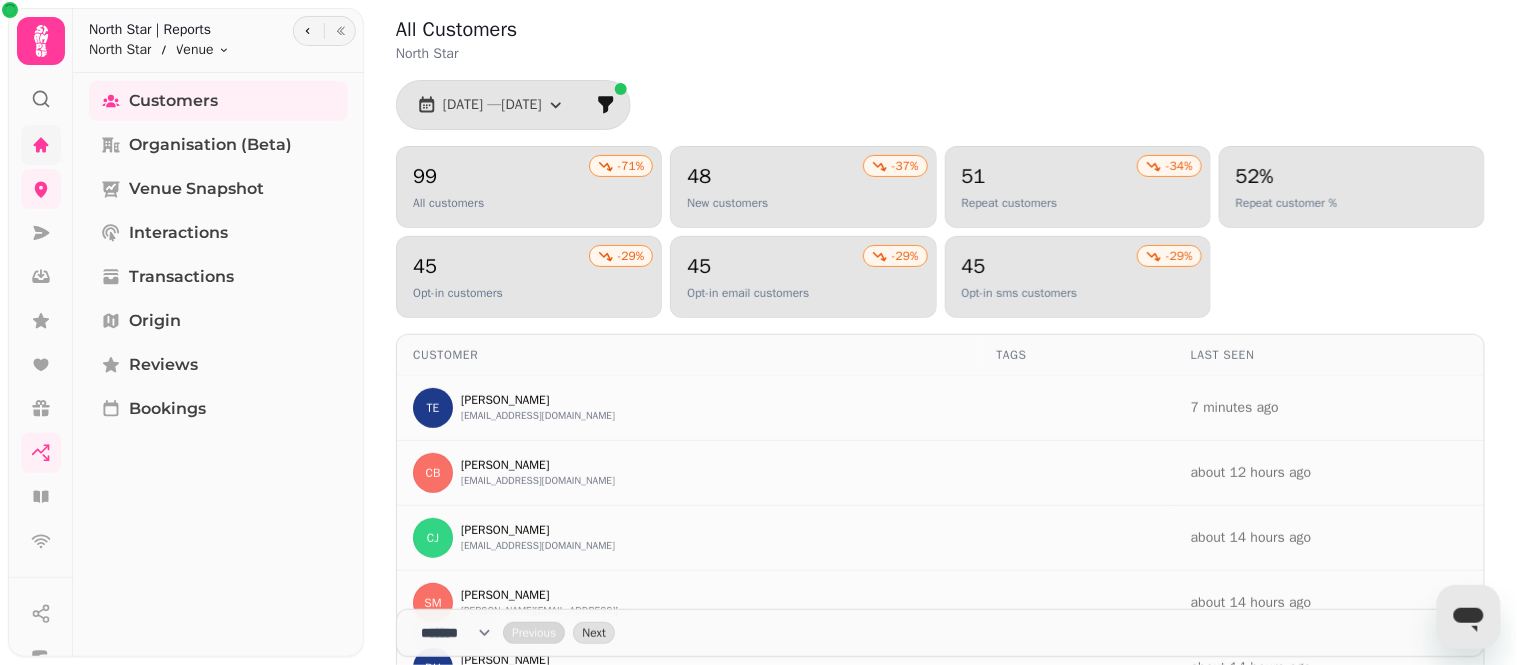 select on "**" 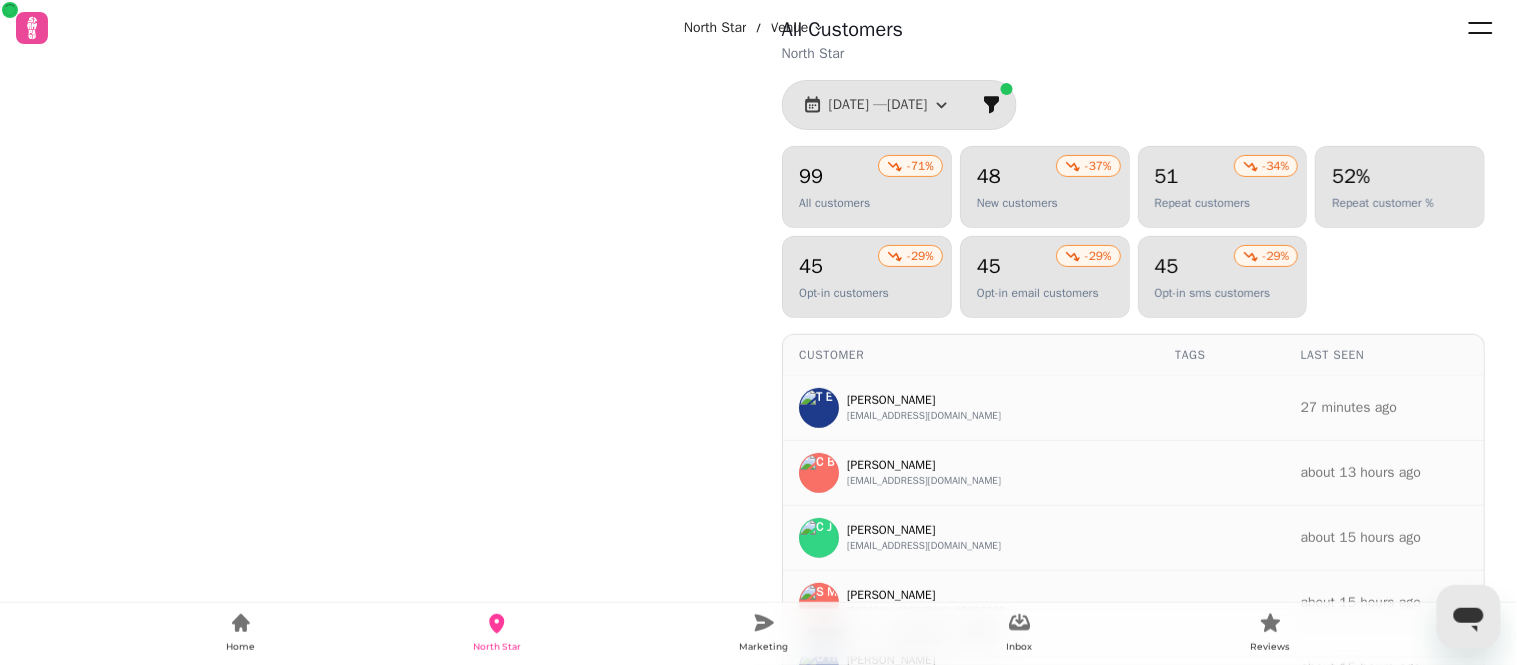 click on "All Customers North Star" at bounding box center (1133, 40) 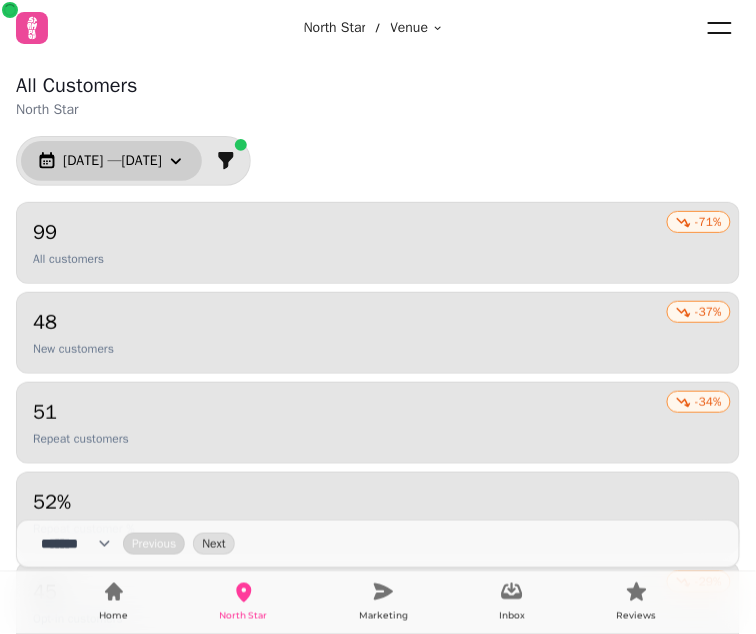 click 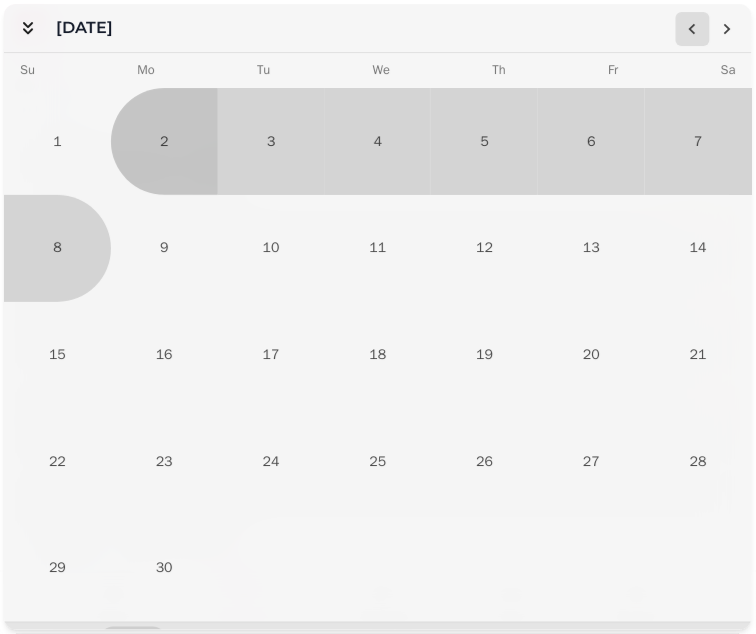 click 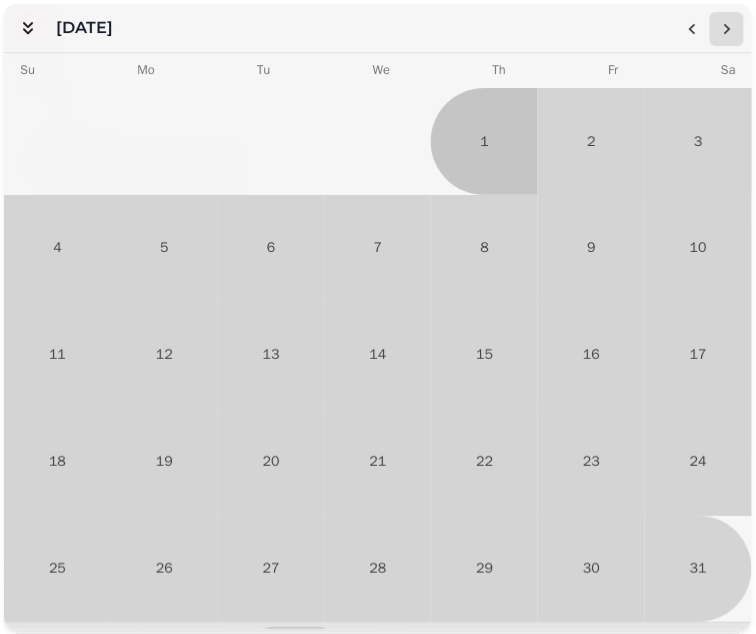 click at bounding box center (727, 29) 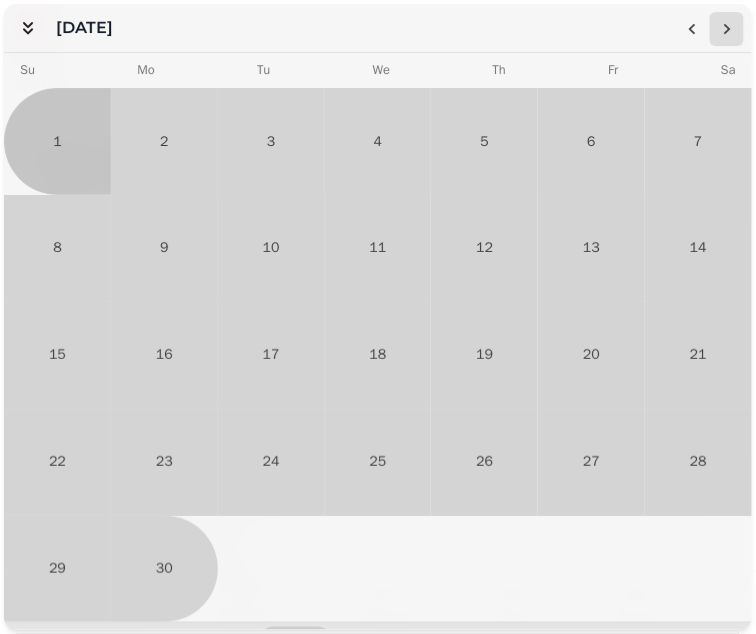 click at bounding box center (727, 29) 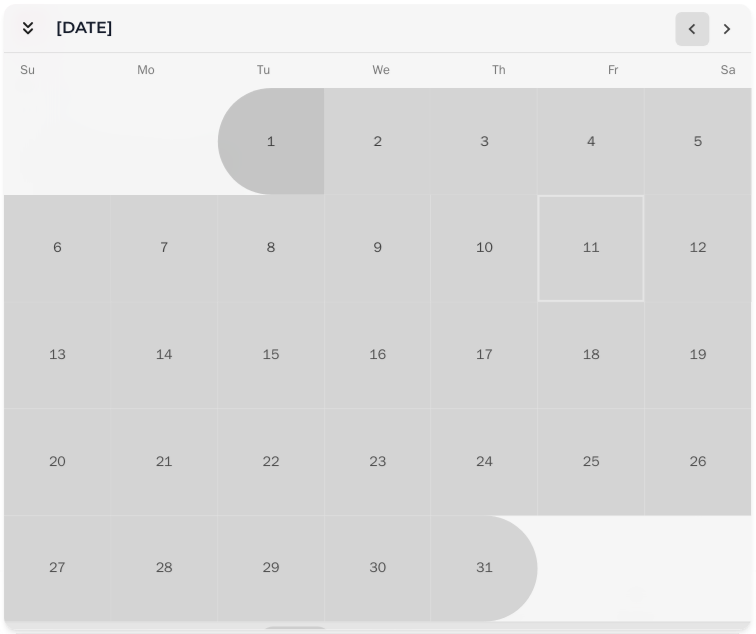 click 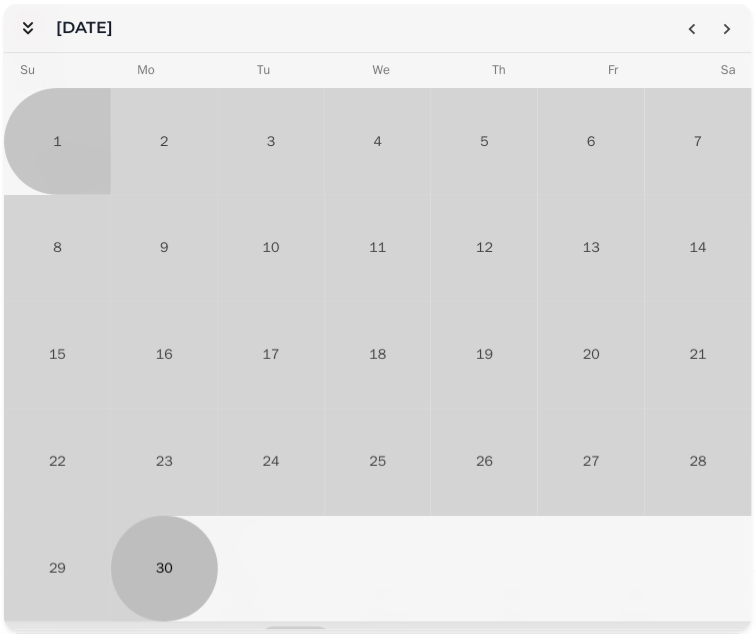 click on "30" at bounding box center [164, 569] 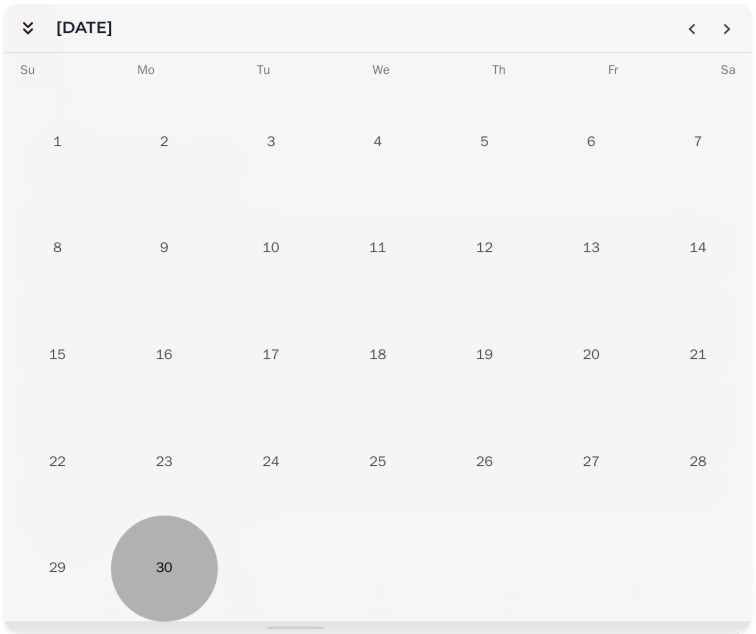 click on "30" at bounding box center [164, 569] 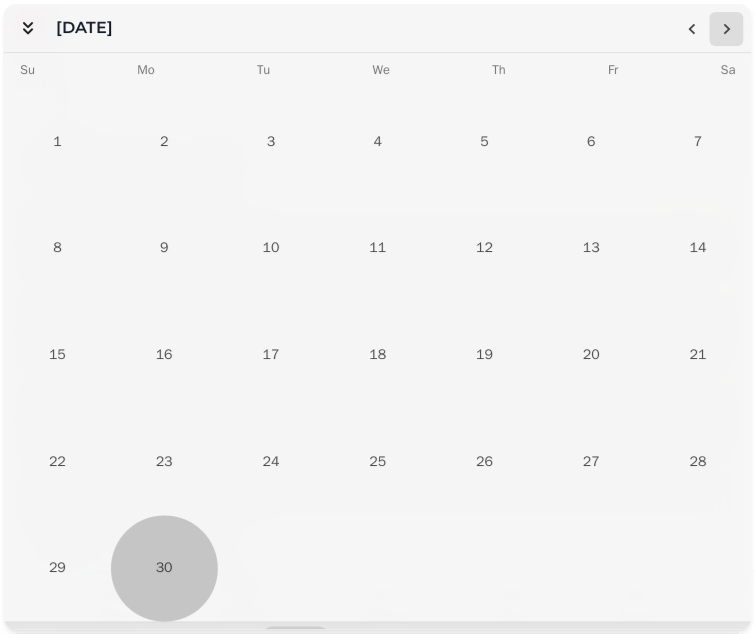 click 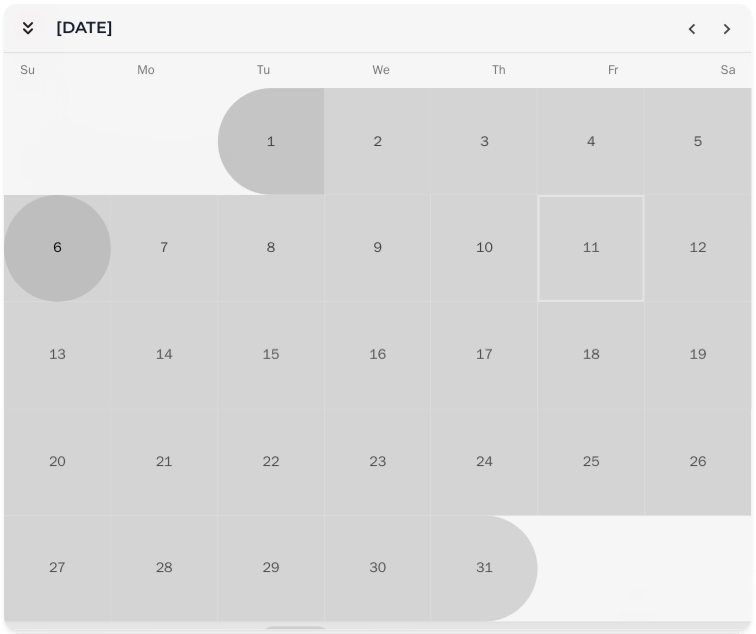 click on "6" at bounding box center [57, 248] 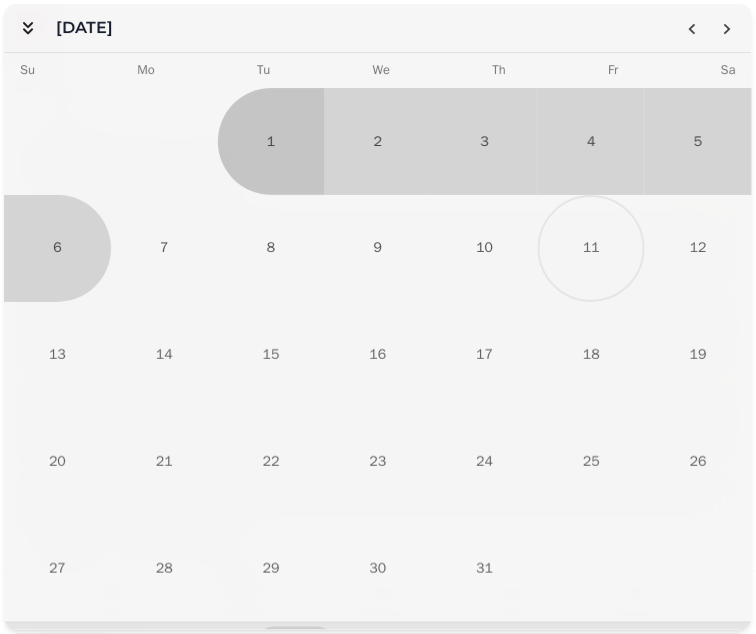 scroll, scrollTop: 353, scrollLeft: 0, axis: vertical 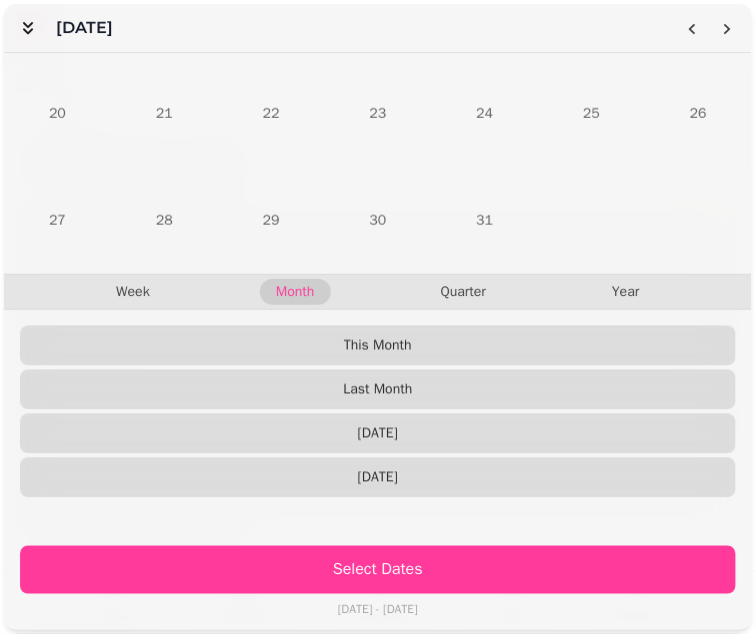 click on "Select Dates [DATE]   -   [DATE]" at bounding box center (378, 580) 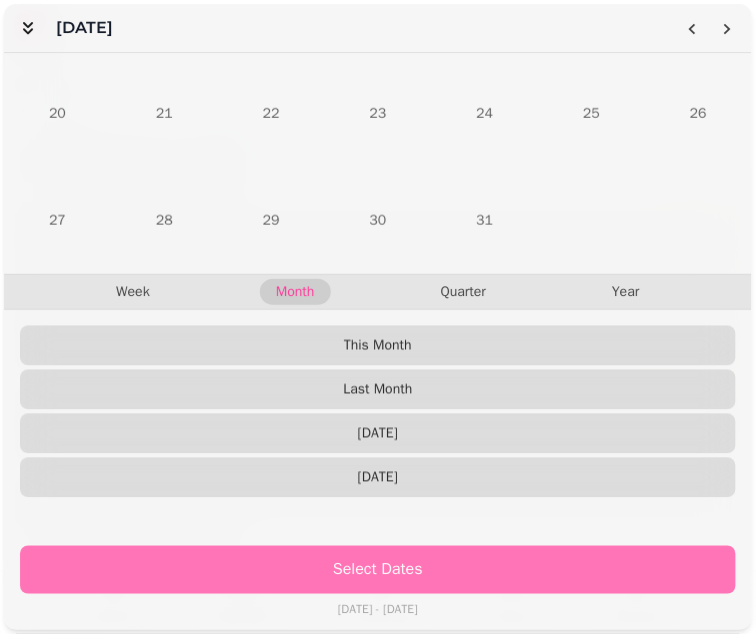 click on "Select Dates" at bounding box center (378, 570) 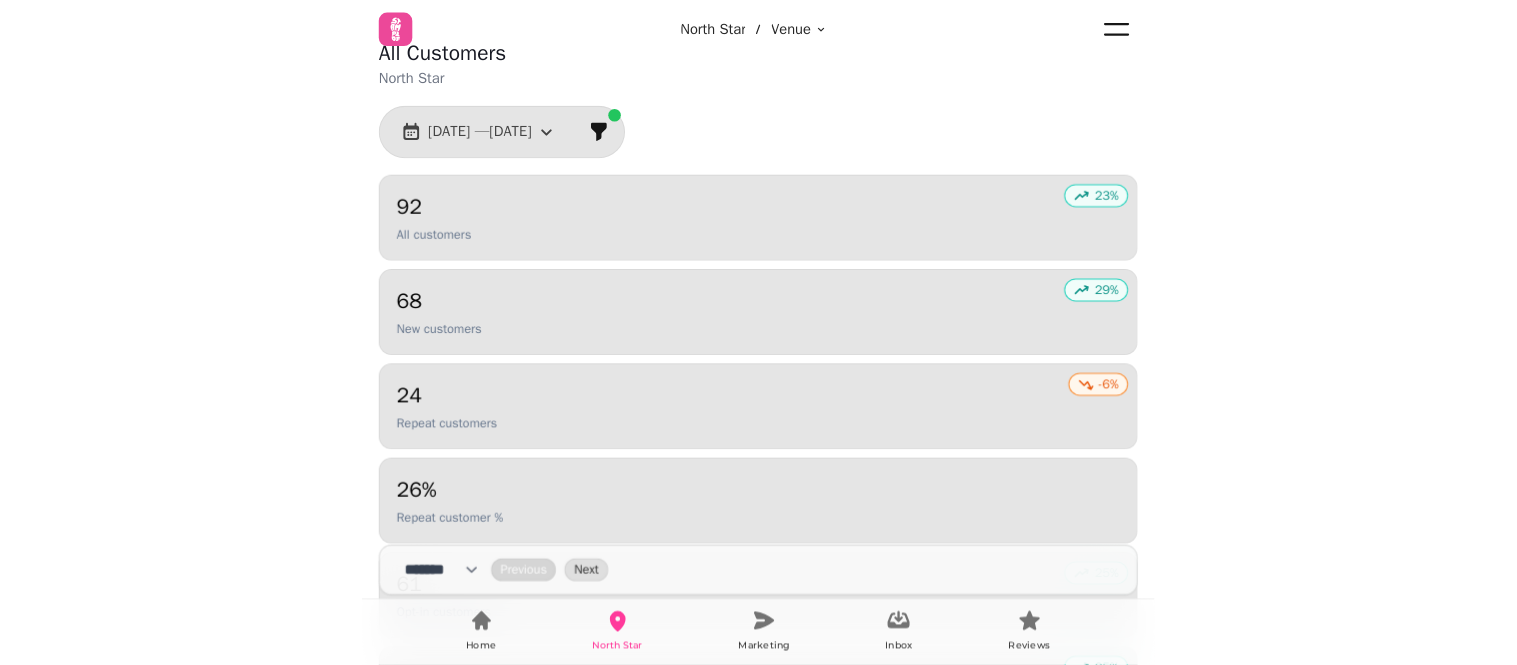 scroll, scrollTop: 36, scrollLeft: 0, axis: vertical 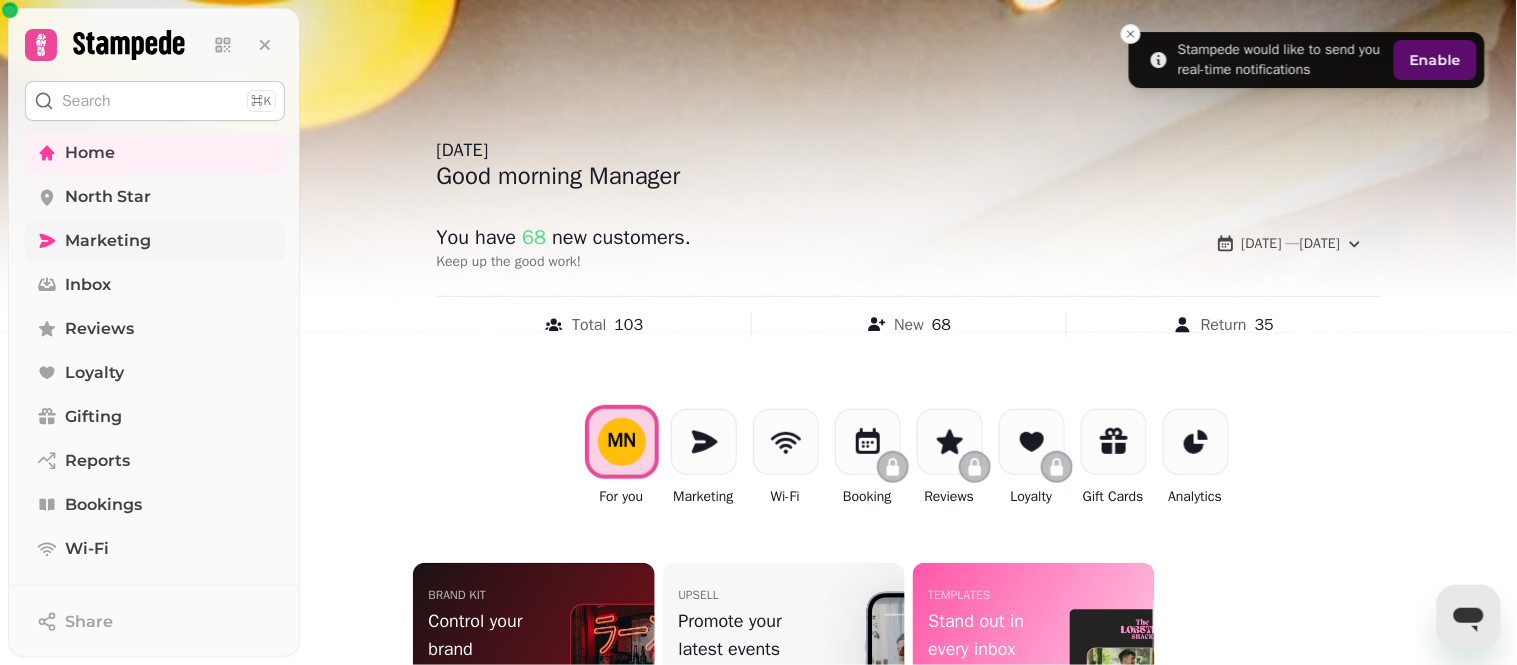 click on "Marketing" at bounding box center [108, 241] 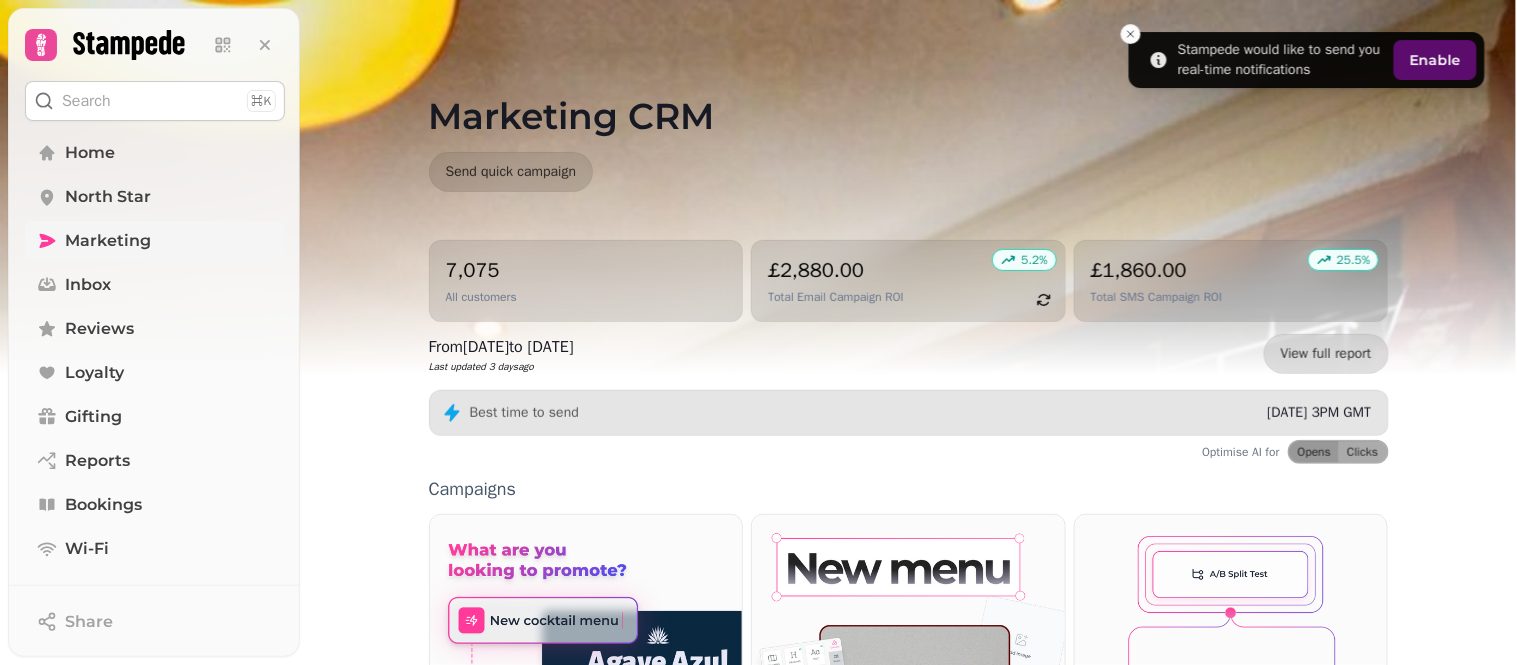 click on "Marketing" at bounding box center [108, 241] 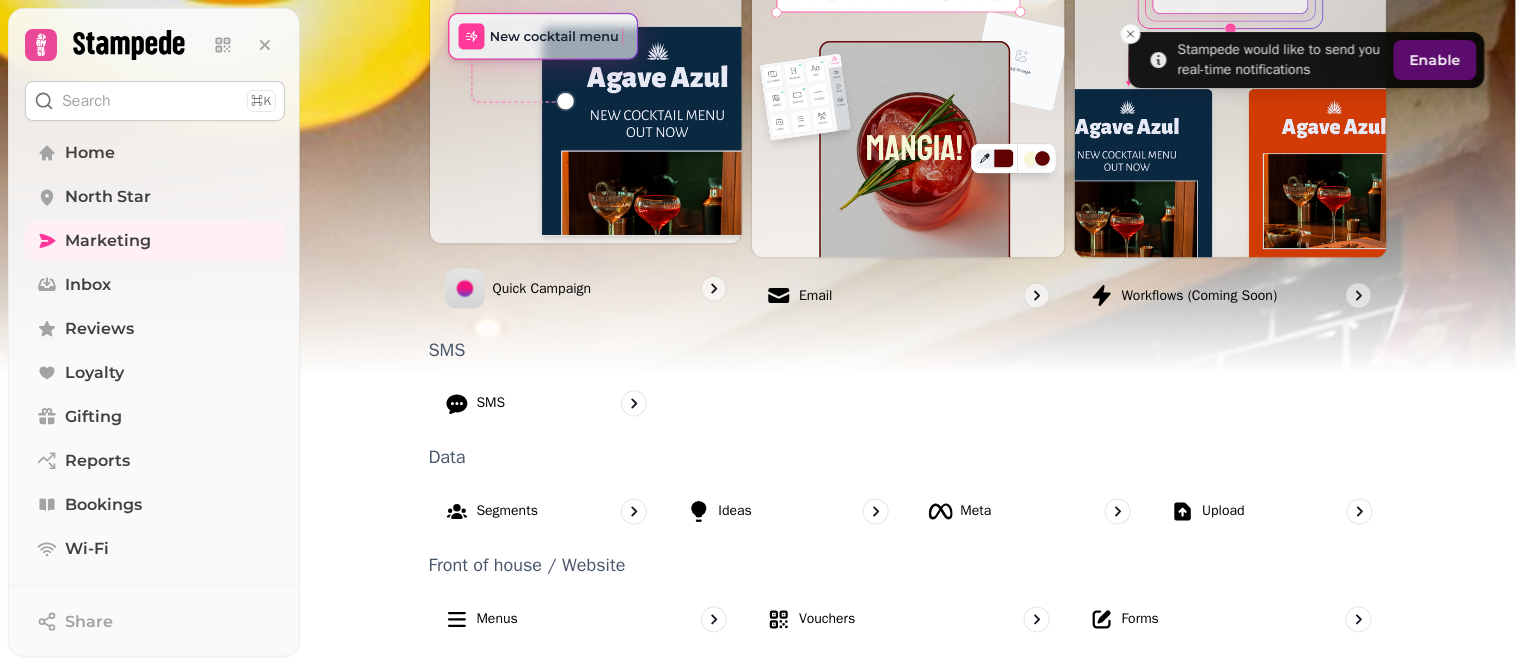 scroll, scrollTop: 0, scrollLeft: 0, axis: both 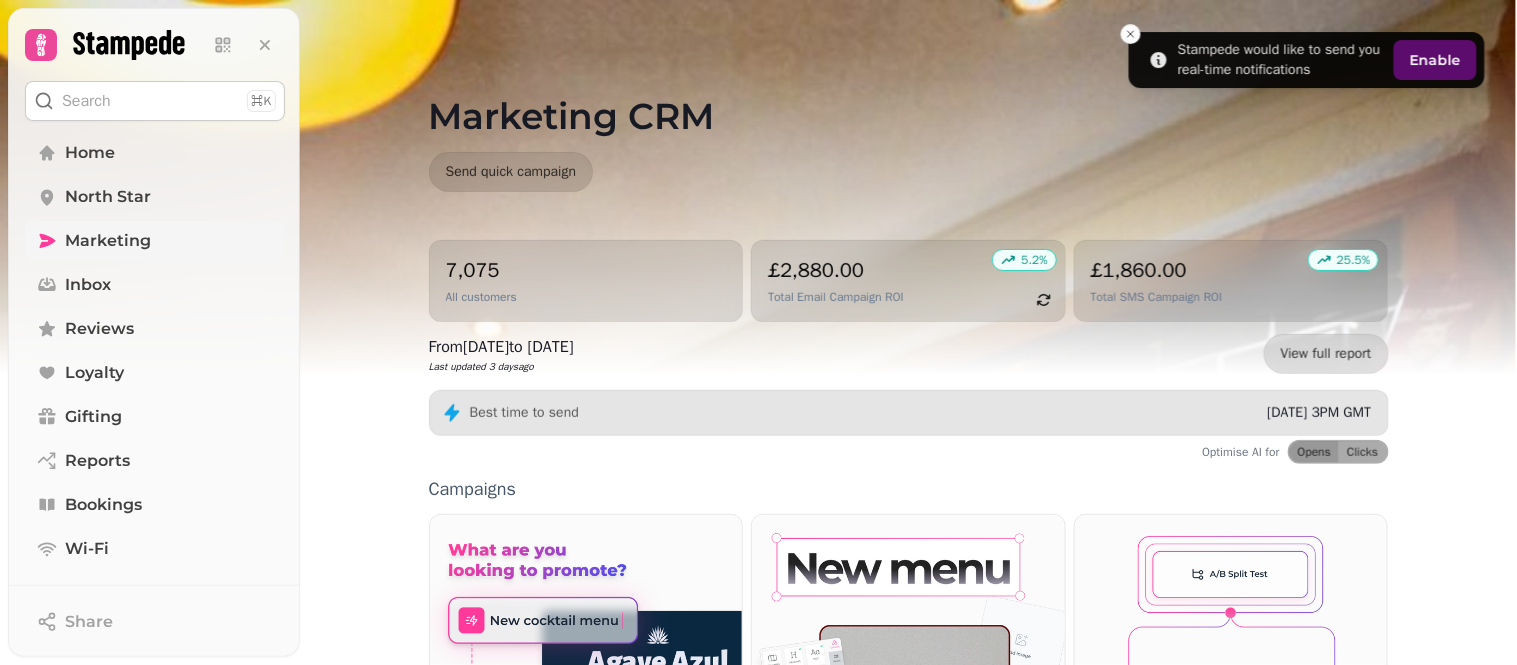 click on "Marketing" at bounding box center (155, 241) 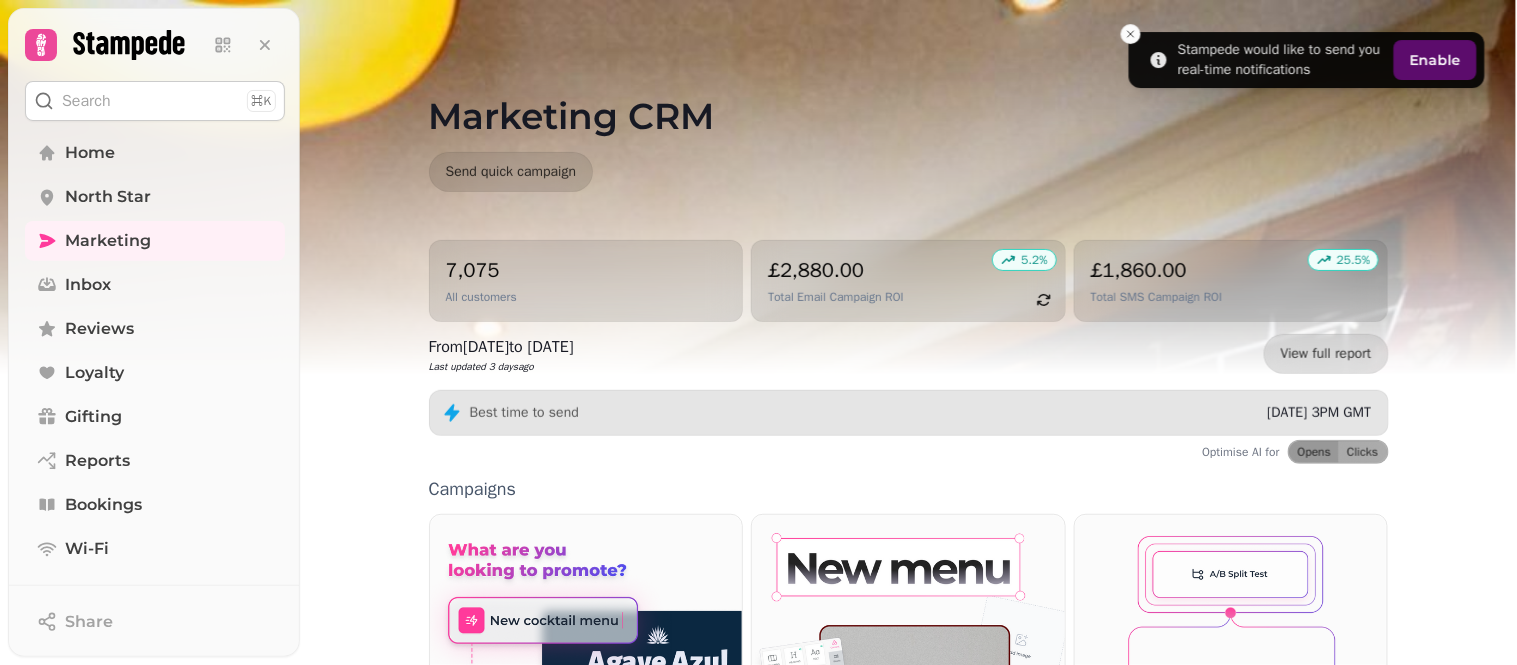 click on "7,075 All customers   5.2 % £2,880.00 Total Email Campaign ROI   25.5 % £1,860.00 Total SMS Campaign ROI From  Jul 2024  to   Jul 2025 Last updated   3 days  ago View full report Best time to send Thursday 3PM GMT Optimise AI for Opens Clicks Campaigns Quick Campaign Email Workflows (coming soon) SMS SMS Data Segments Ideas Meta Upload Front of house / Website Menus Vouchers Forms" at bounding box center (909, 744) 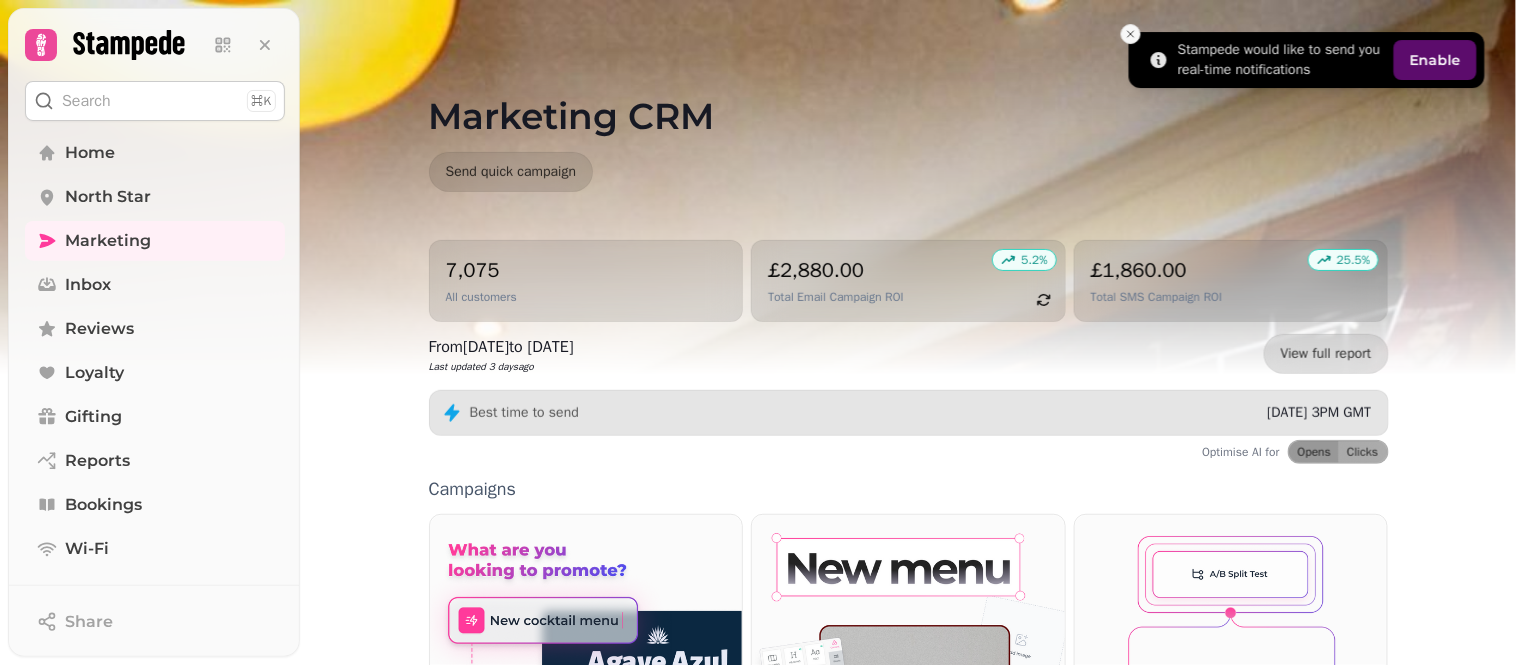 click 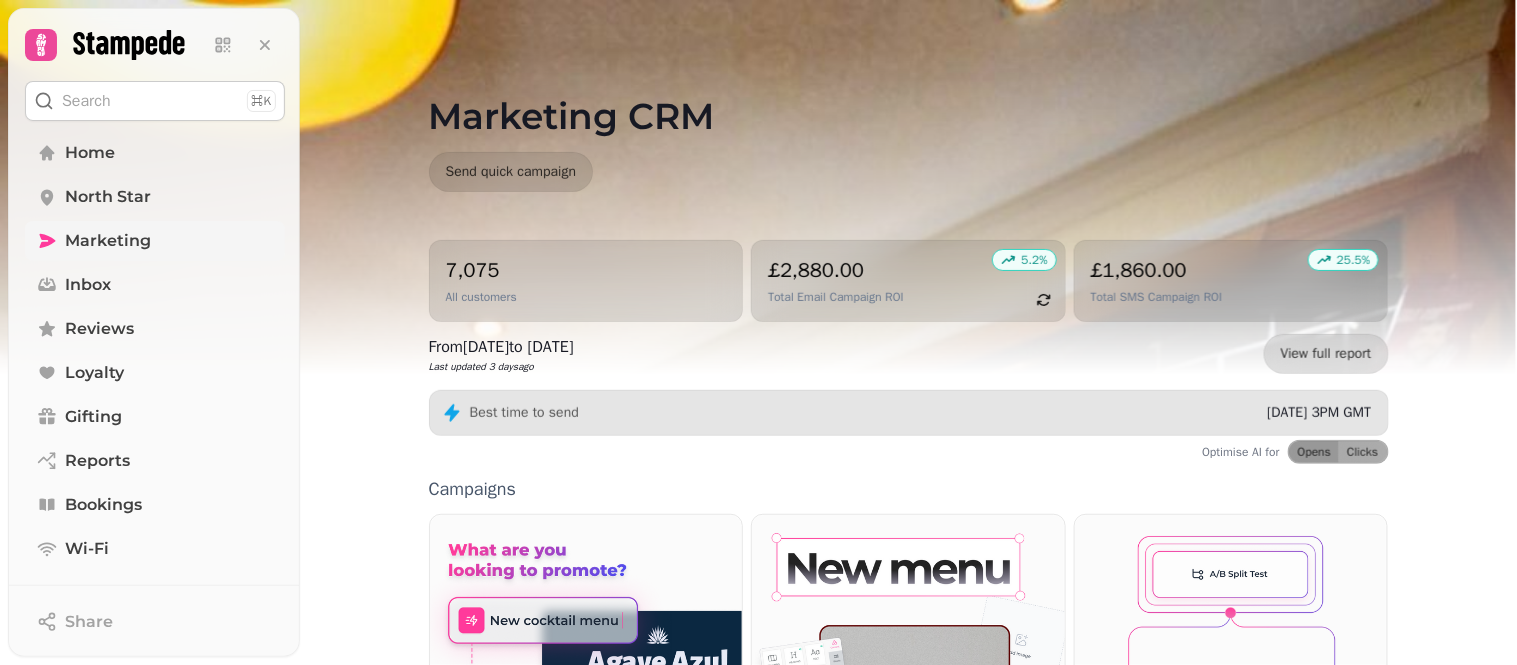 click on "Marketing" at bounding box center [108, 241] 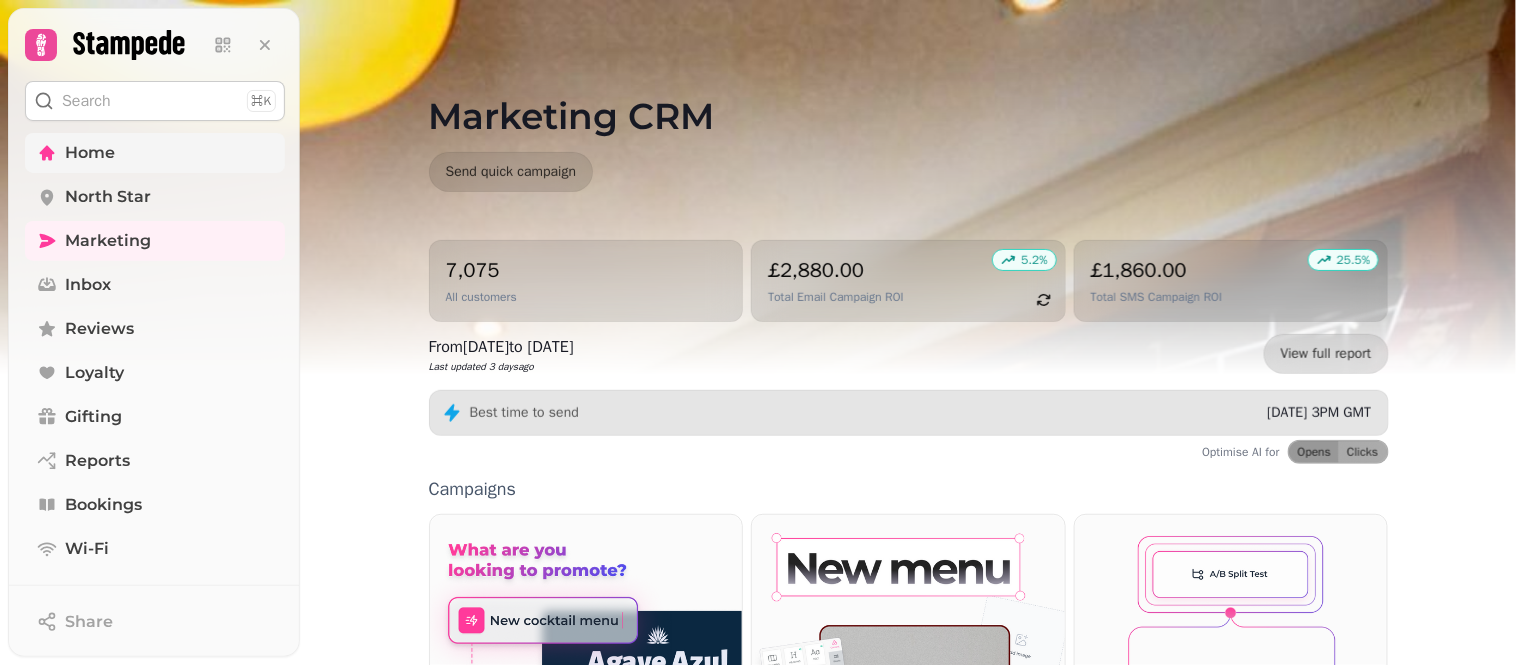 click on "Home" at bounding box center [155, 153] 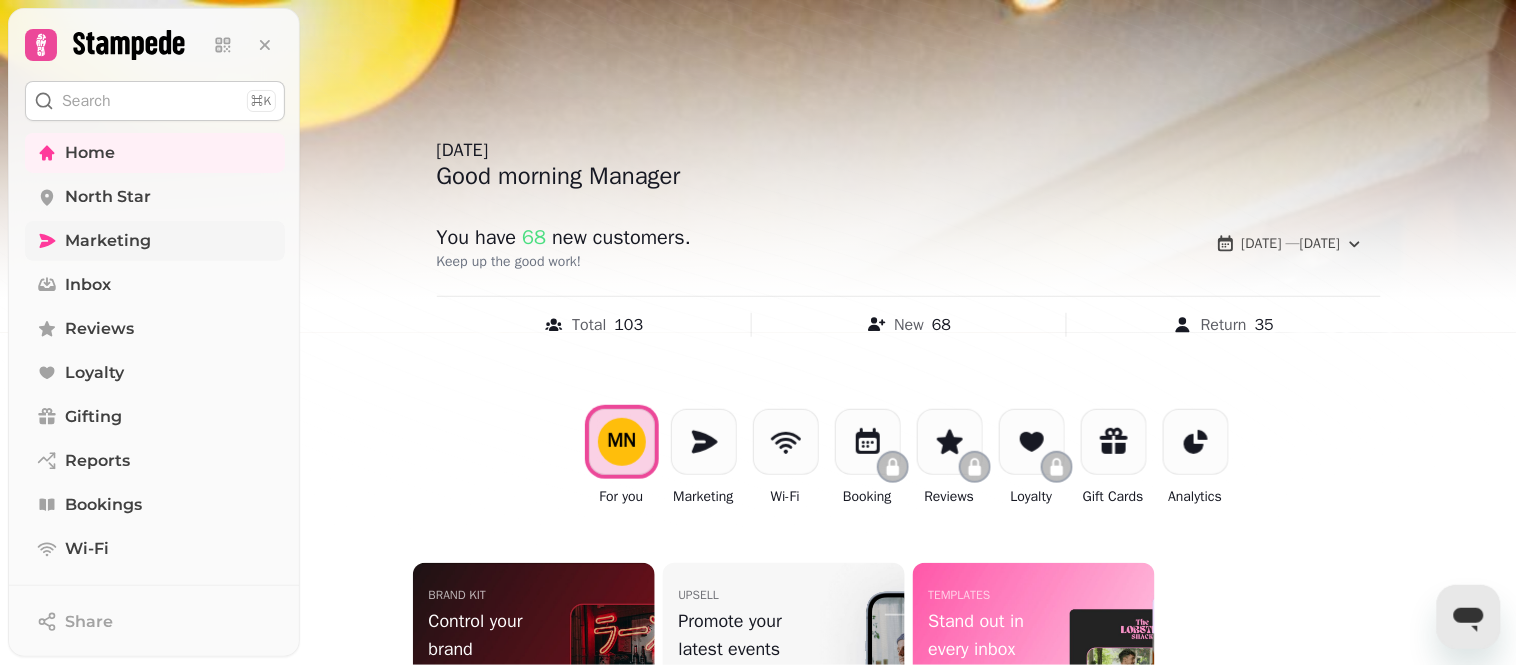 click on "Marketing" at bounding box center (108, 241) 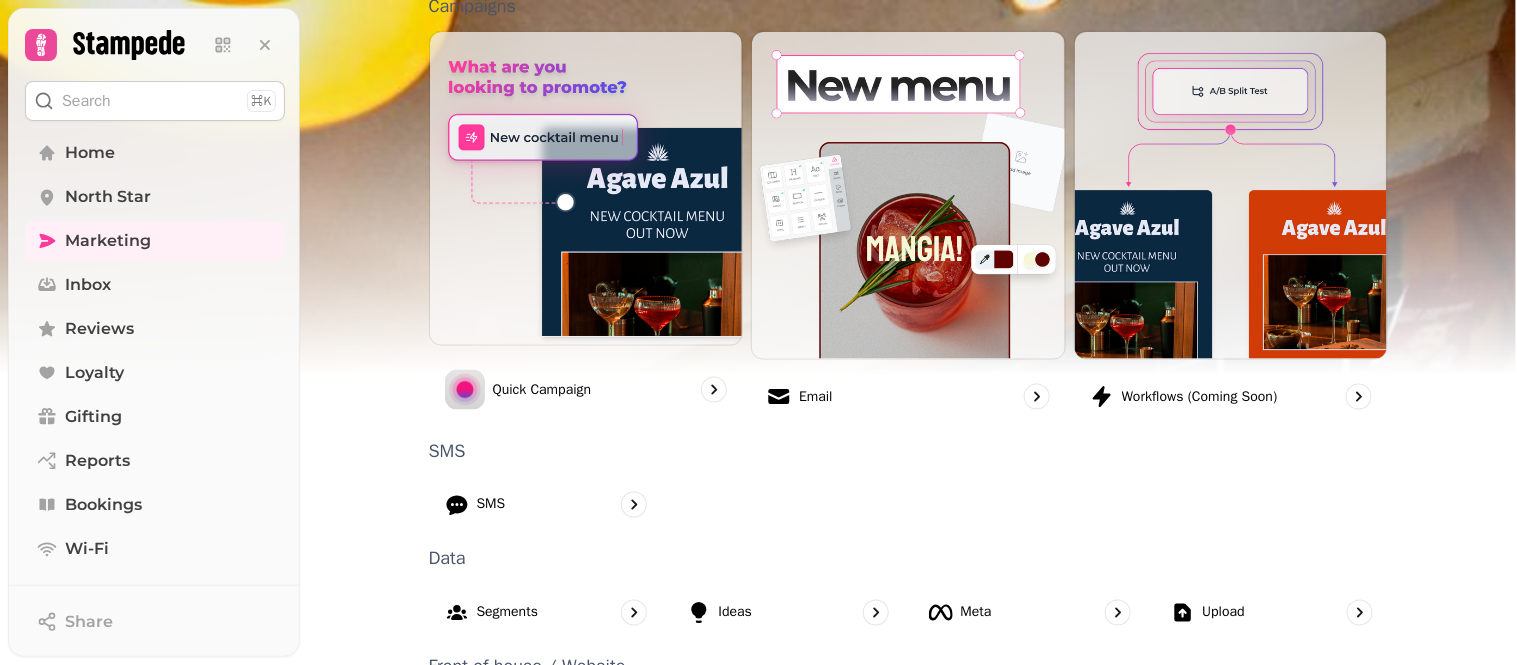 scroll, scrollTop: 584, scrollLeft: 0, axis: vertical 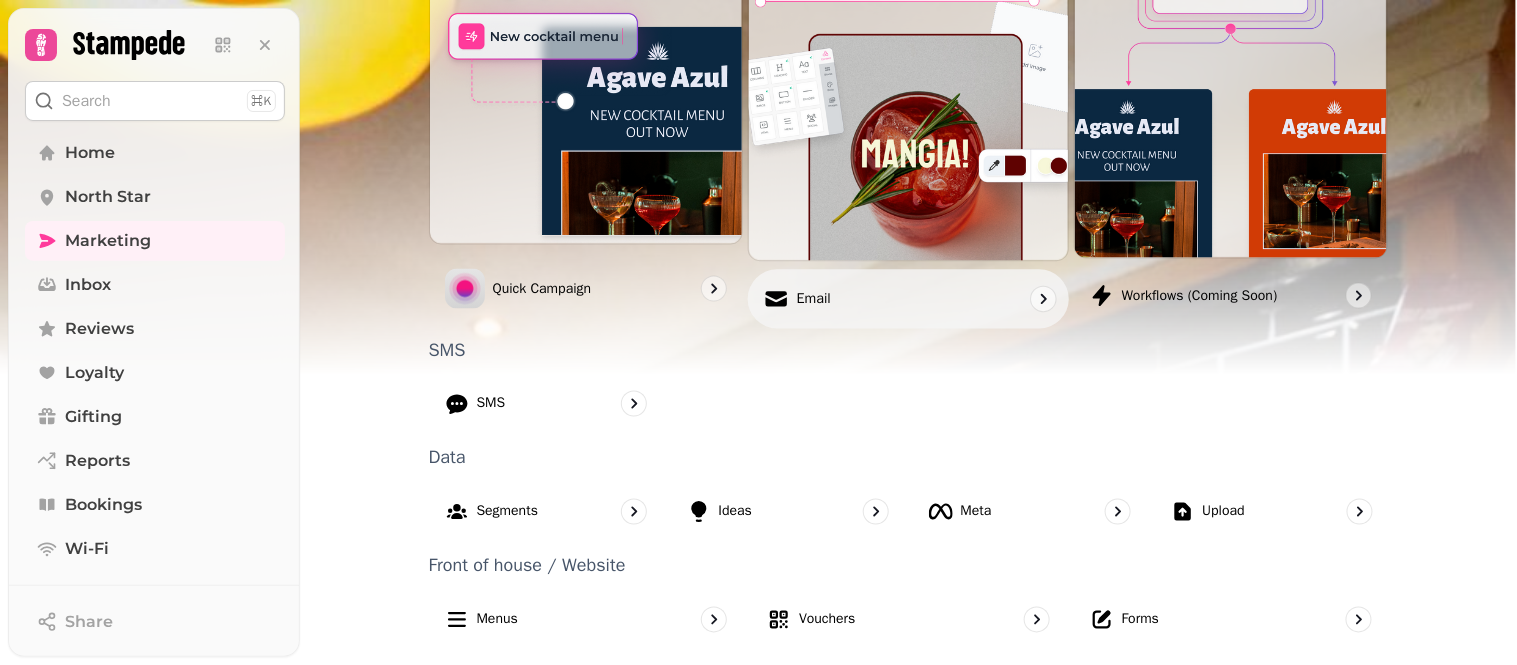 click on "Email" at bounding box center [908, 298] 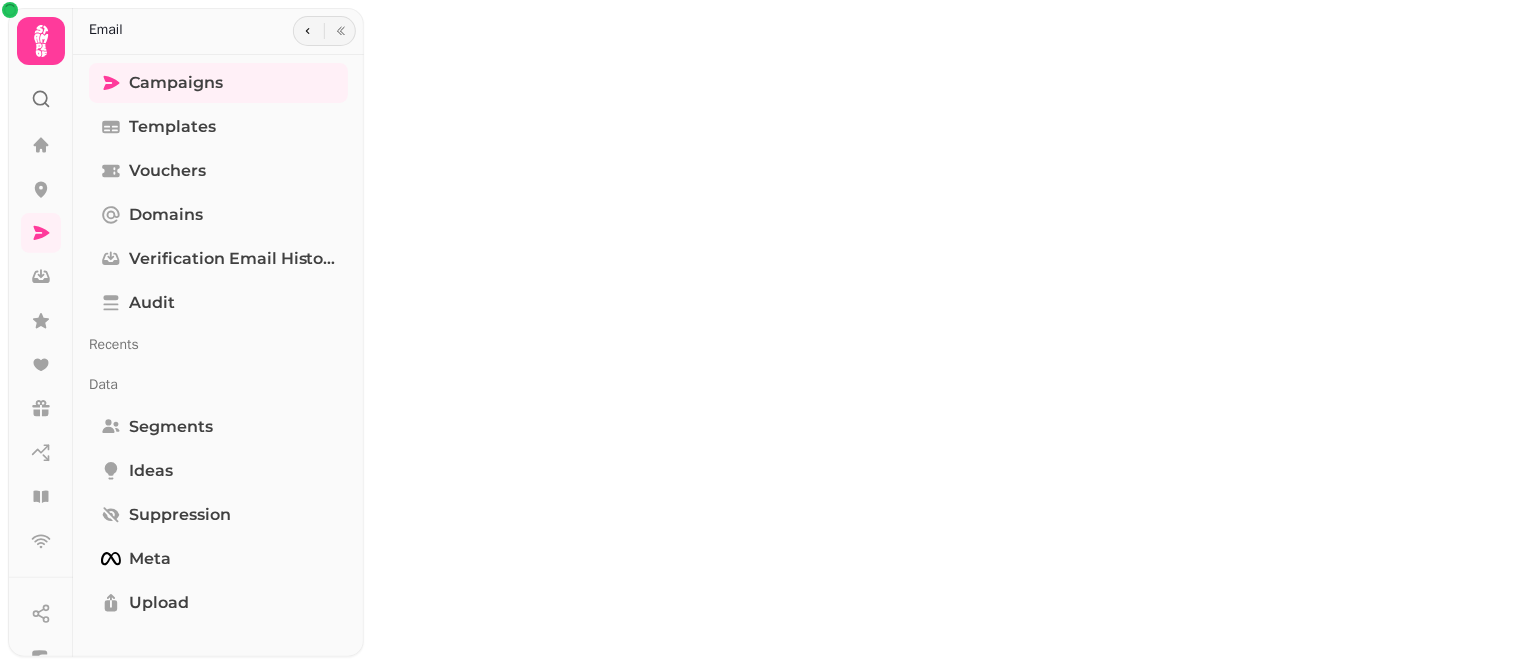 scroll, scrollTop: 0, scrollLeft: 0, axis: both 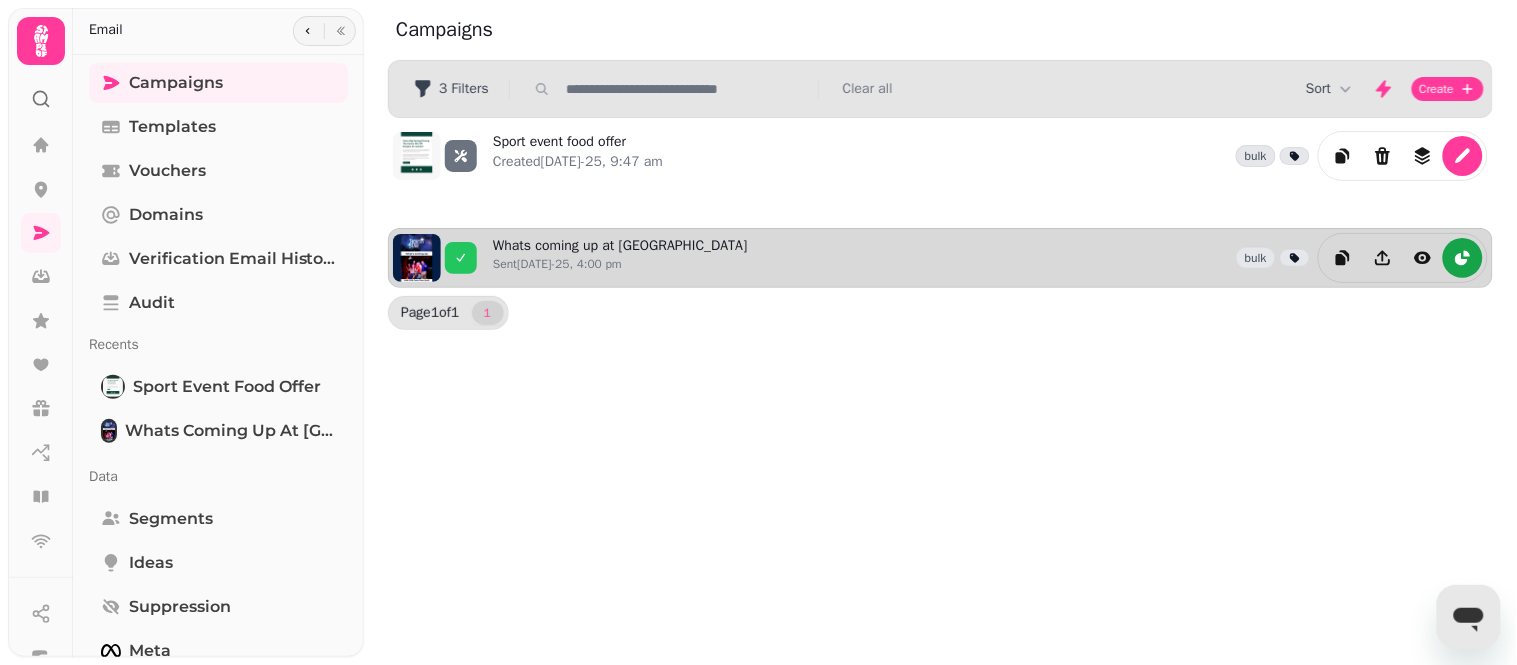 click 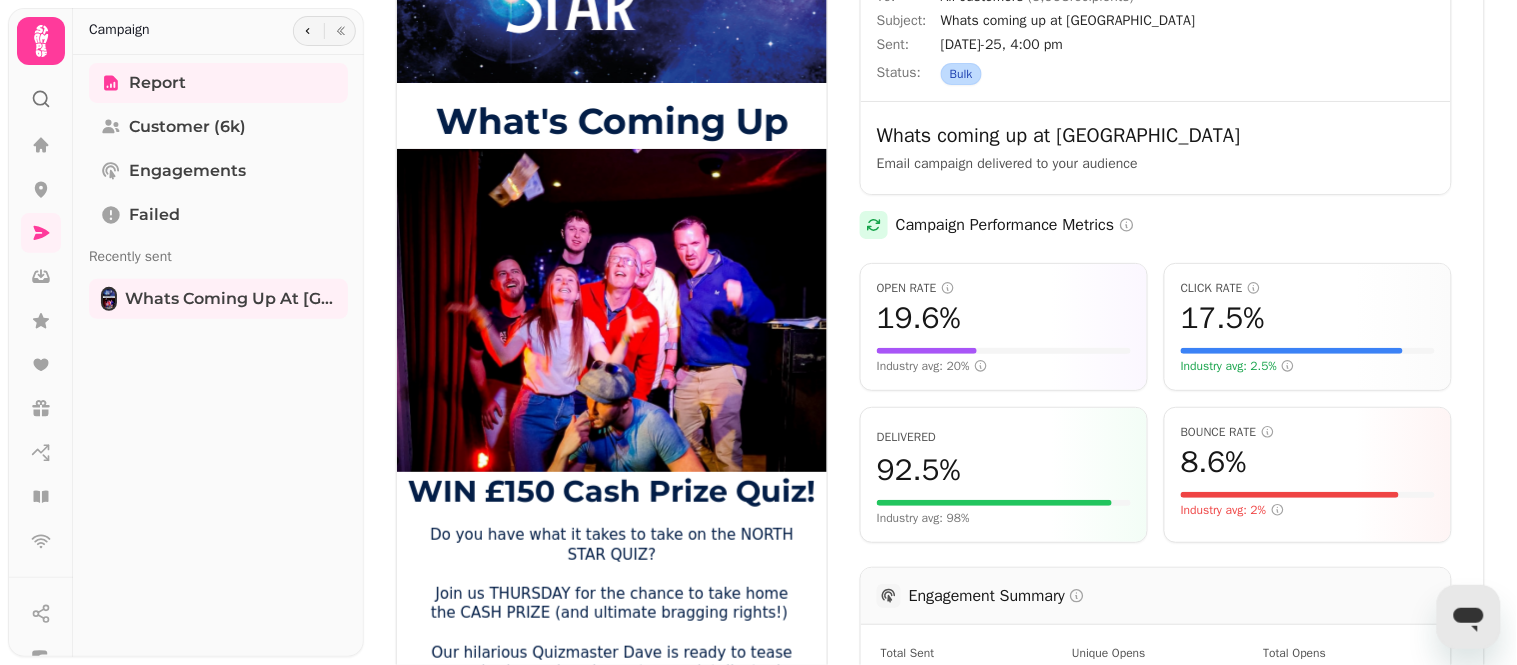 scroll, scrollTop: 170, scrollLeft: 0, axis: vertical 